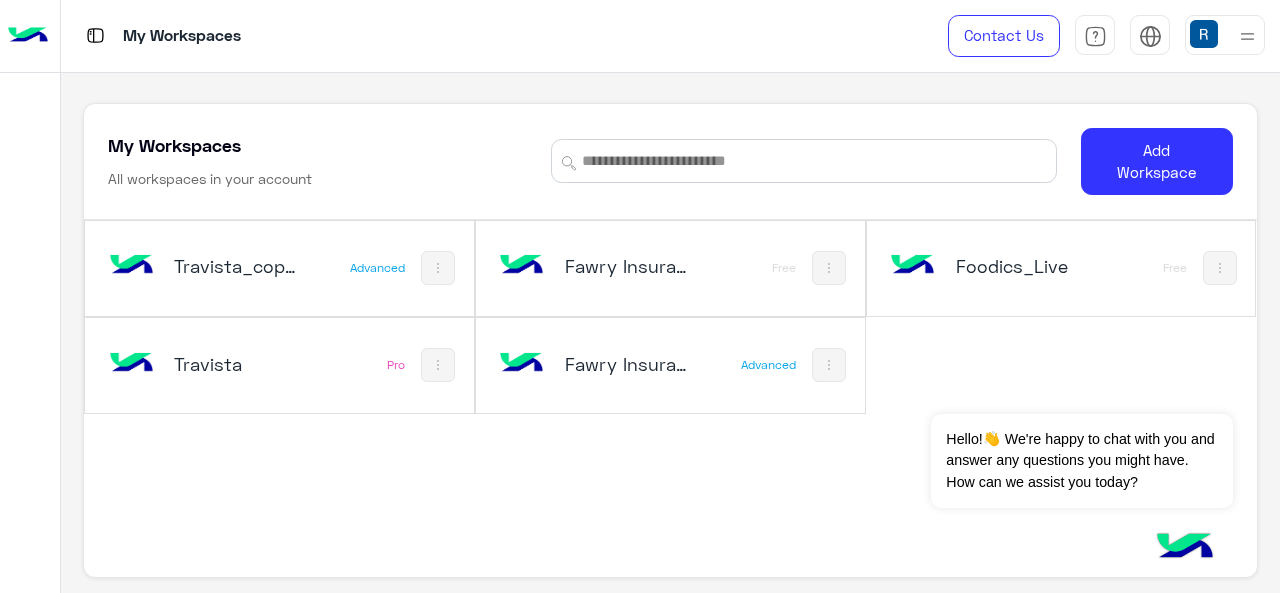 scroll, scrollTop: 0, scrollLeft: 0, axis: both 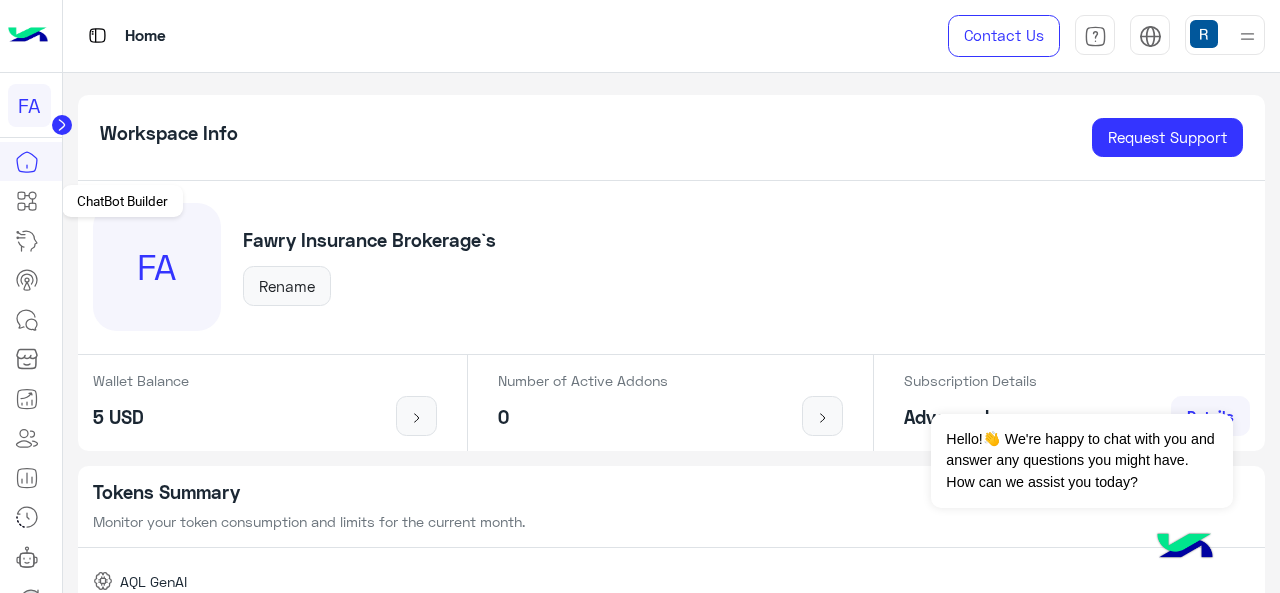 click at bounding box center (27, 201) 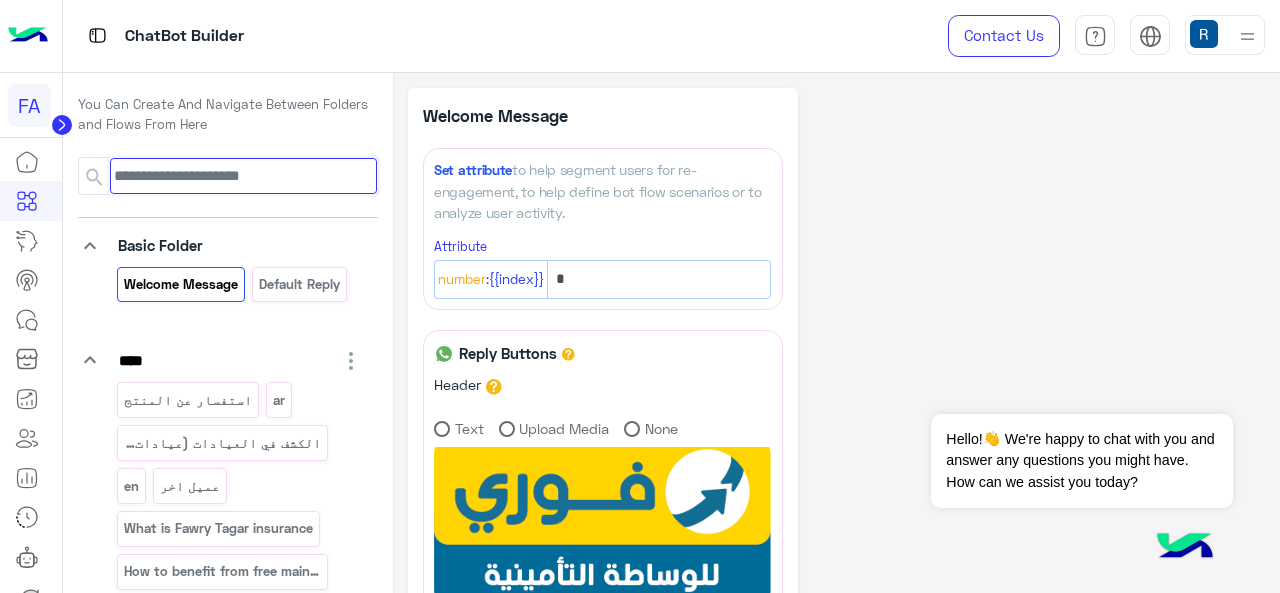 click at bounding box center (243, 176) 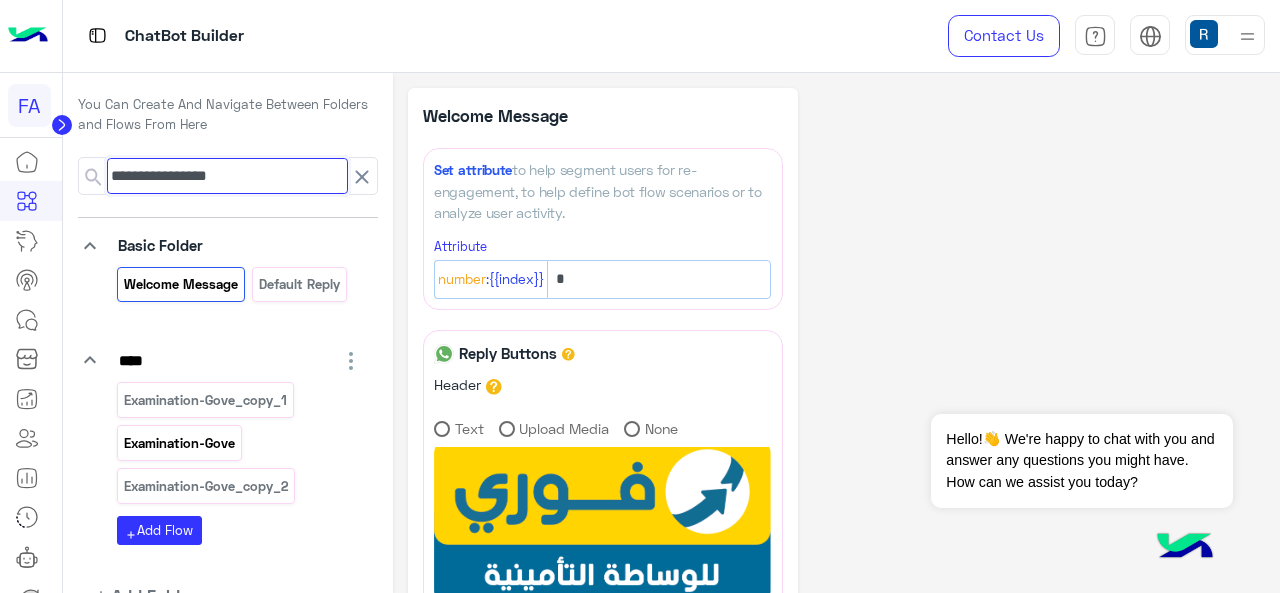 type on "**********" 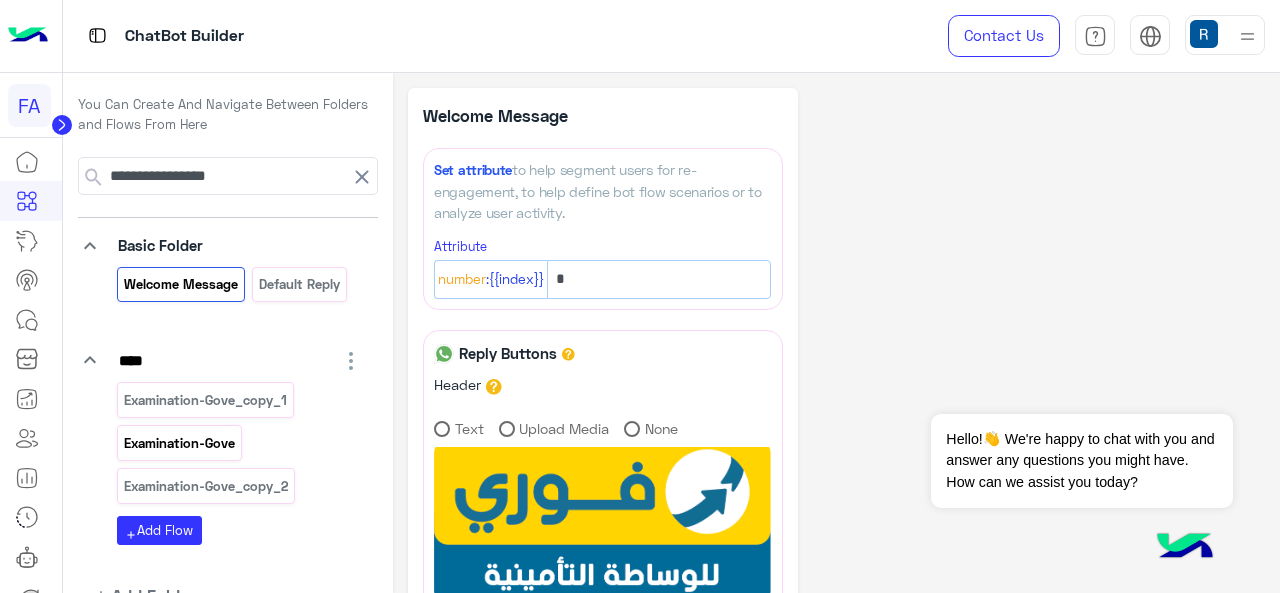 click on "Examination-Gove" at bounding box center [179, 443] 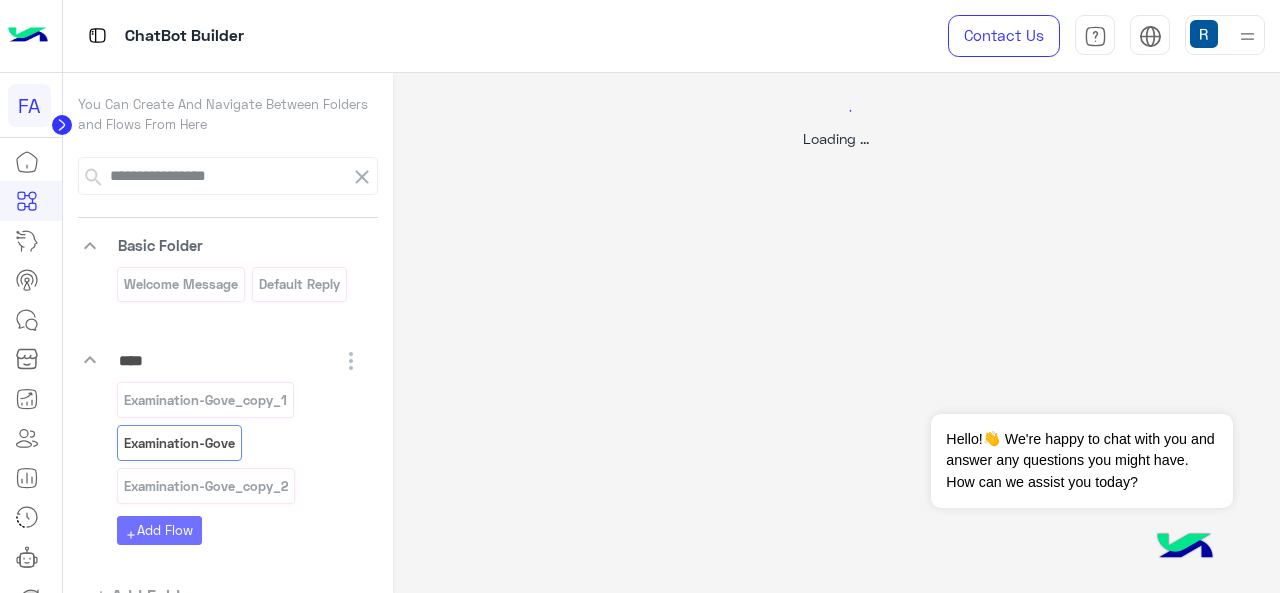 select on "****" 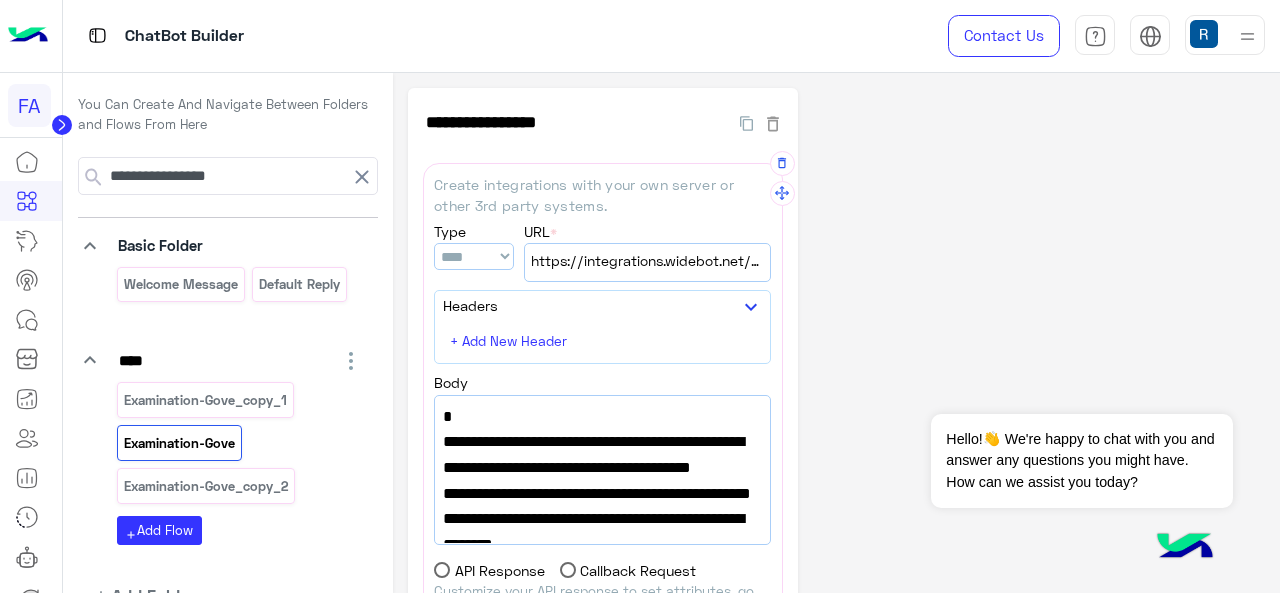 scroll, scrollTop: 59, scrollLeft: 0, axis: vertical 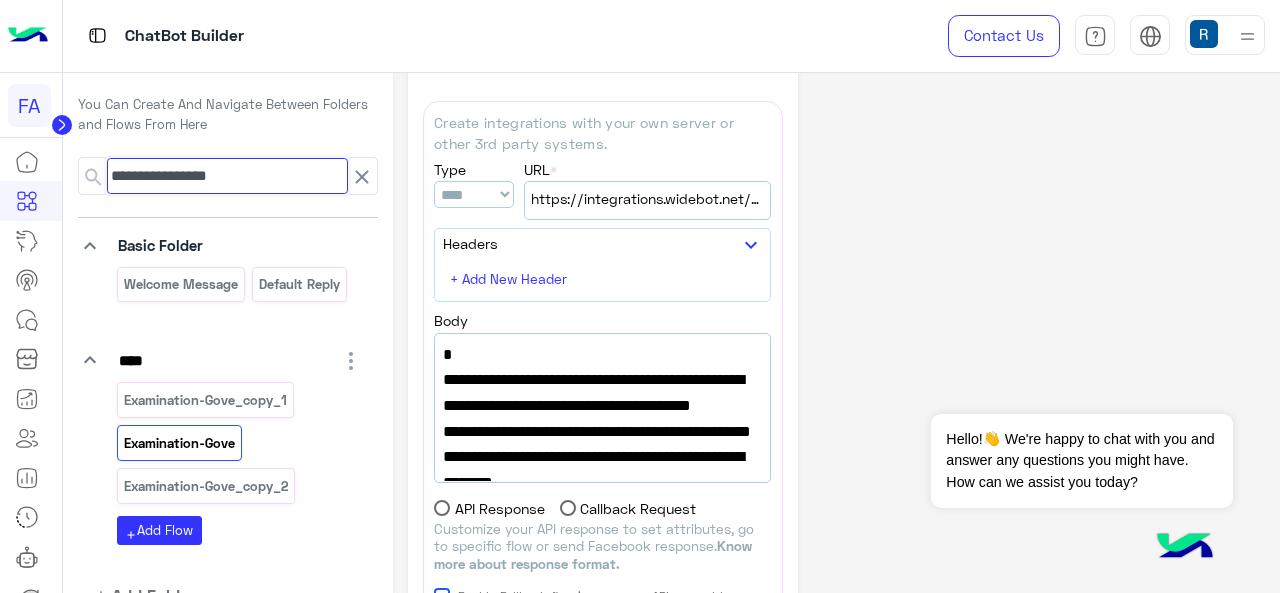 click on "**********" at bounding box center (227, 176) 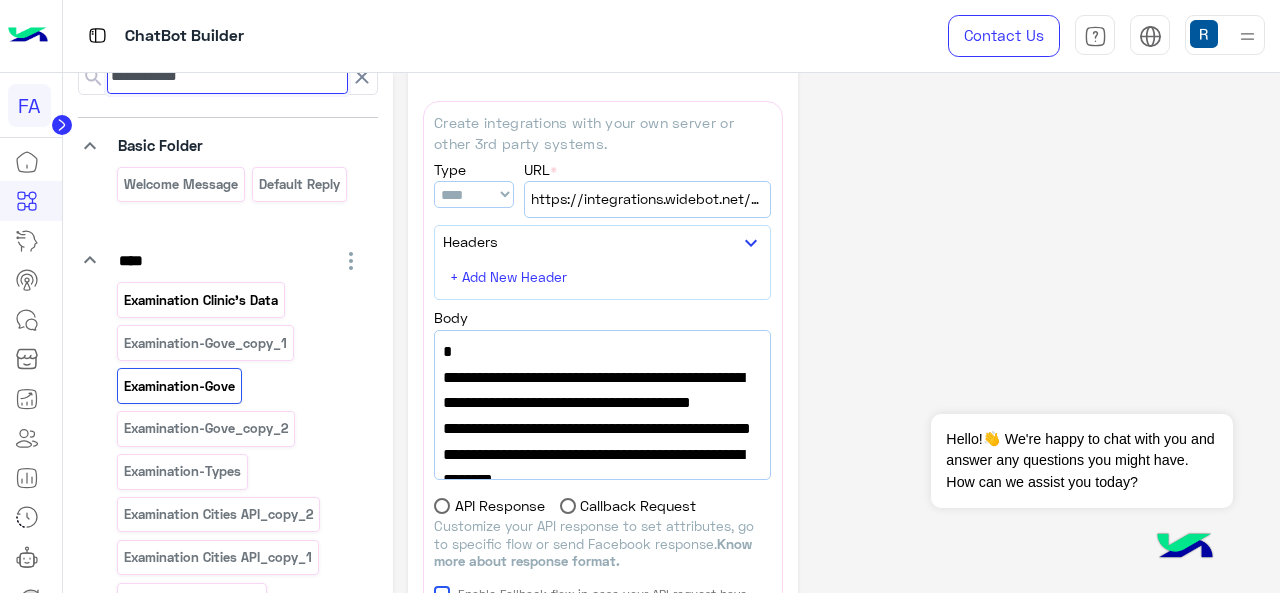 type on "**********" 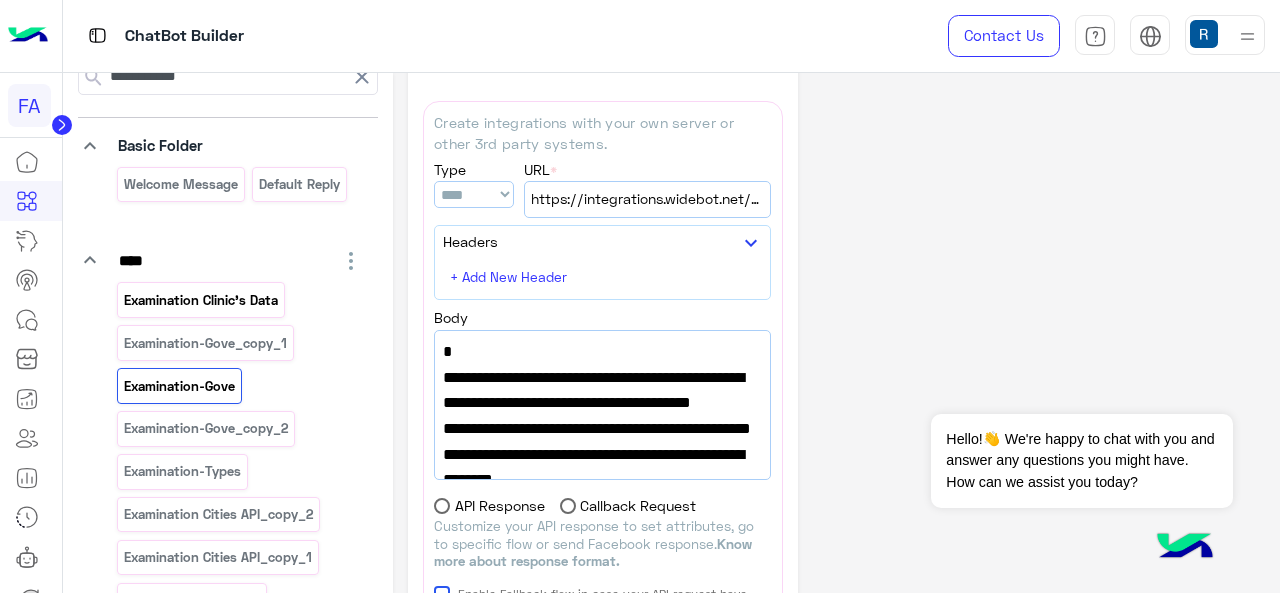 click on "Examination Clinic's Data" at bounding box center (200, 300) 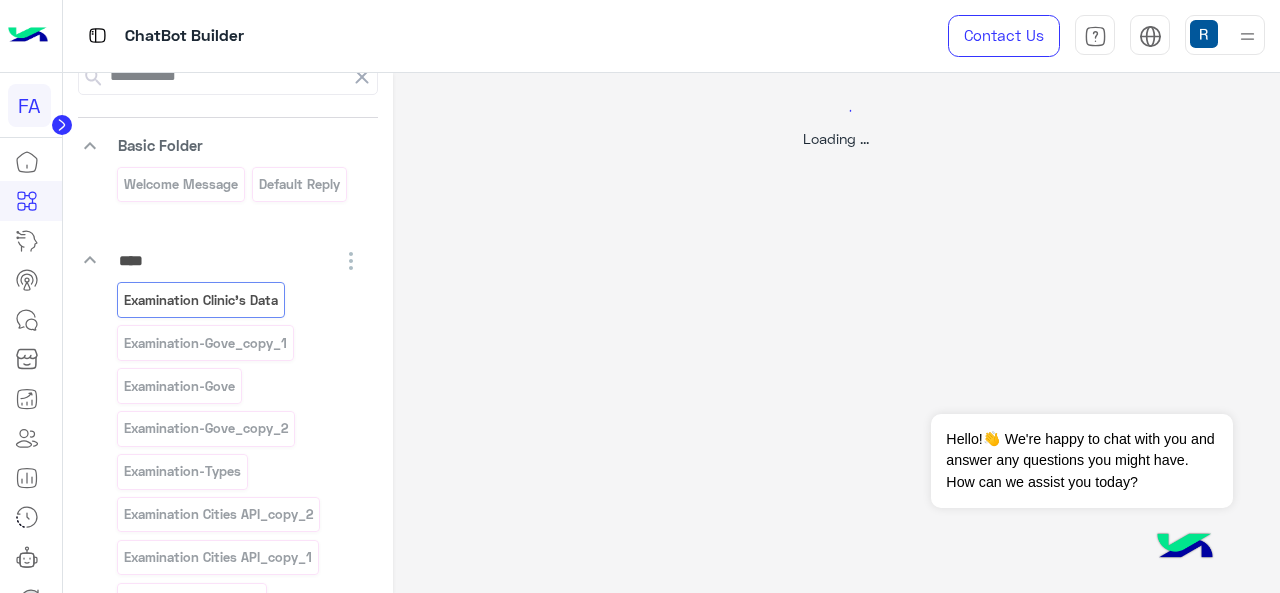 select on "****" 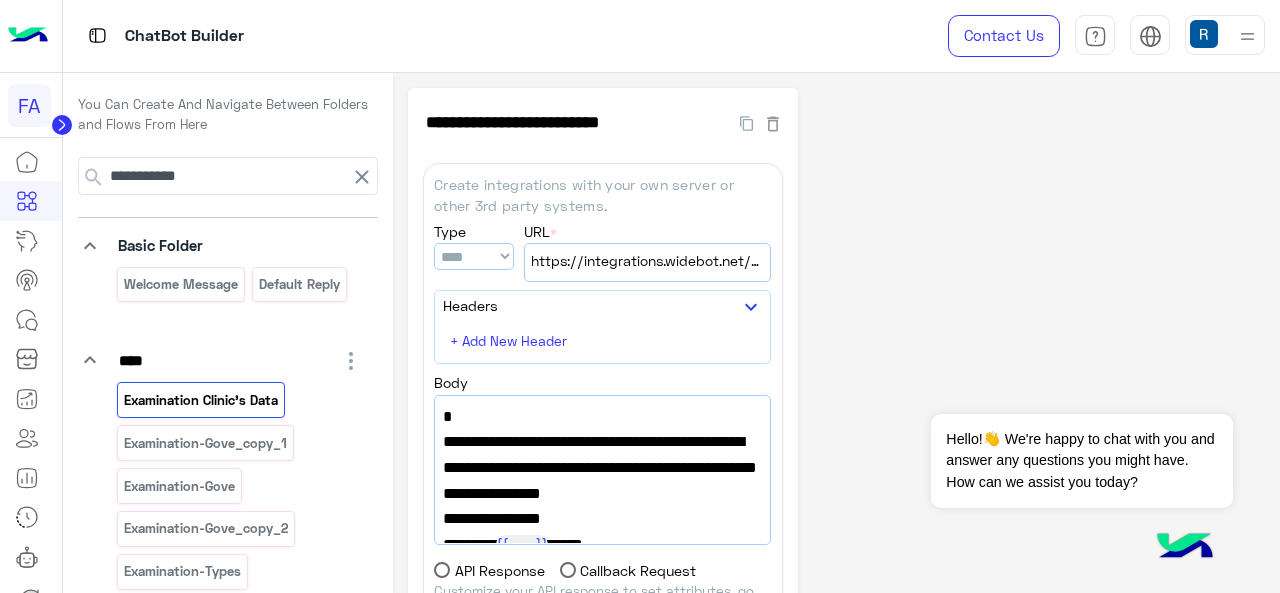 click on "**********" 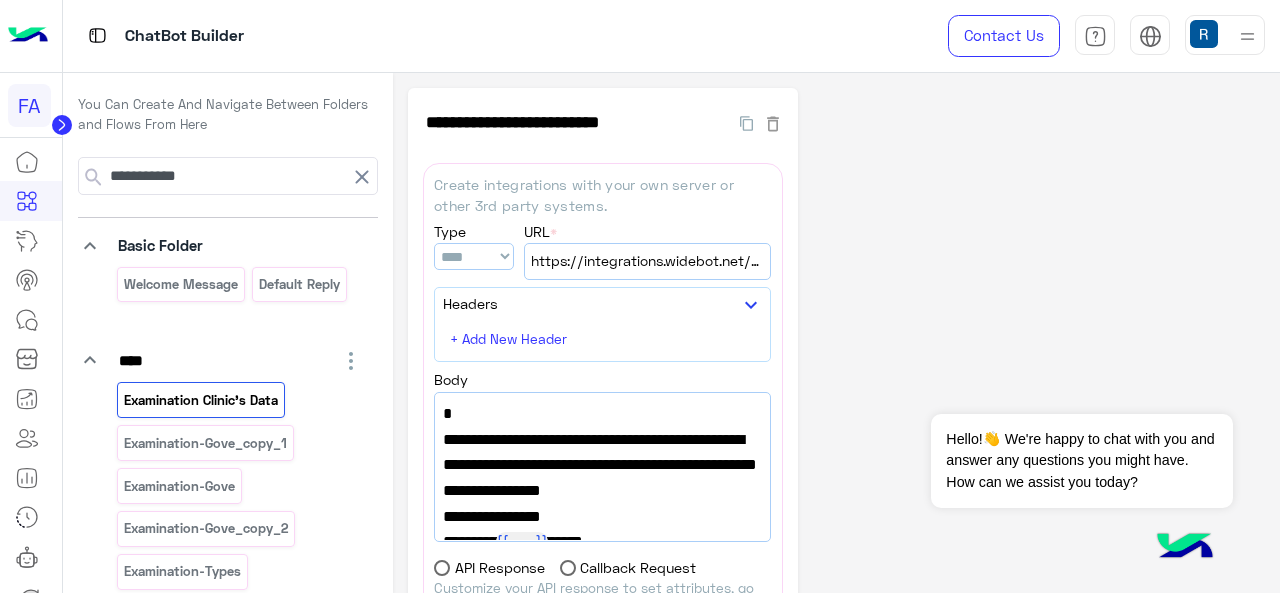 click on "**********" 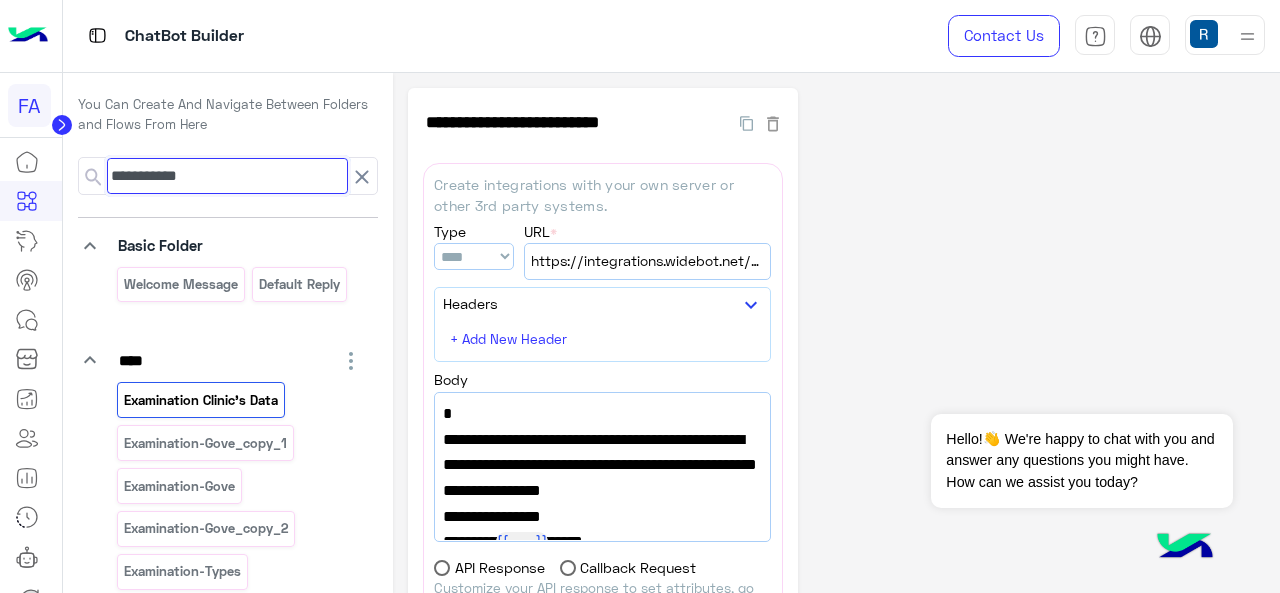click on "**********" at bounding box center (227, 176) 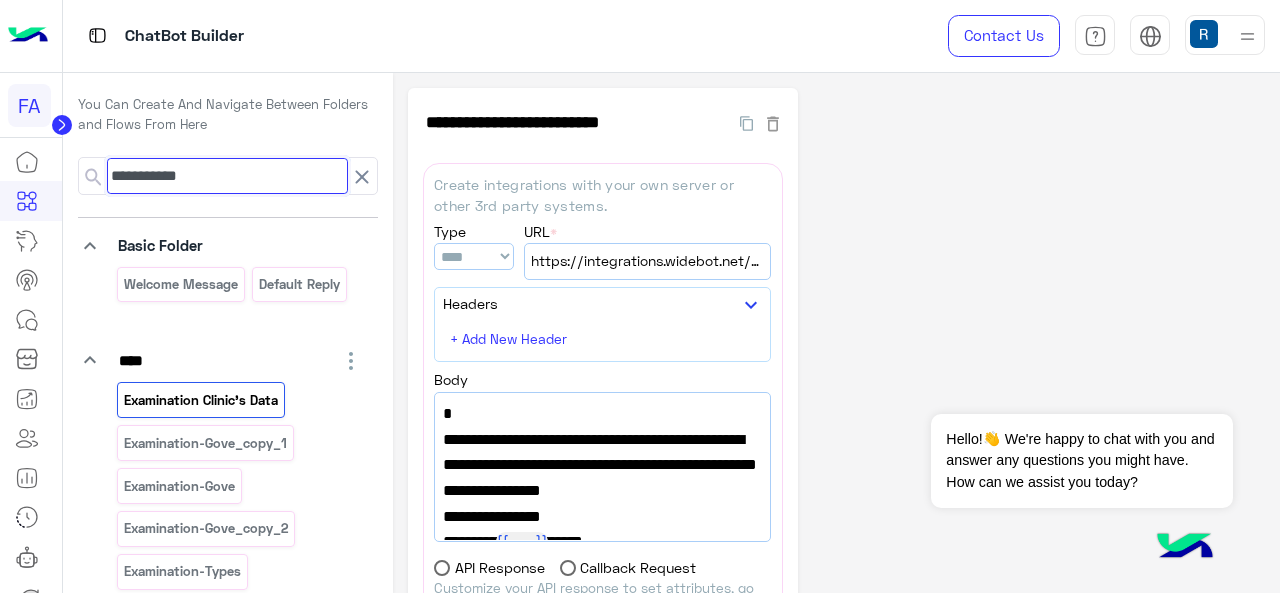 paste on "*********" 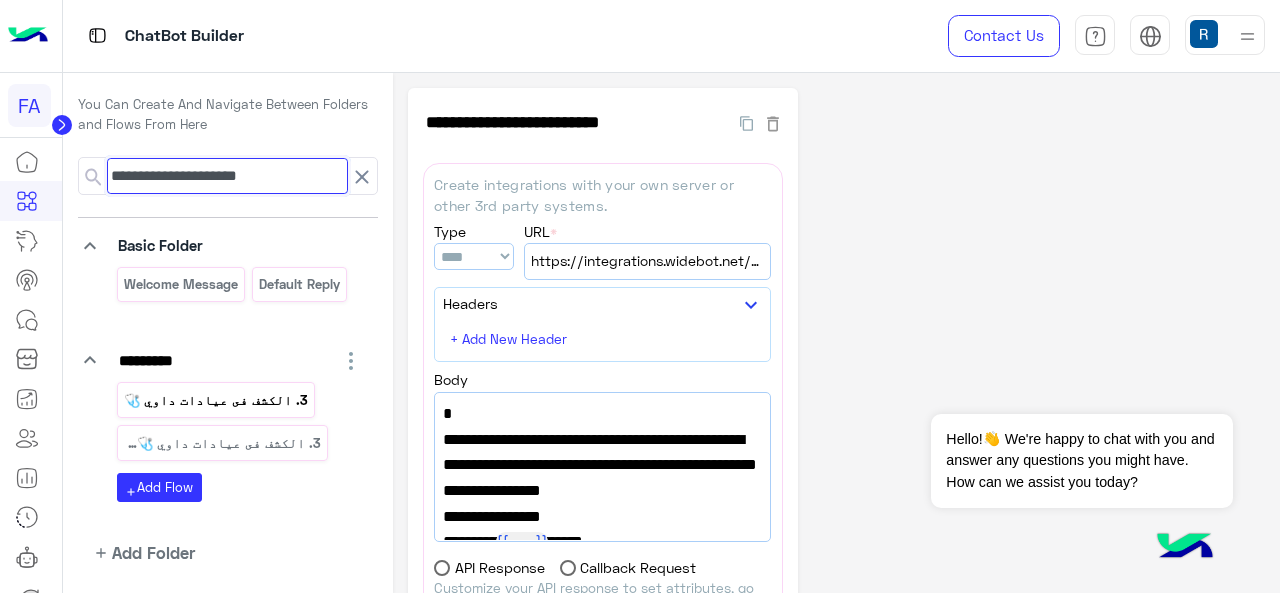 type on "**********" 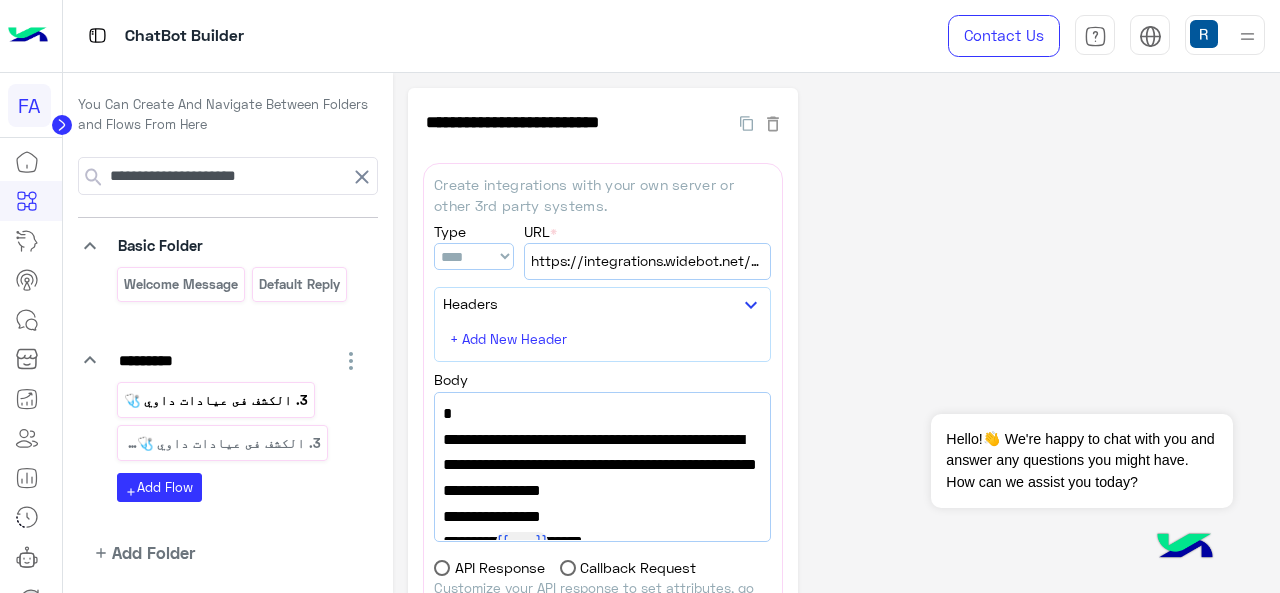 click on "3.	الكشف فى عيادات داوي 🩺" at bounding box center [215, 400] 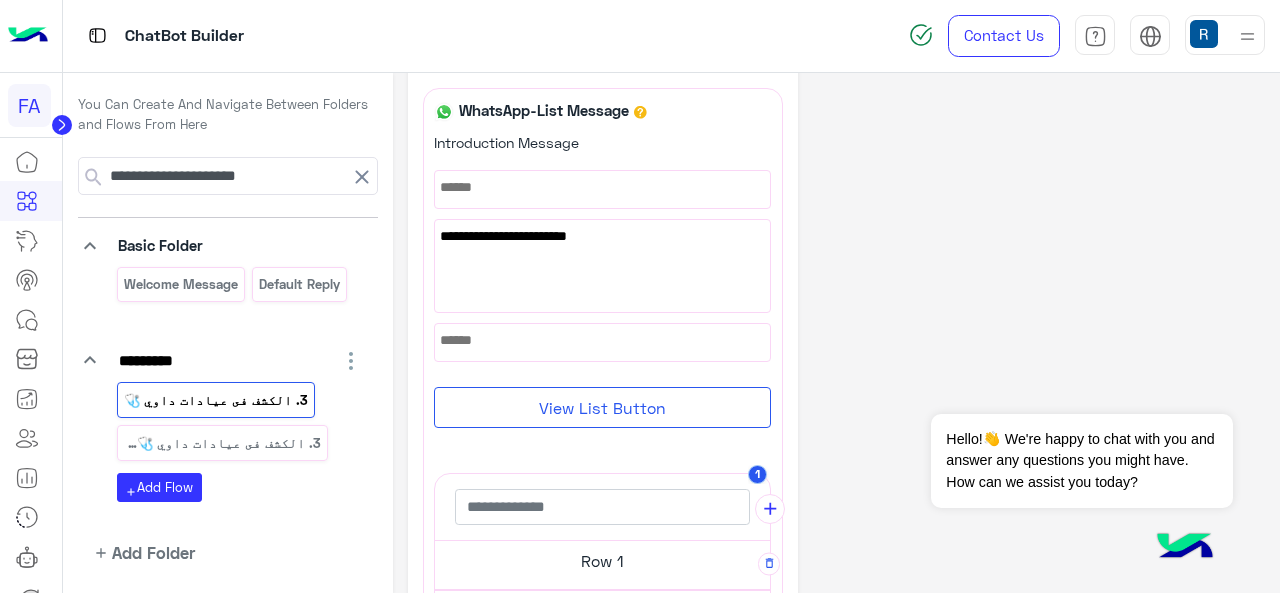 scroll, scrollTop: 200, scrollLeft: 0, axis: vertical 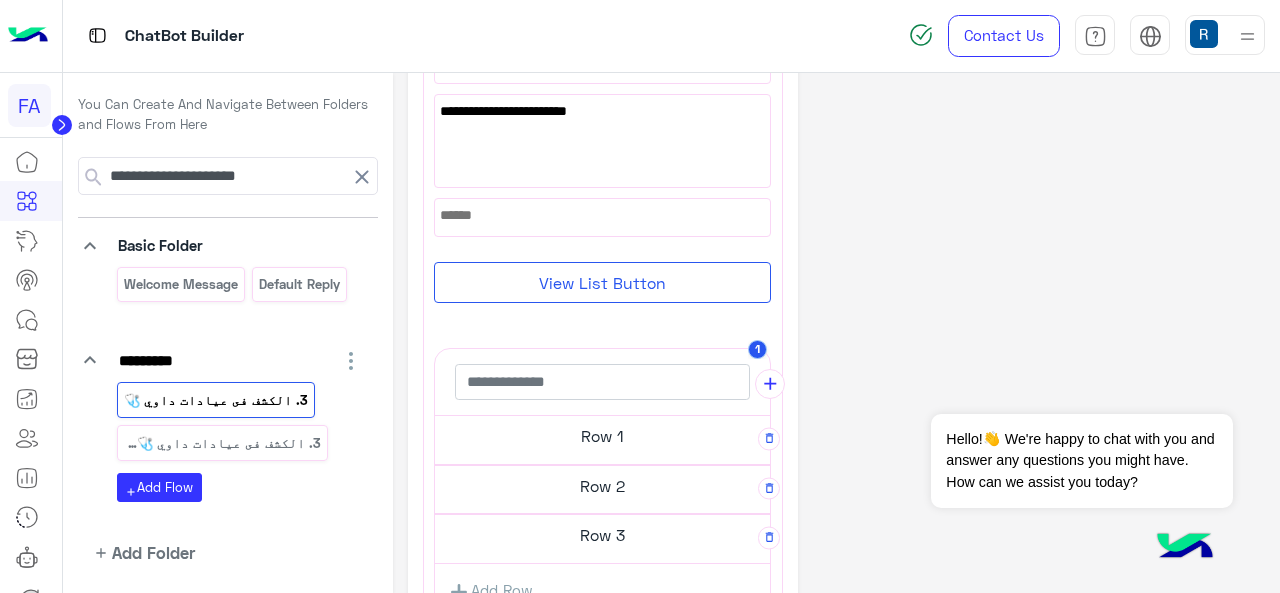 click on "Row 1" at bounding box center (602, 436) 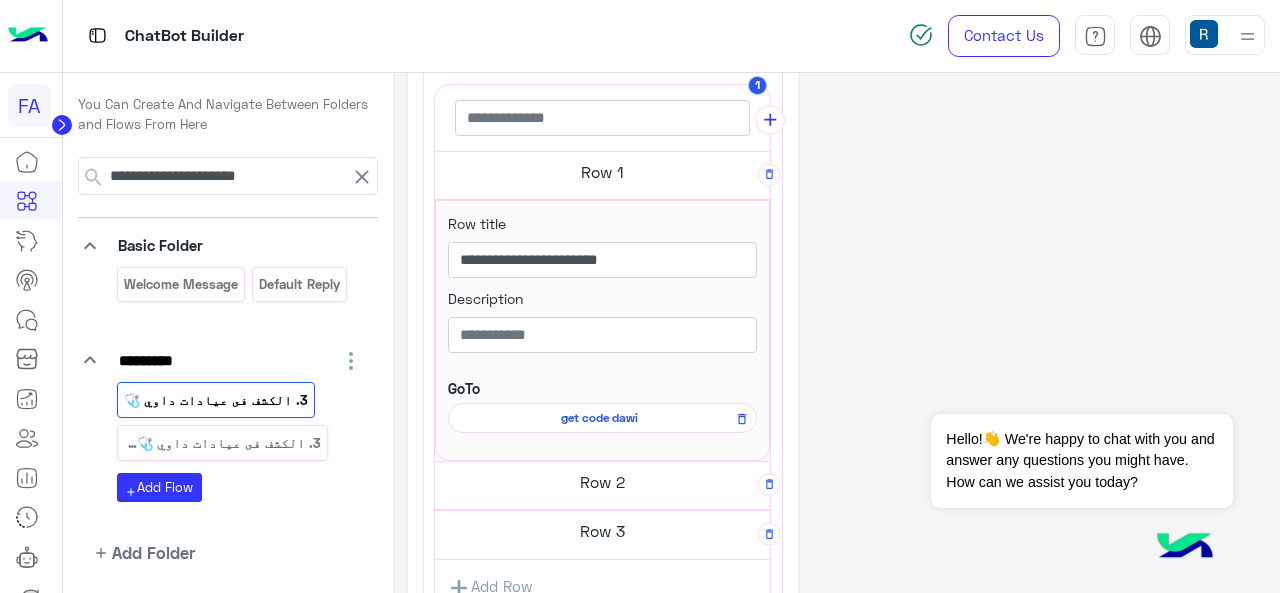 scroll, scrollTop: 500, scrollLeft: 0, axis: vertical 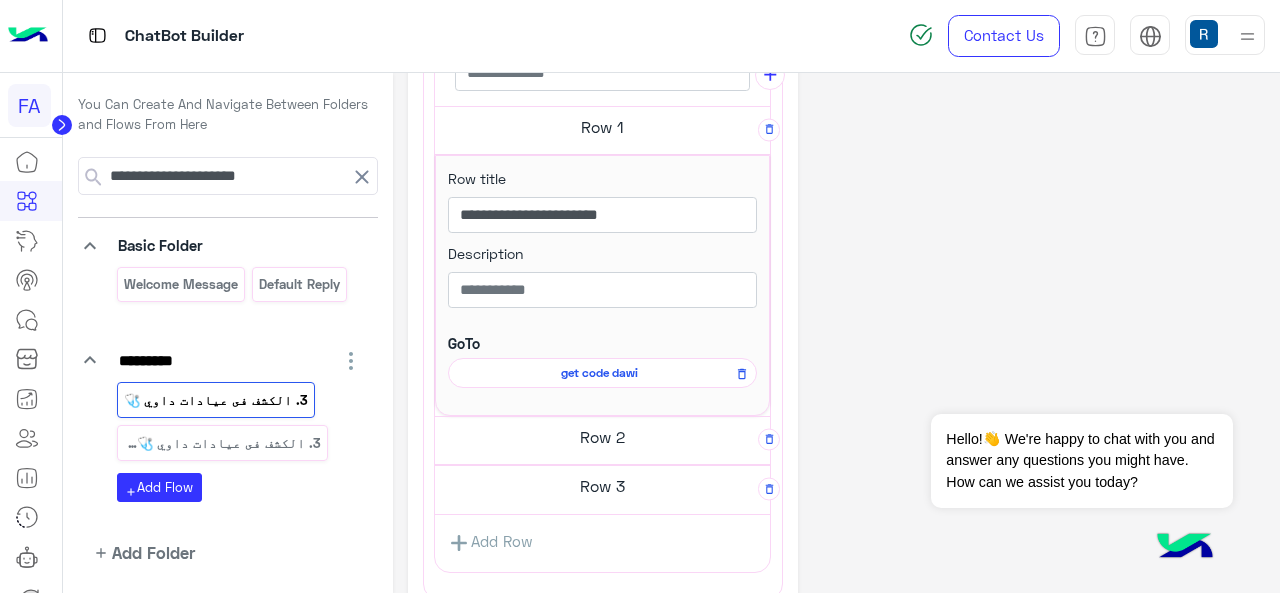 click on "Row 2" at bounding box center [602, 127] 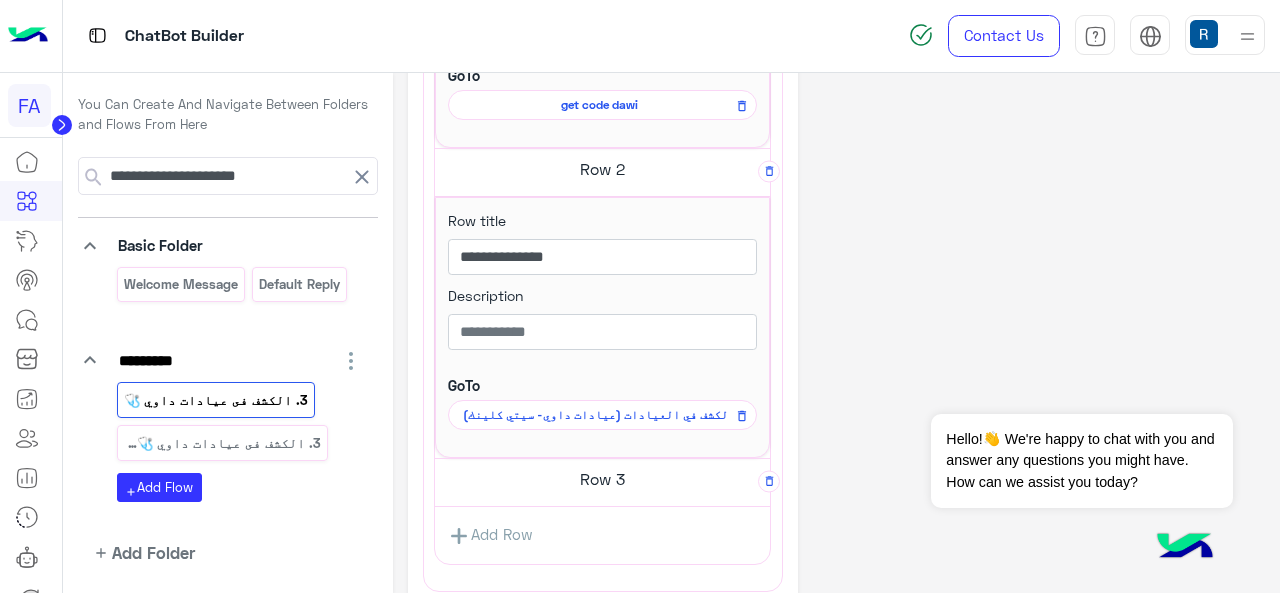 scroll, scrollTop: 800, scrollLeft: 0, axis: vertical 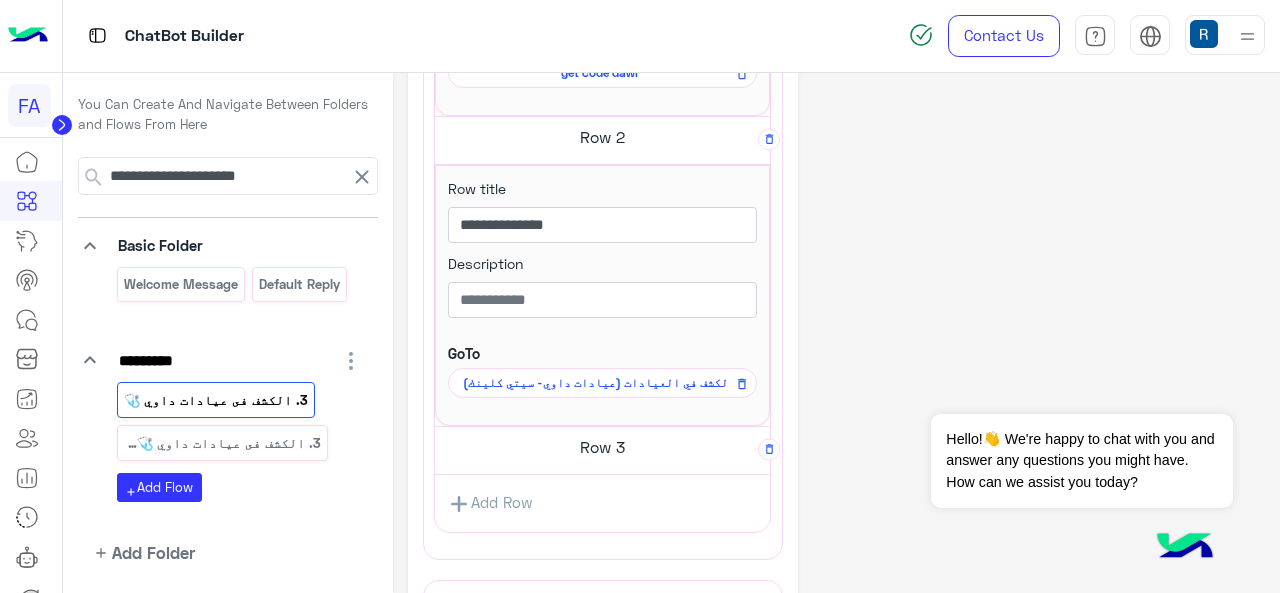 click on "Row 3" at bounding box center (602, -173) 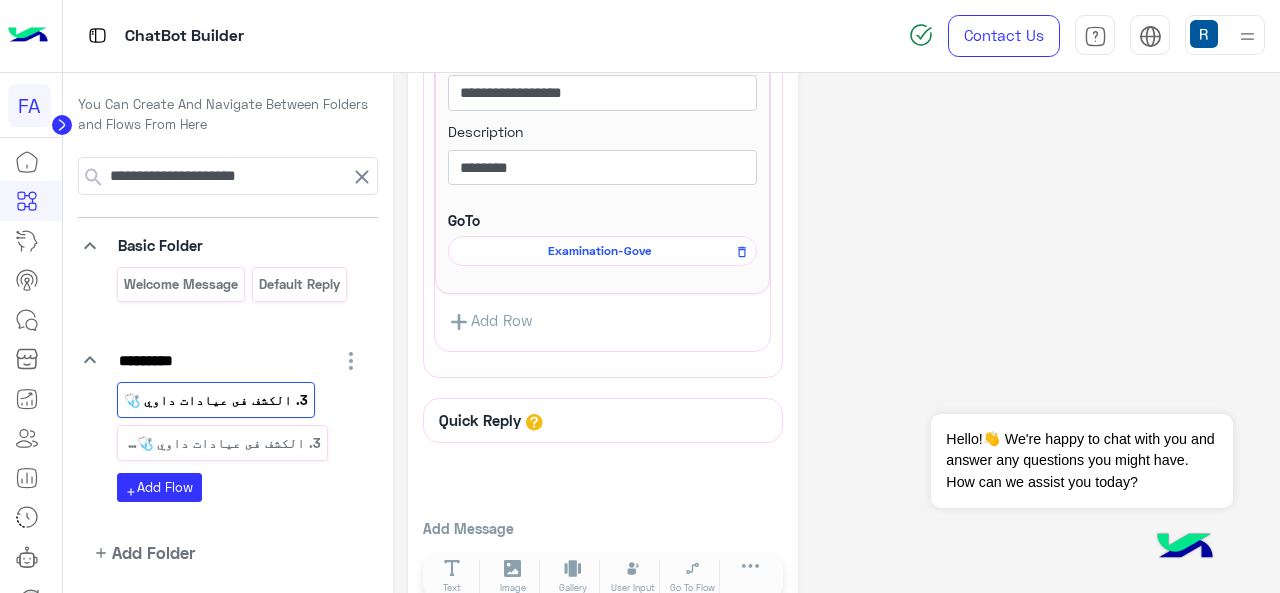 scroll, scrollTop: 1274, scrollLeft: 0, axis: vertical 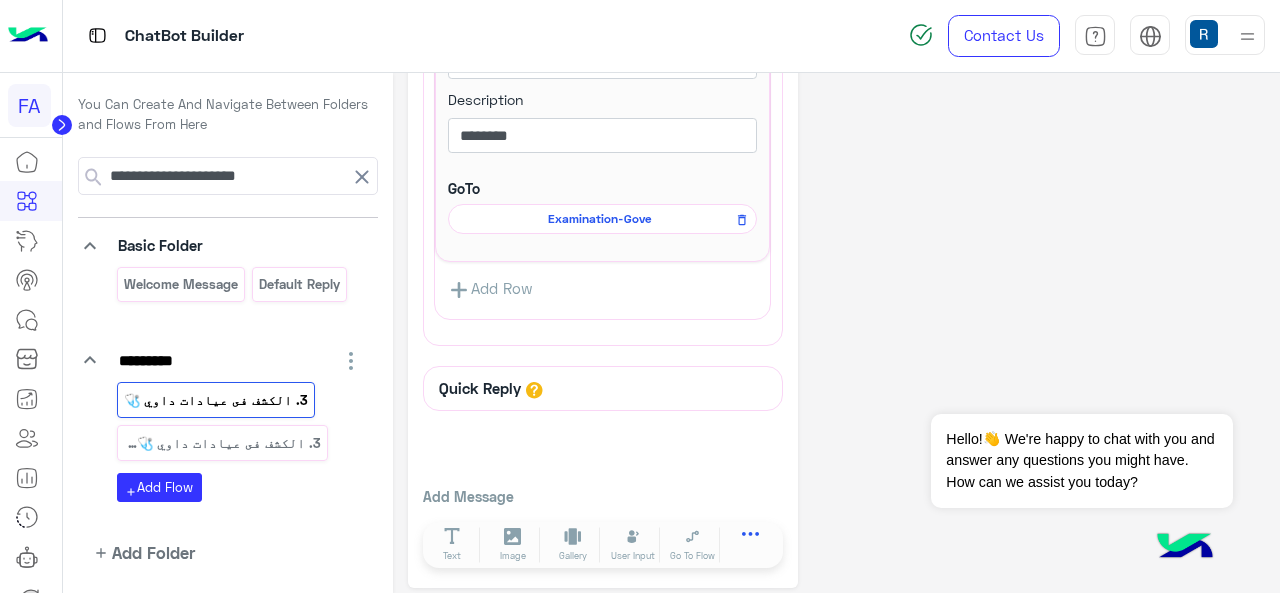 click 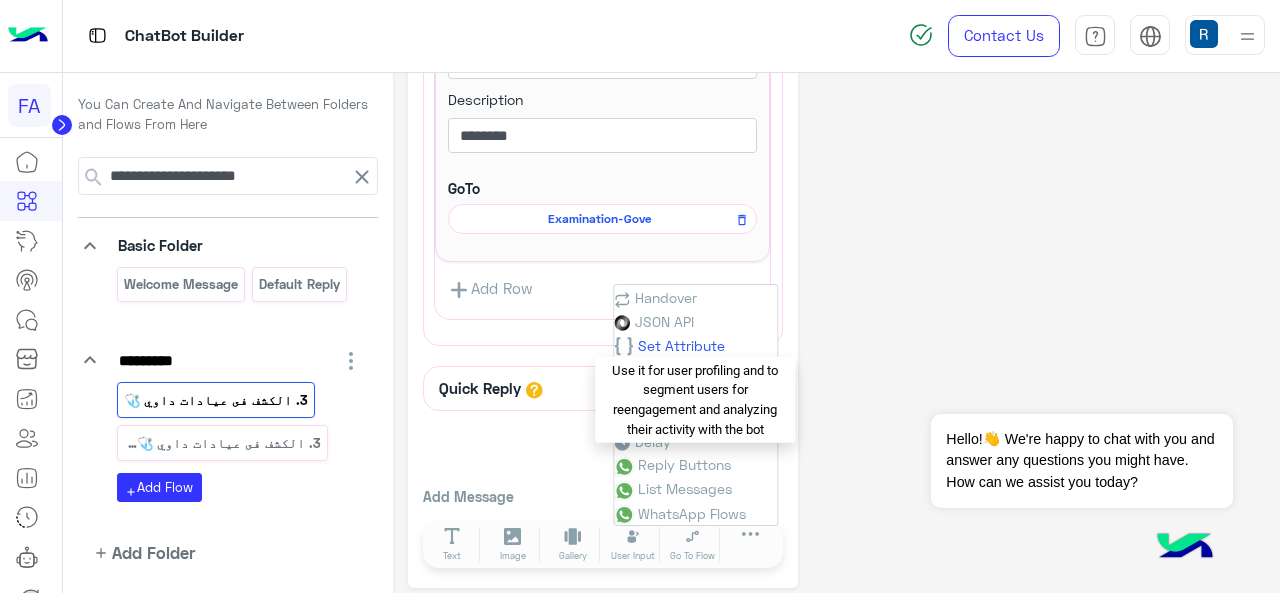 click on "Set Attribute" at bounding box center (681, 345) 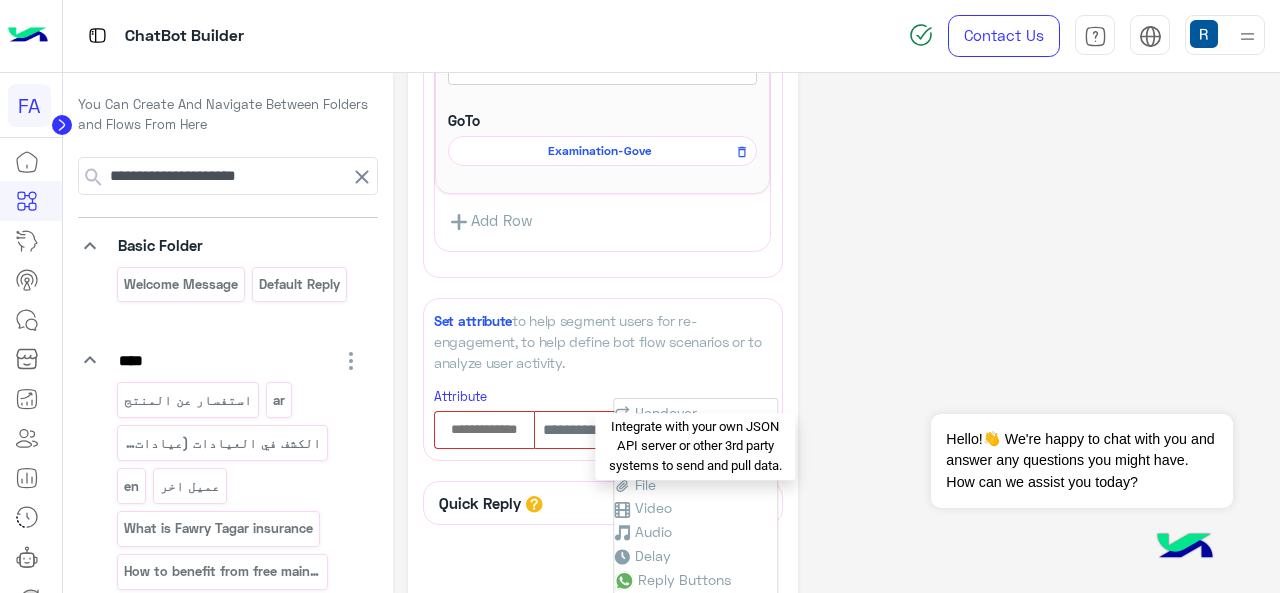 scroll, scrollTop: 1374, scrollLeft: 0, axis: vertical 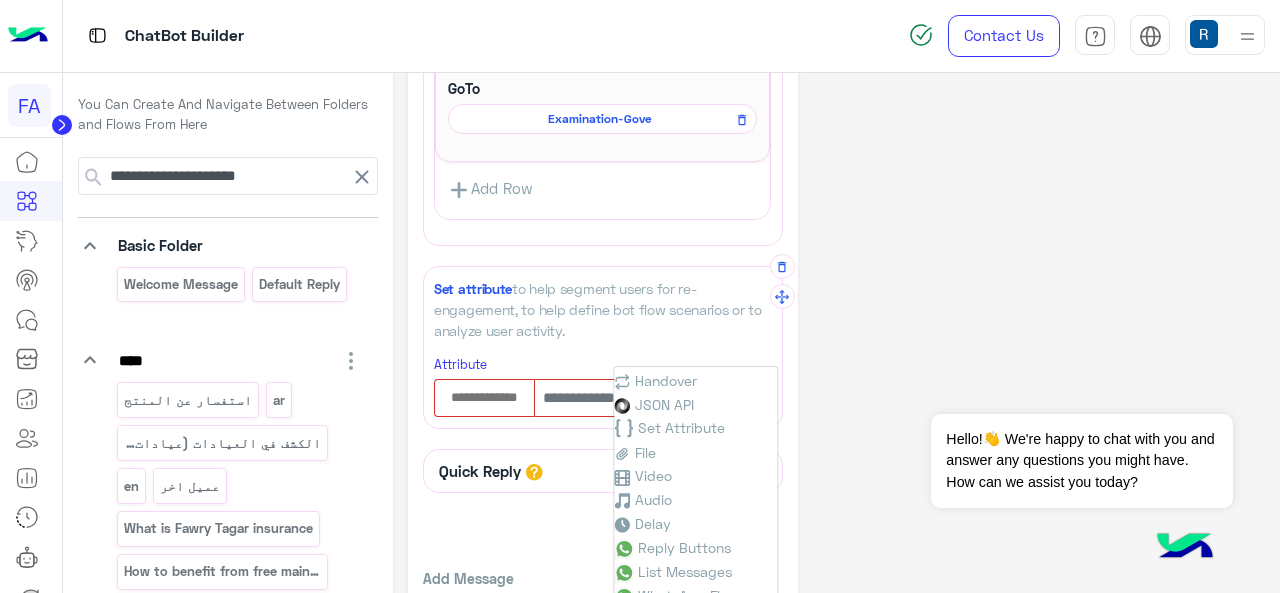click on "Set attribute  to help segment users for re-engagement, to help define bot flow scenarios or to analyze user activity.  Attribute" at bounding box center [603, 347] 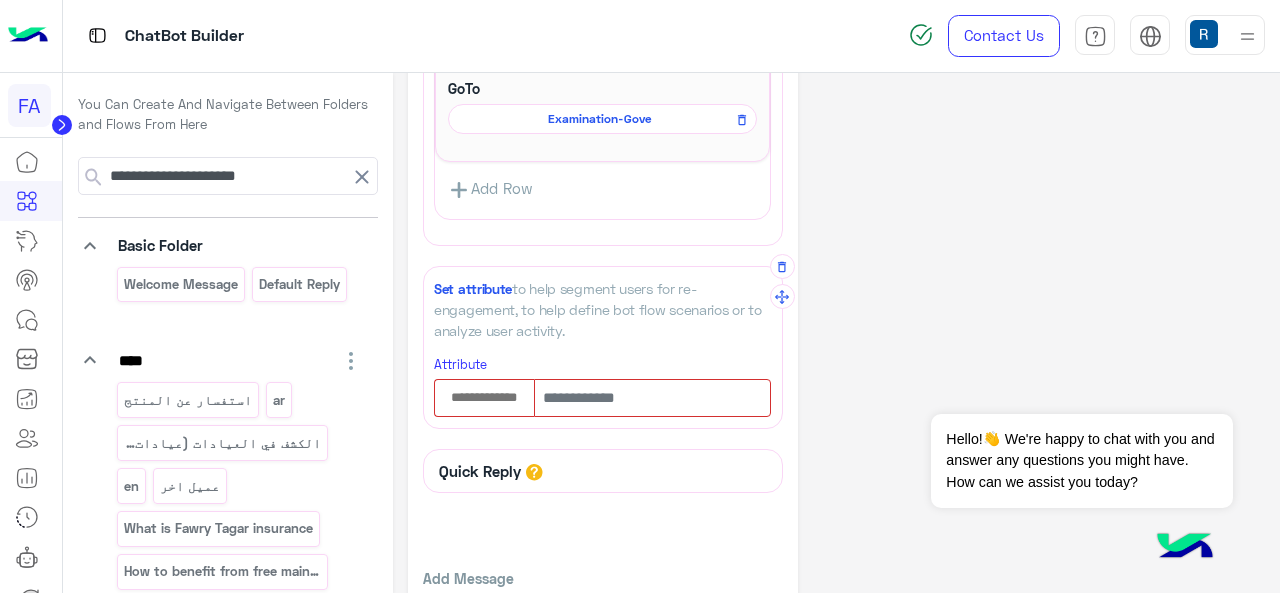 click at bounding box center [484, 398] 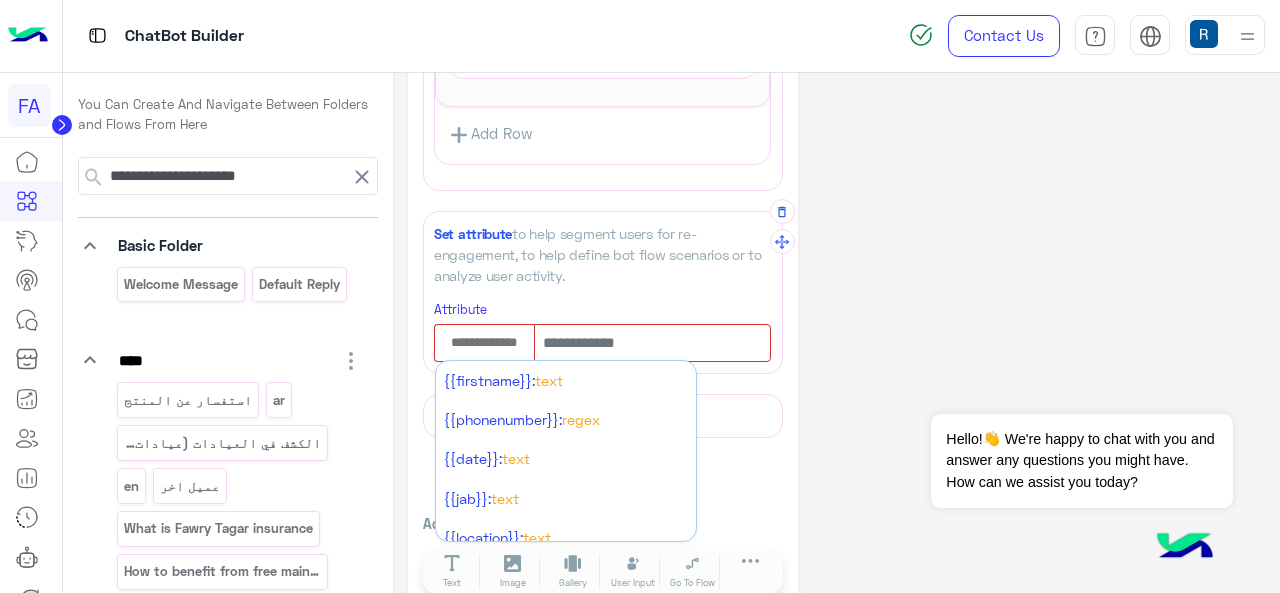 scroll, scrollTop: 1454, scrollLeft: 0, axis: vertical 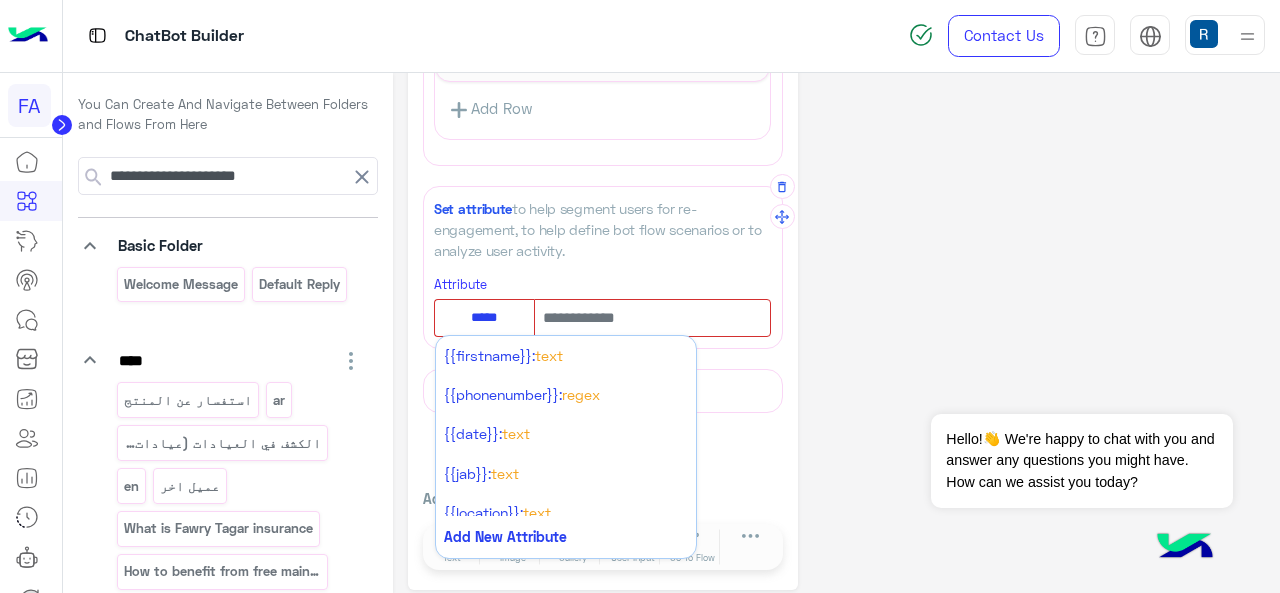type on "****" 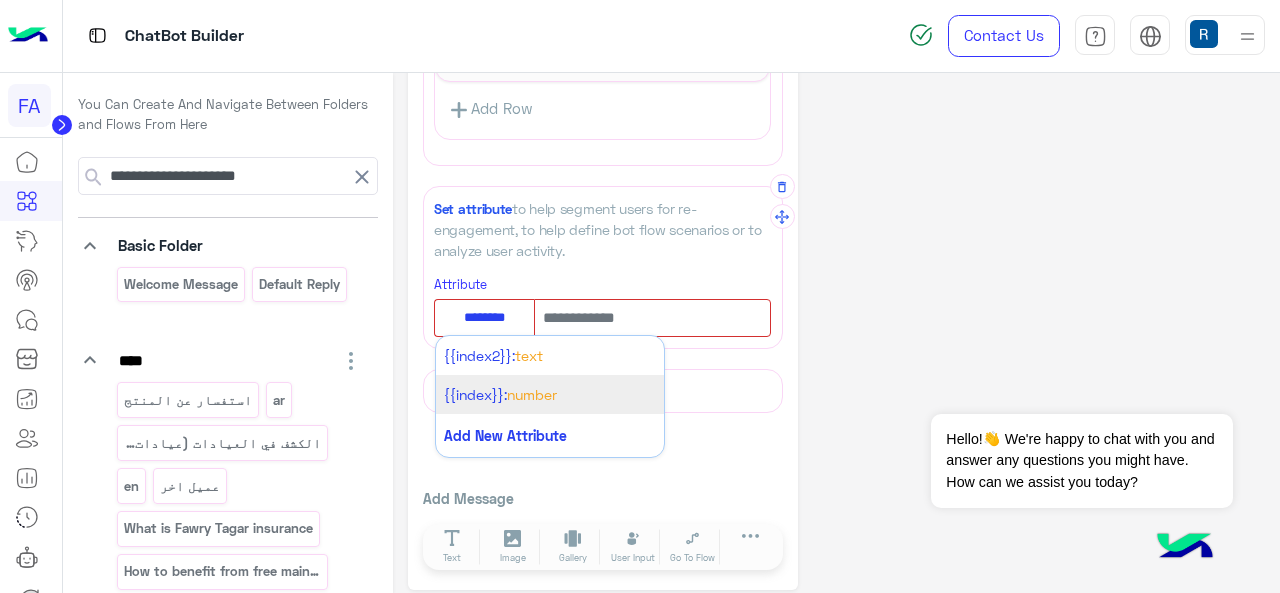 type on "********" 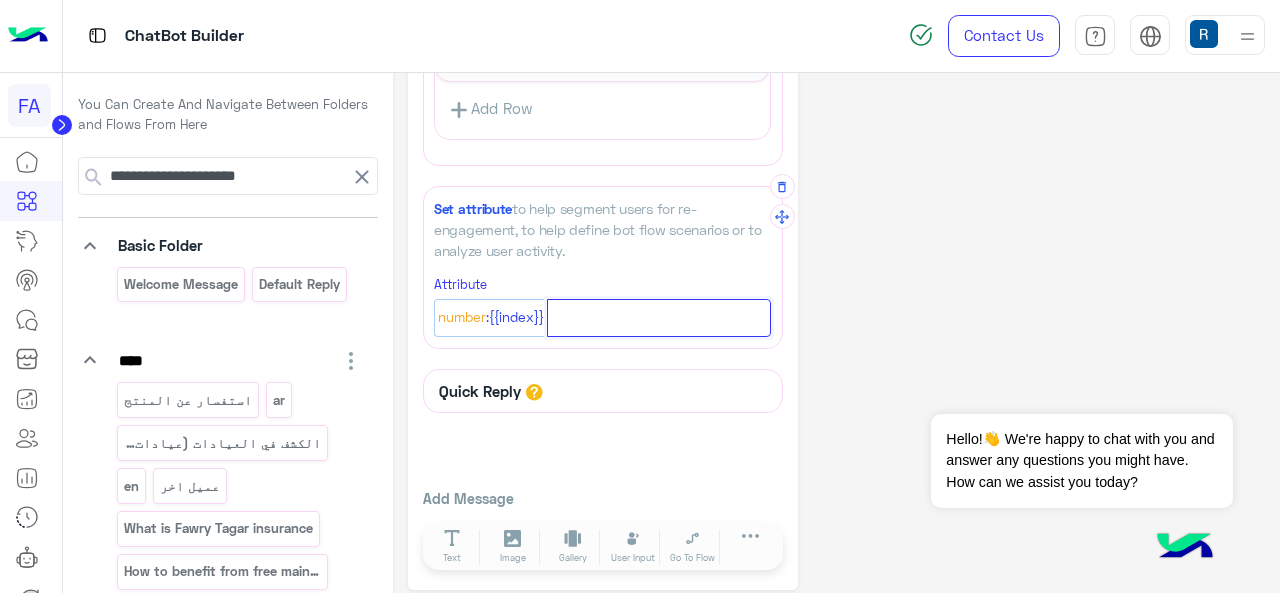 click at bounding box center [659, 318] 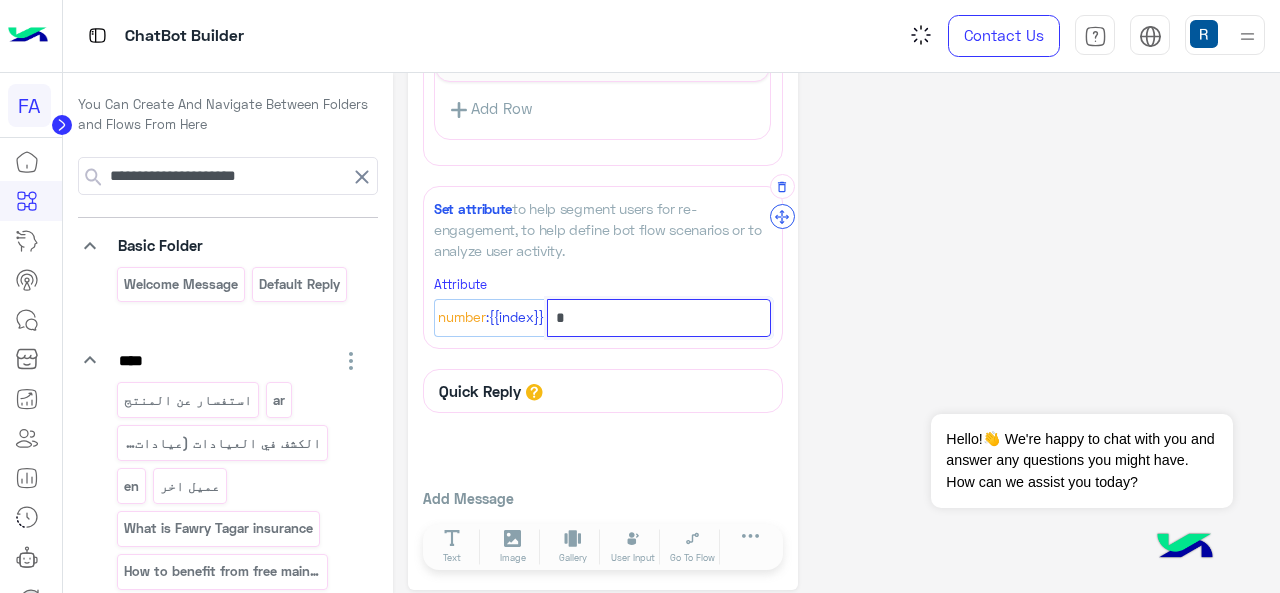 type on "*" 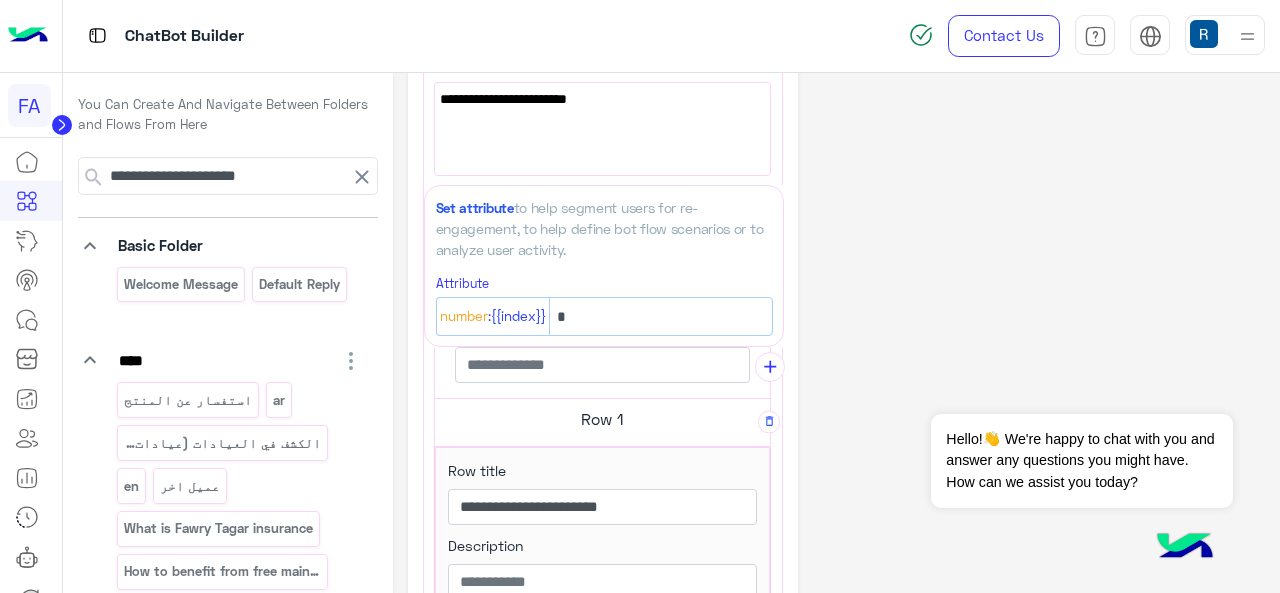 scroll, scrollTop: 0, scrollLeft: 0, axis: both 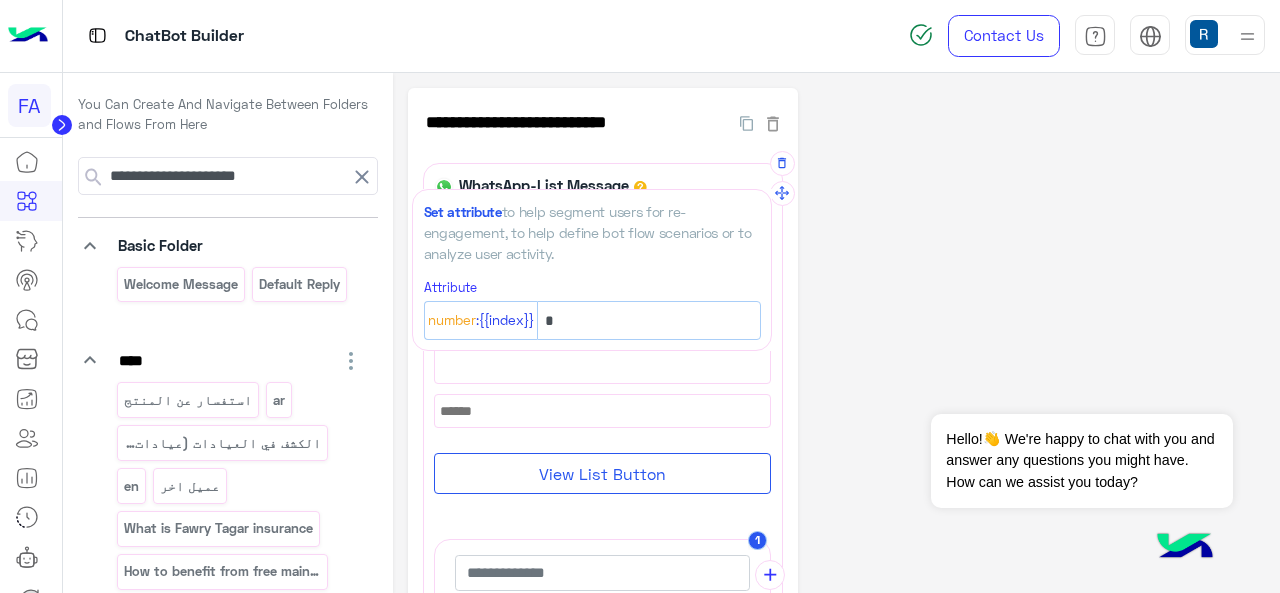 drag, startPoint x: 780, startPoint y: 213, endPoint x: 770, endPoint y: 227, distance: 17.20465 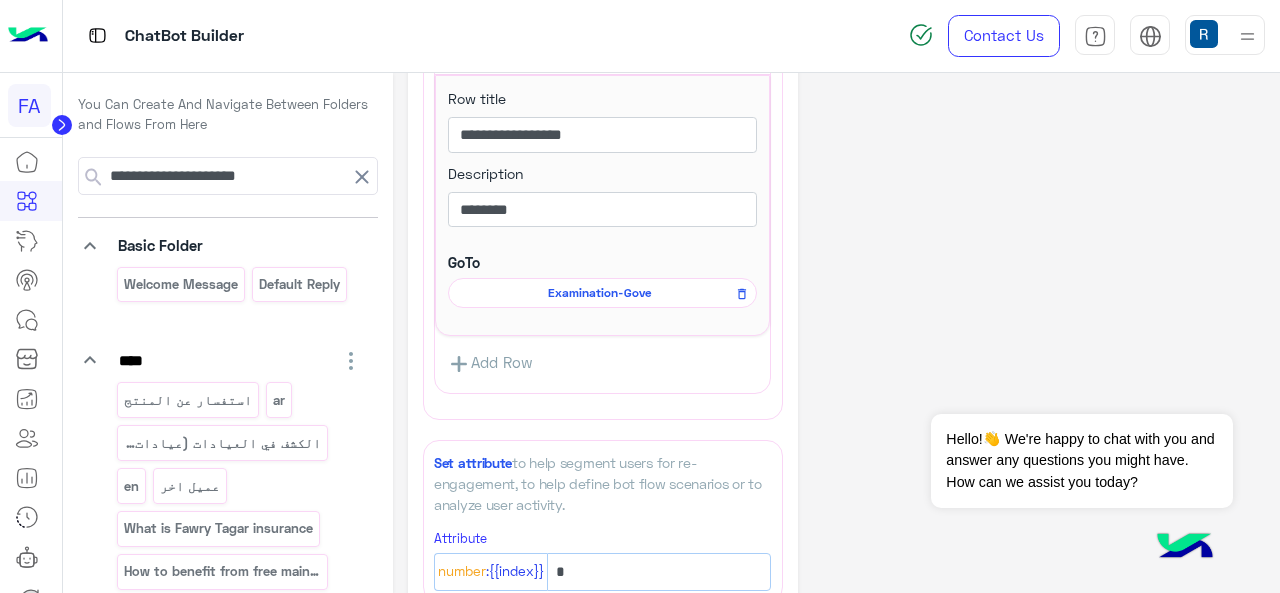 scroll, scrollTop: 1400, scrollLeft: 0, axis: vertical 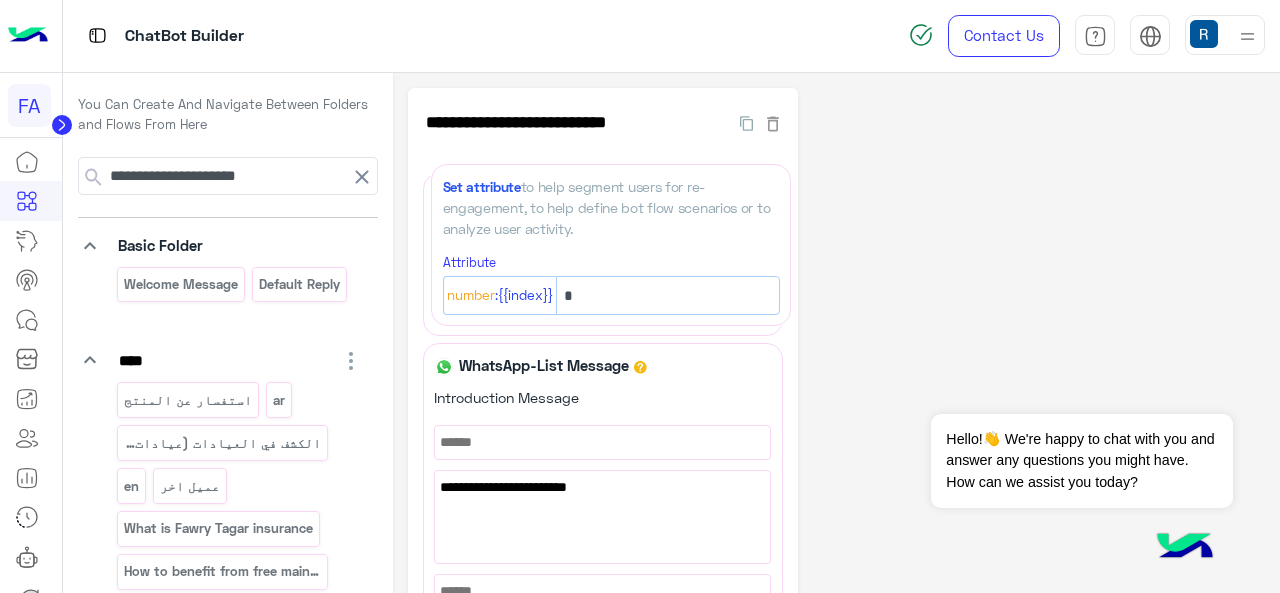 drag, startPoint x: 787, startPoint y: 269, endPoint x: 796, endPoint y: 203, distance: 66.61081 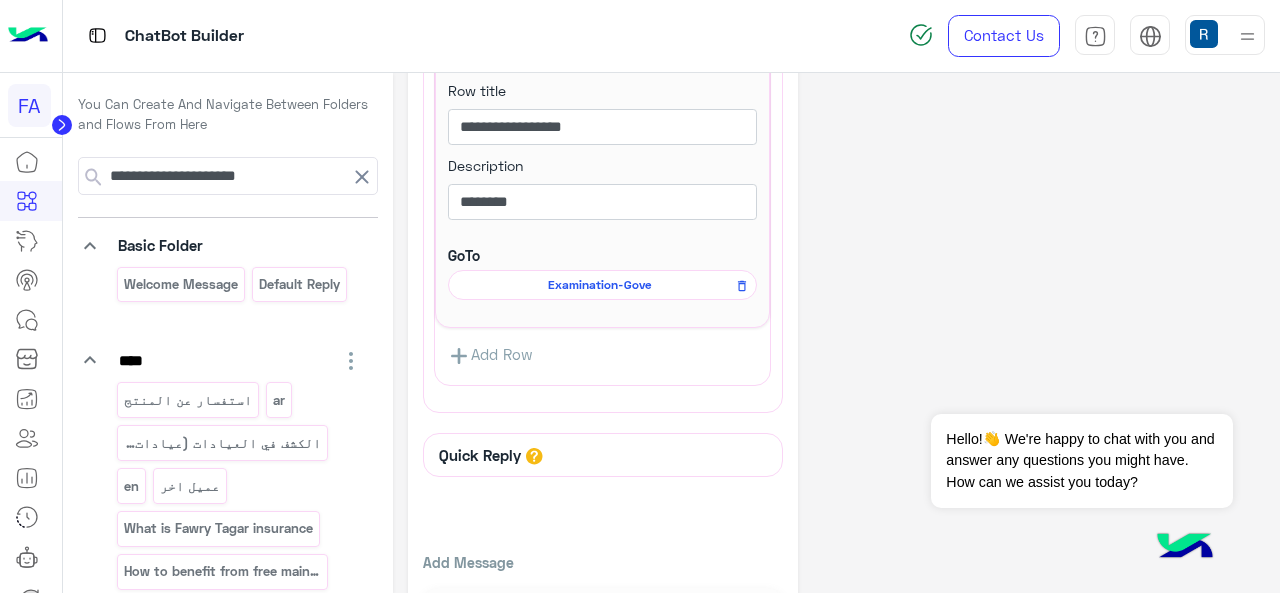 scroll, scrollTop: 1400, scrollLeft: 0, axis: vertical 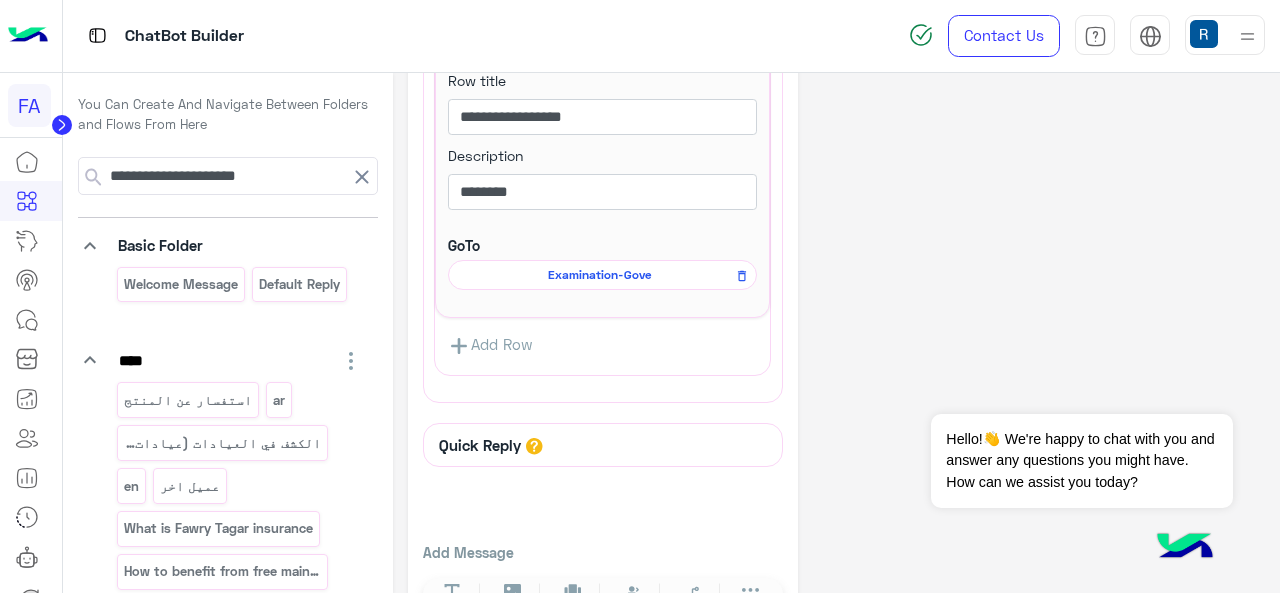 click on "Examination-Gove" at bounding box center [602, -345] 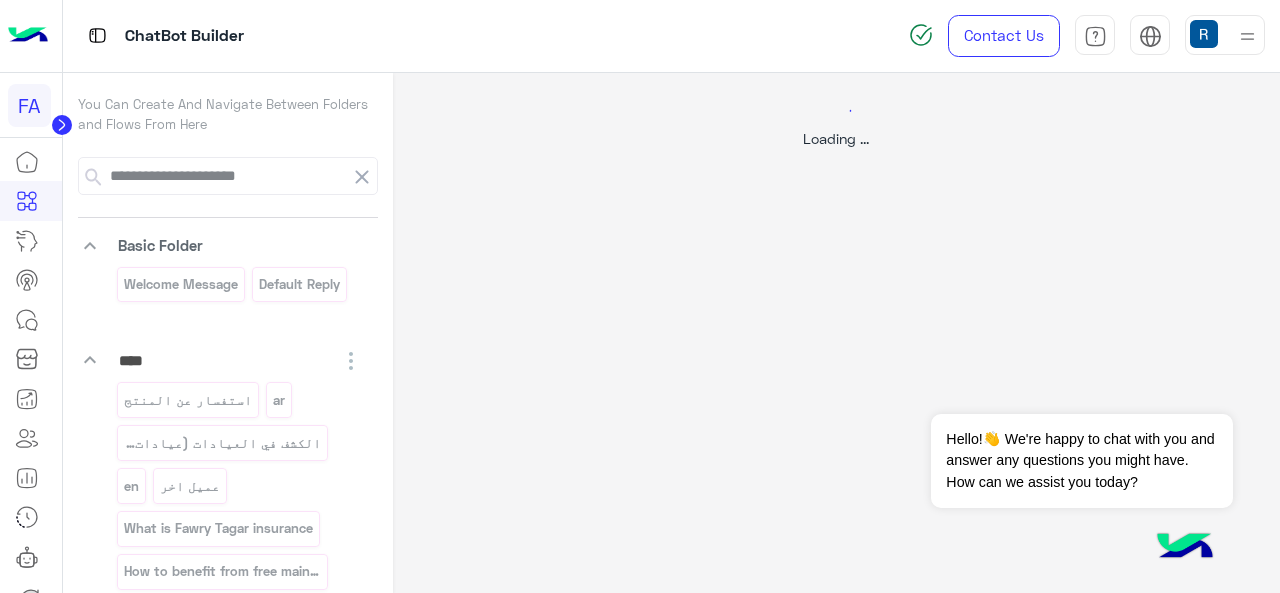 click on "Loading ..." 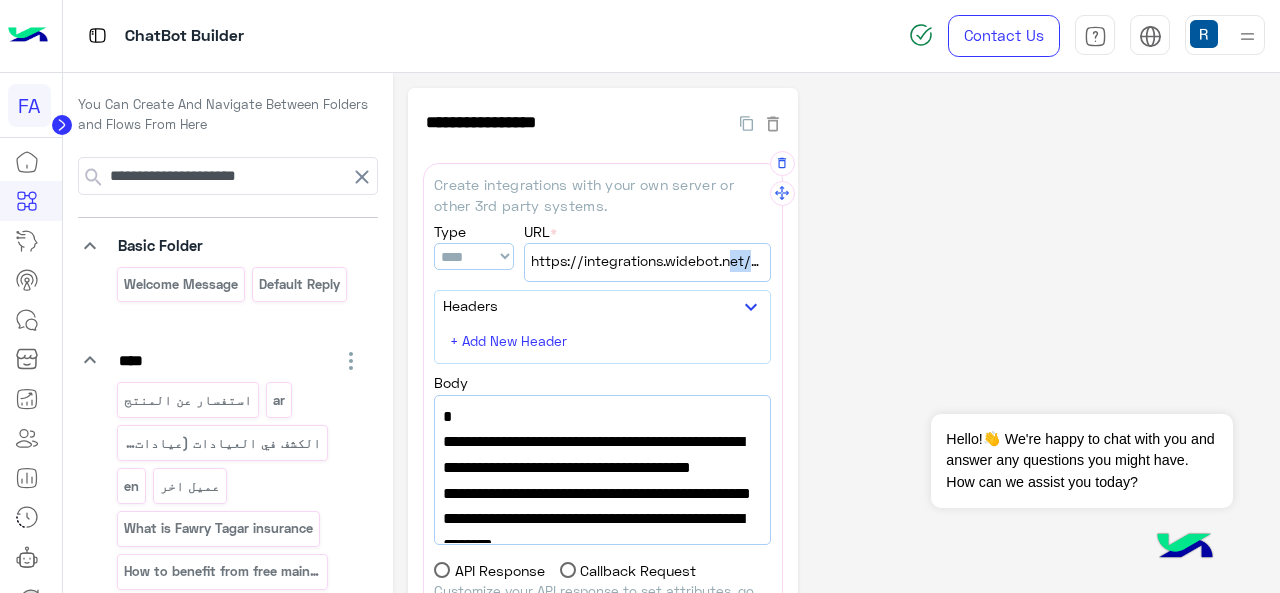 click on "https://integrations.widebot.net/api/JSONAPI" at bounding box center (647, 262) 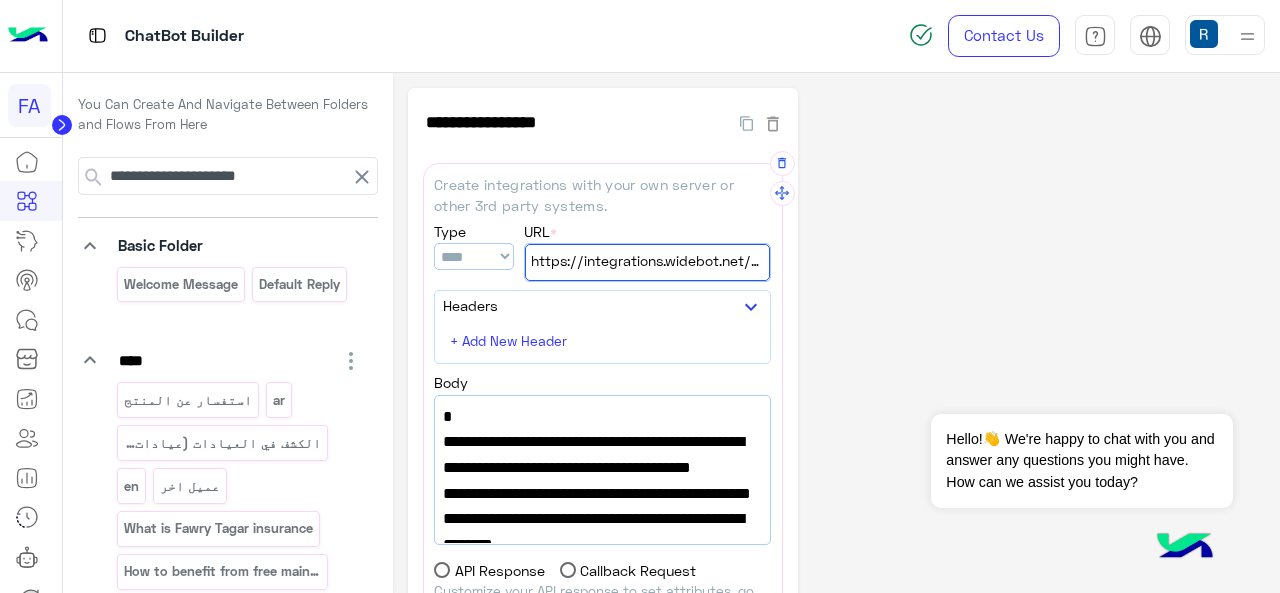 scroll, scrollTop: 0, scrollLeft: 0, axis: both 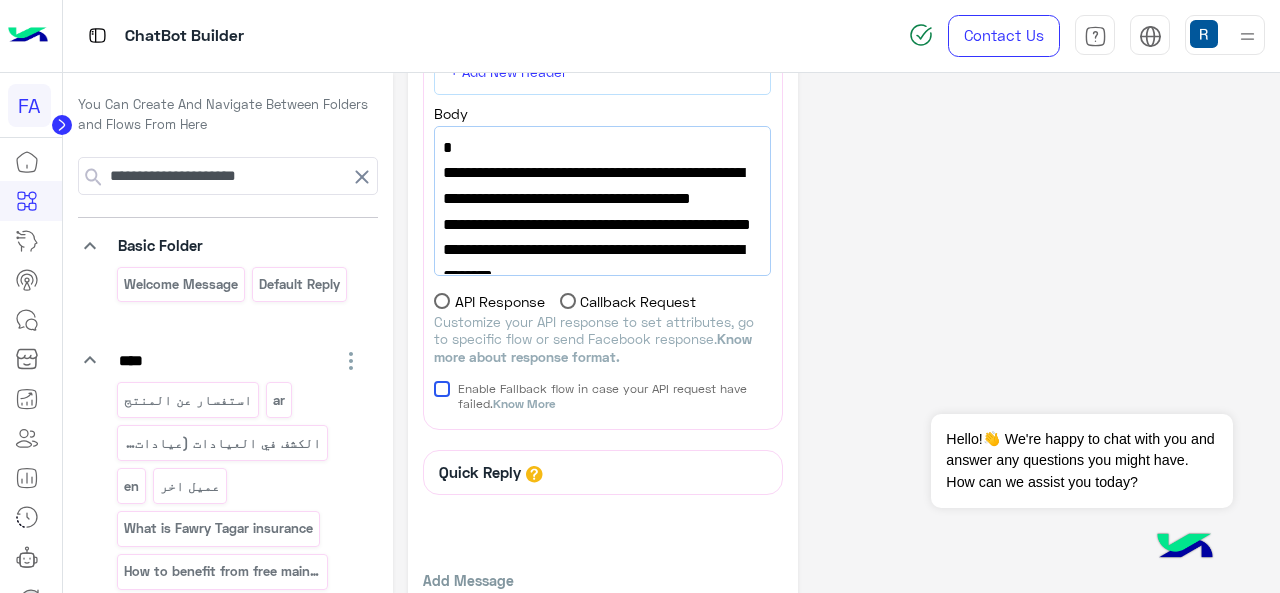 click on "**********" 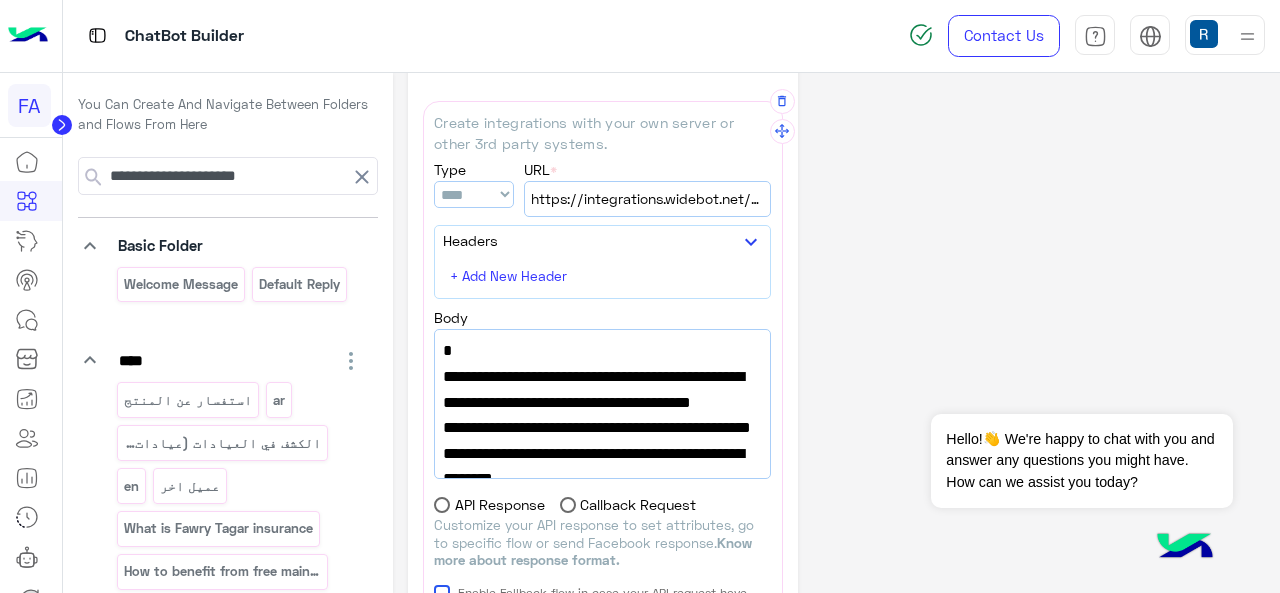 scroll, scrollTop: 6, scrollLeft: 0, axis: vertical 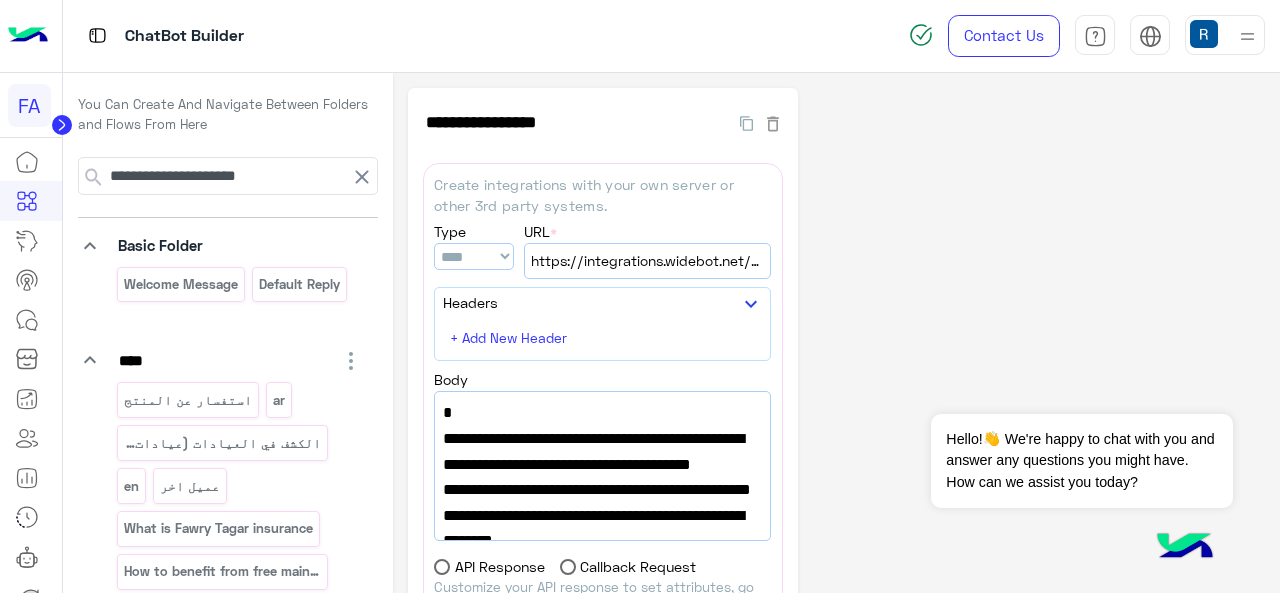 click on "**********" at bounding box center (228, 5939) 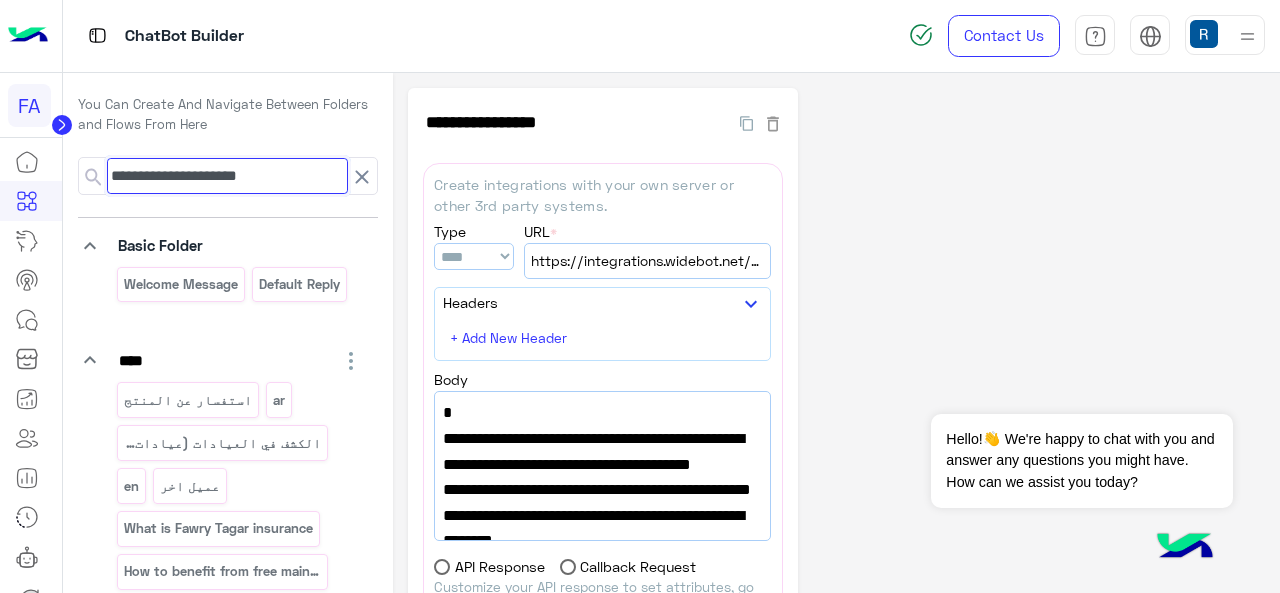 click on "**********" at bounding box center (227, 176) 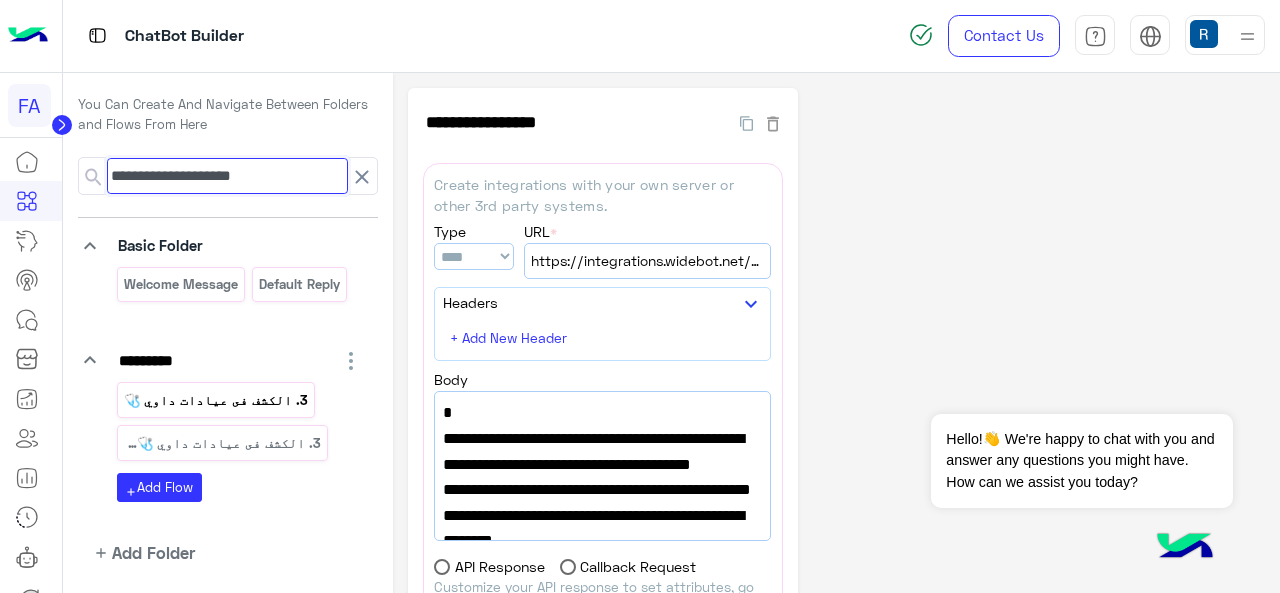 type on "**********" 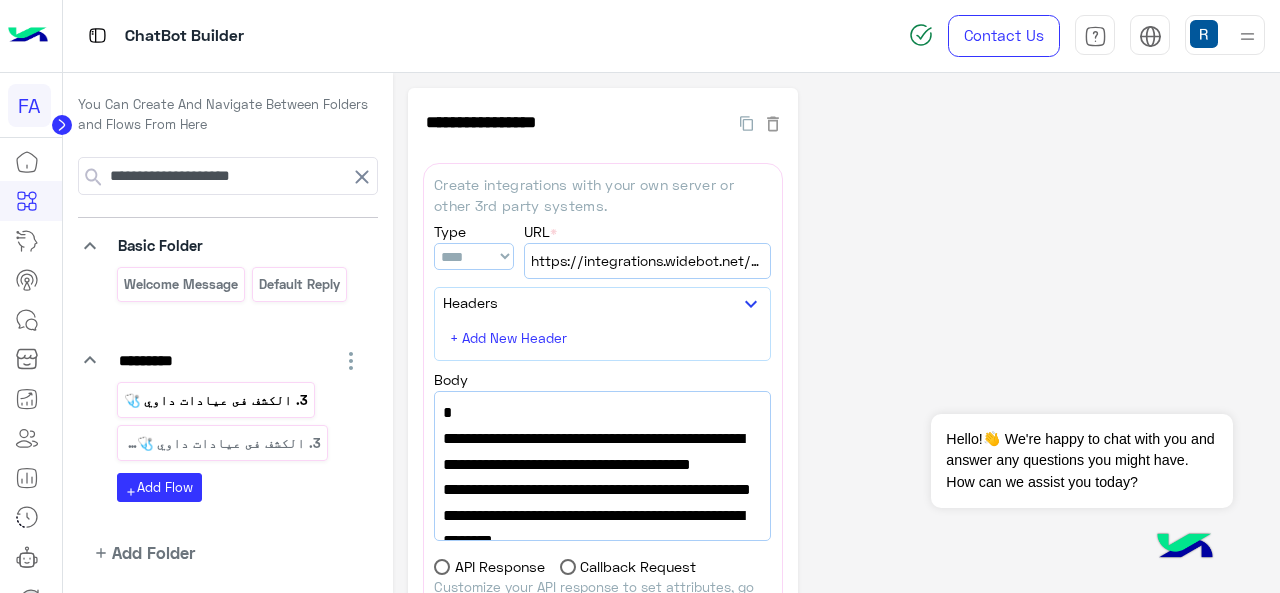 click on "3.	الكشف فى عيادات داوي 🩺" at bounding box center (216, 399) 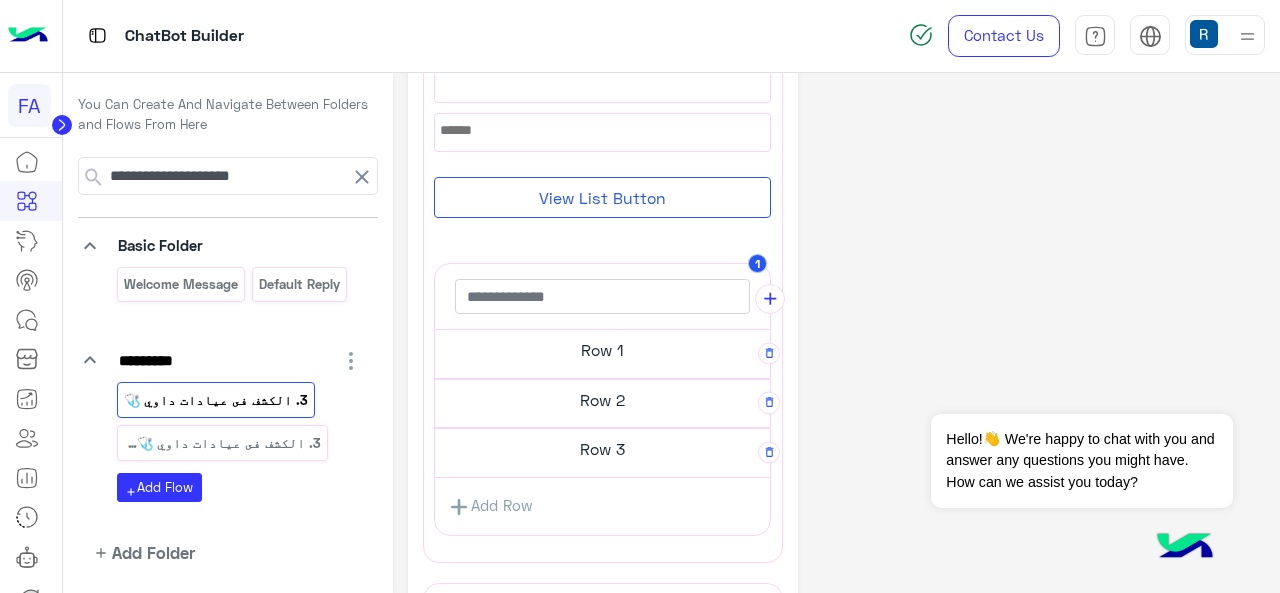 scroll, scrollTop: 500, scrollLeft: 0, axis: vertical 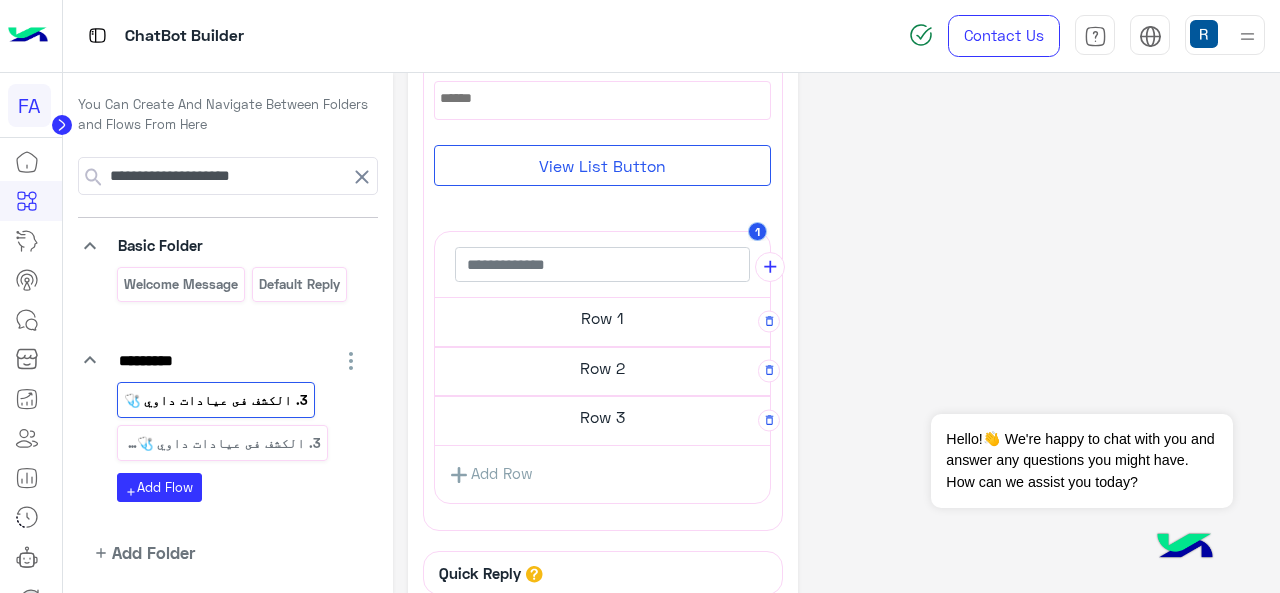 click on "Row 3" at bounding box center [602, 318] 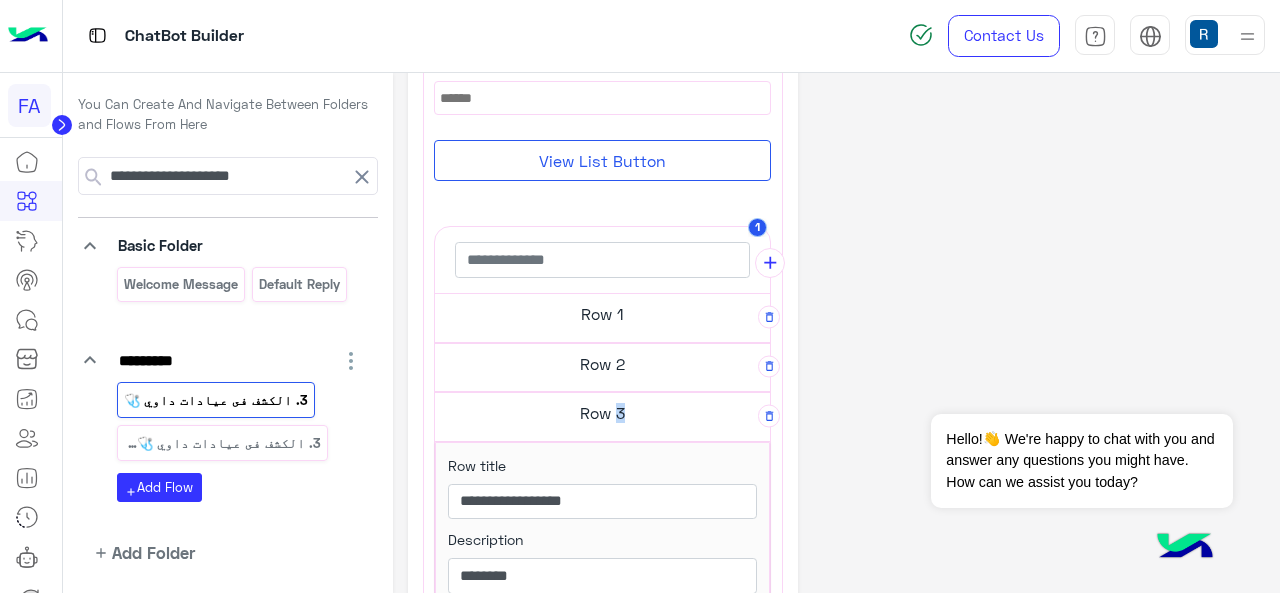 click on "Row 3" at bounding box center (602, 314) 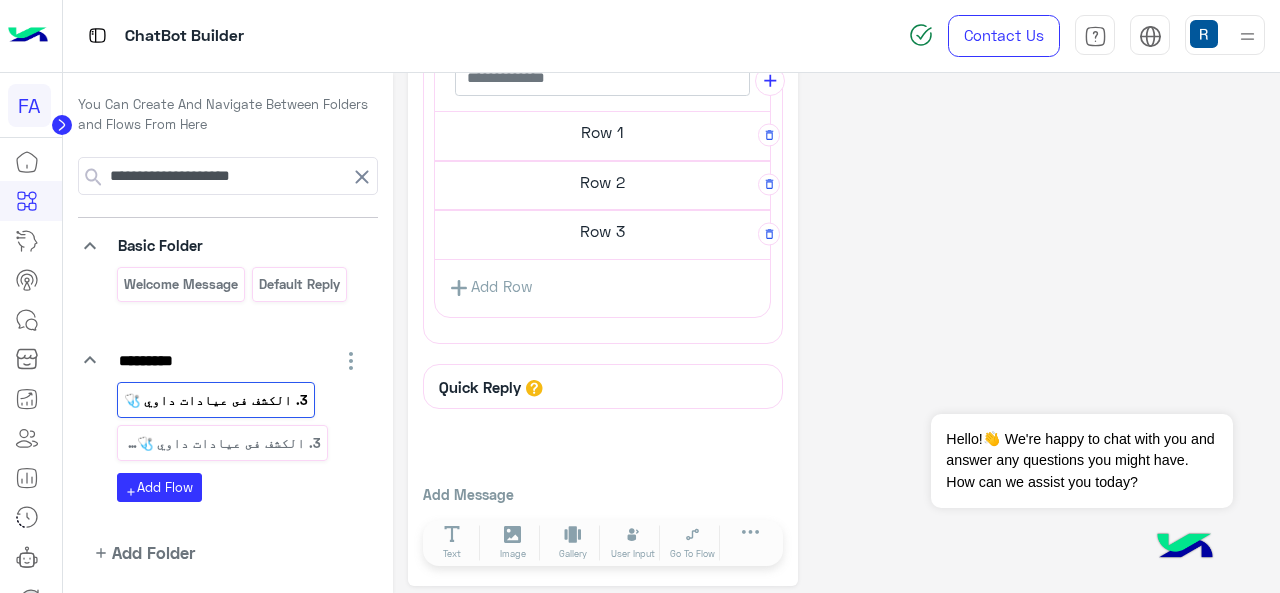 click on "Row 3" at bounding box center [602, 132] 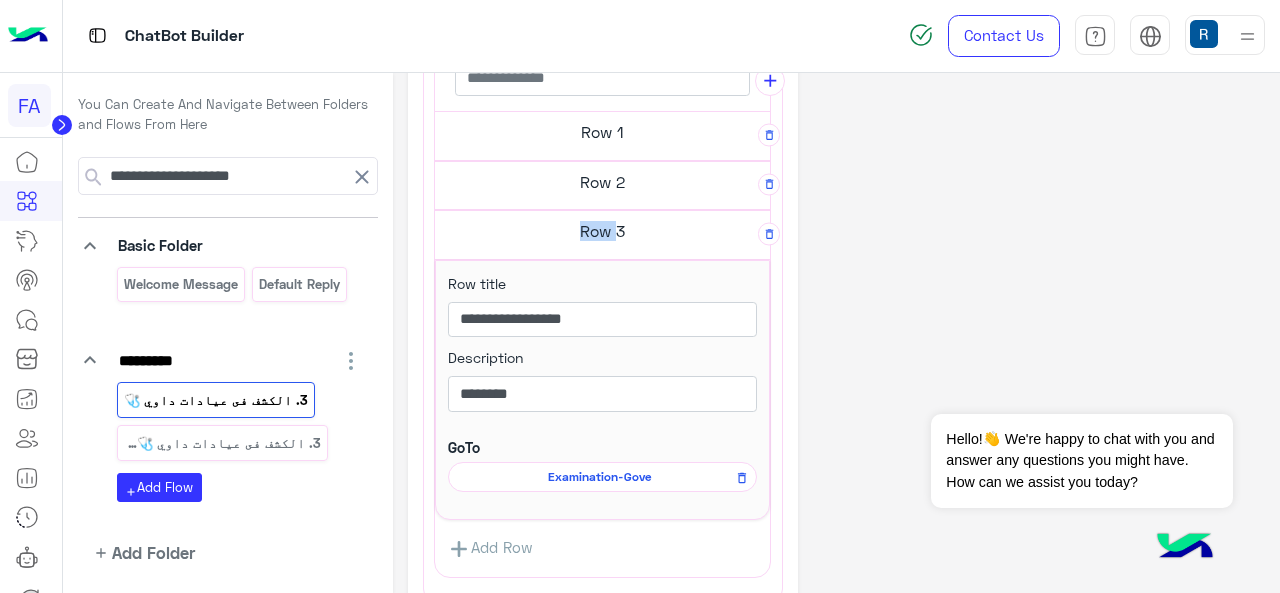 click on "Row 3" at bounding box center [602, 132] 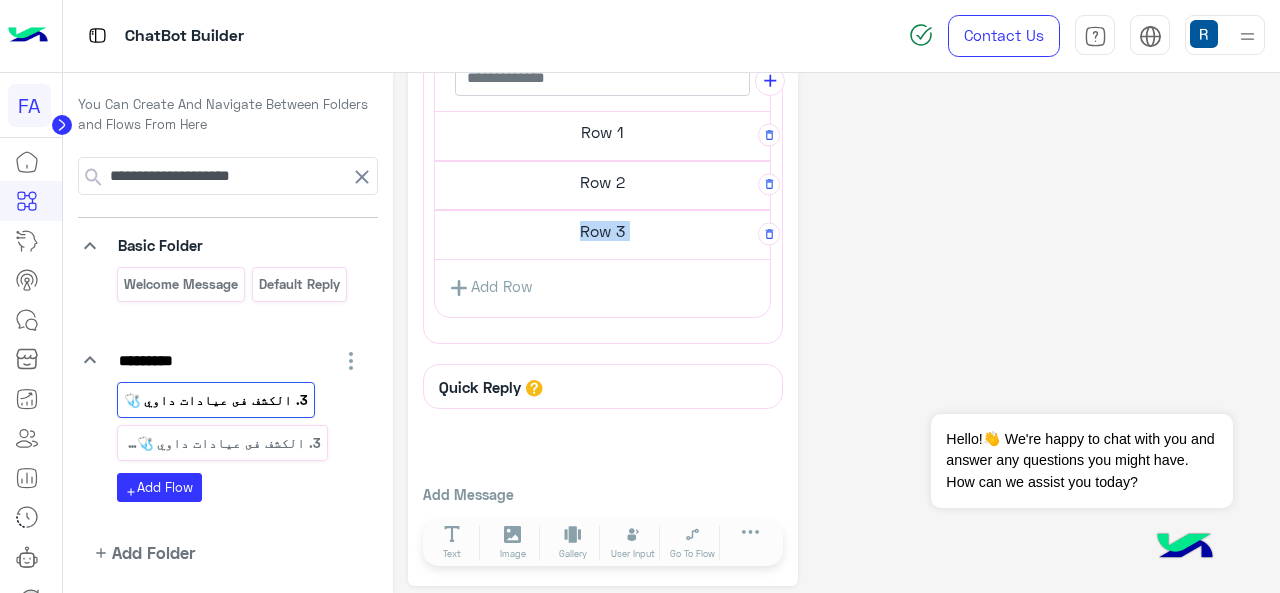 click on "Row 3" at bounding box center (602, 132) 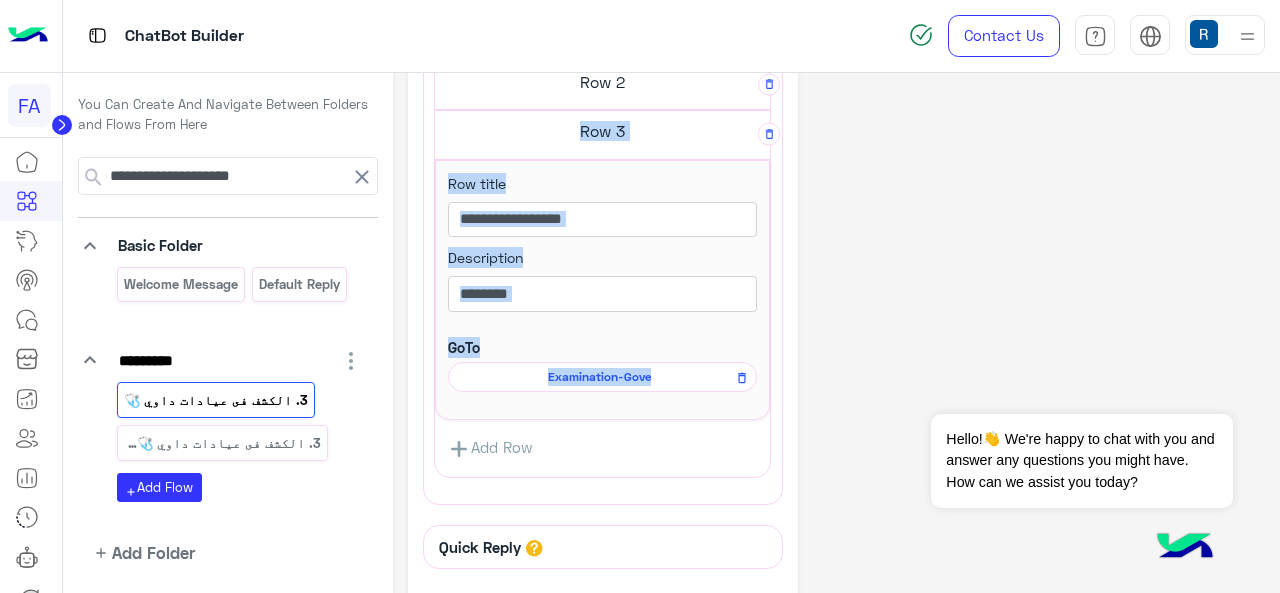click on "Examination-Gove" at bounding box center [0, 0] 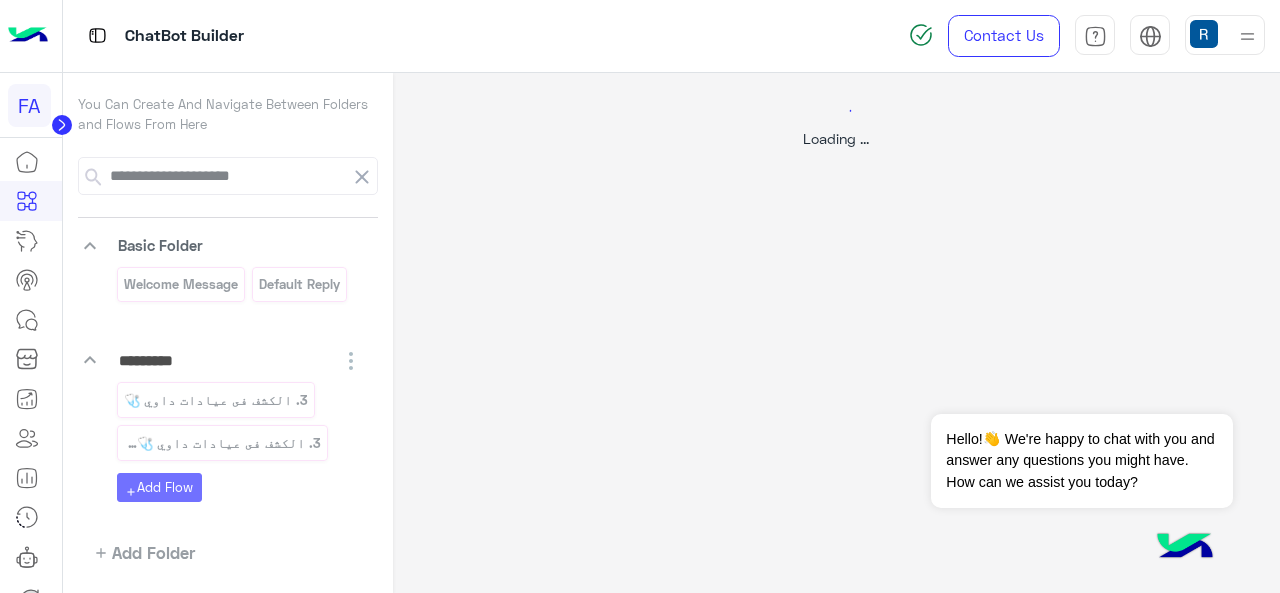 select on "****" 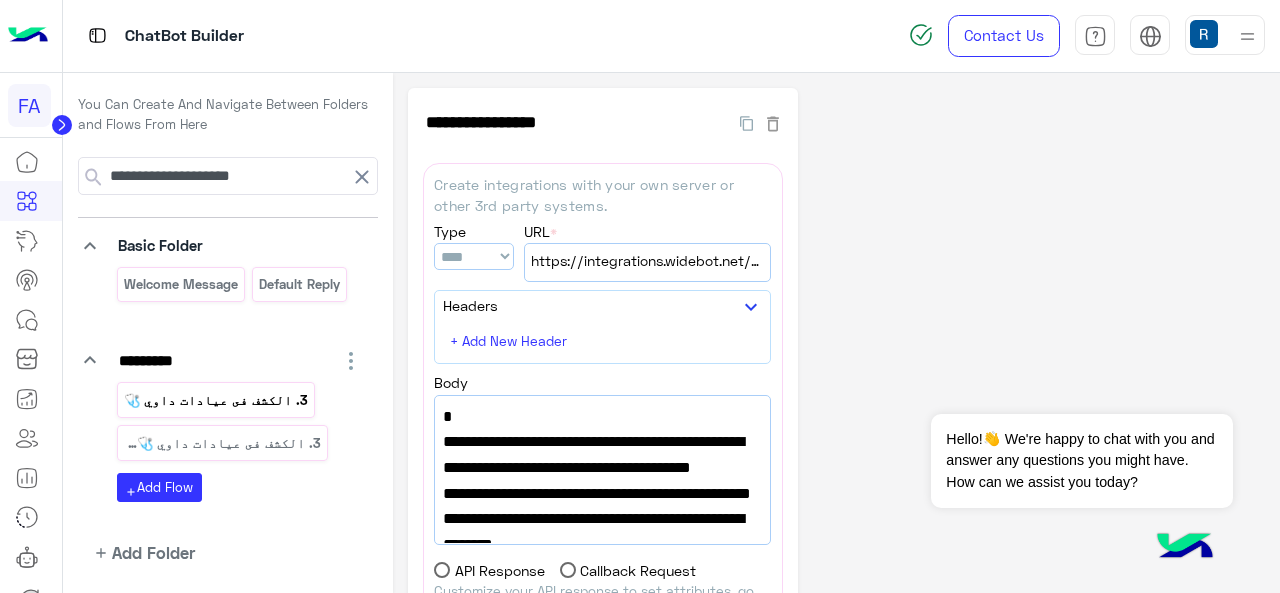 click on "3.	الكشف فى عيادات داوي 🩺" at bounding box center [215, 400] 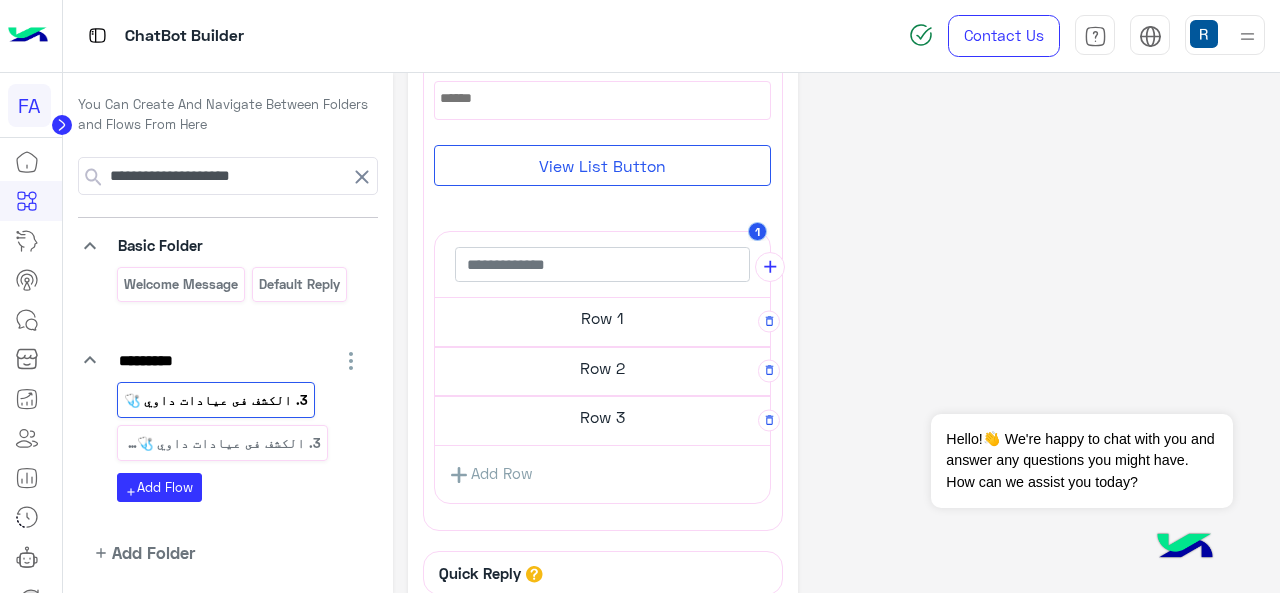 click on "Row 3" at bounding box center [602, 318] 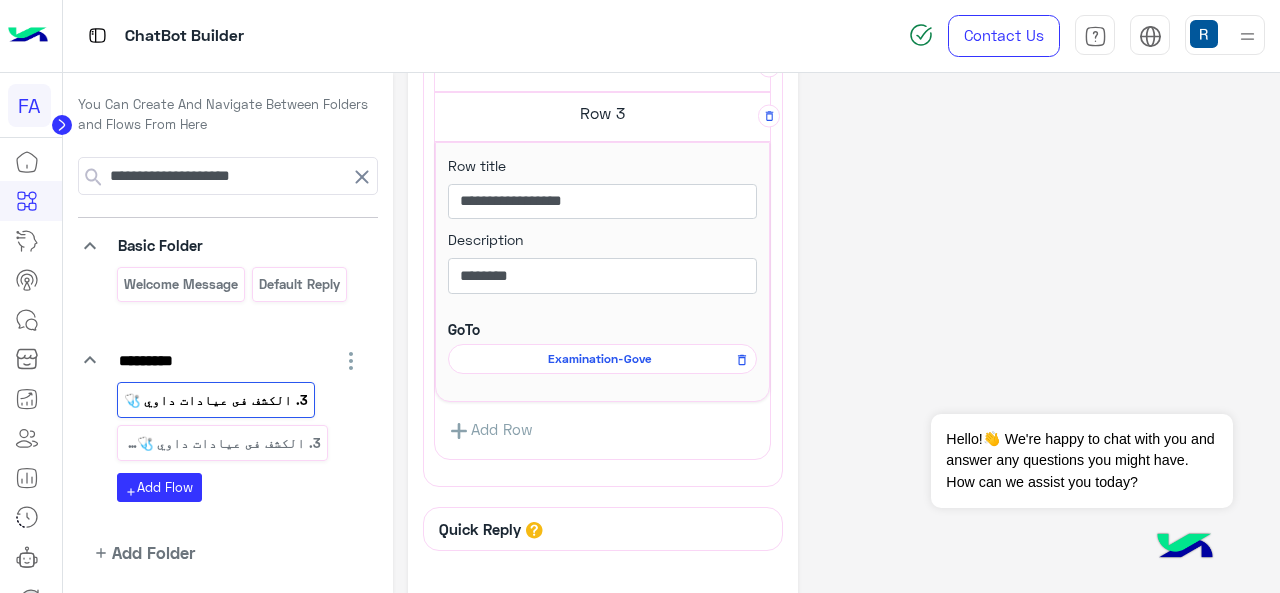 click on "Examination-Gove" at bounding box center (0, 0) 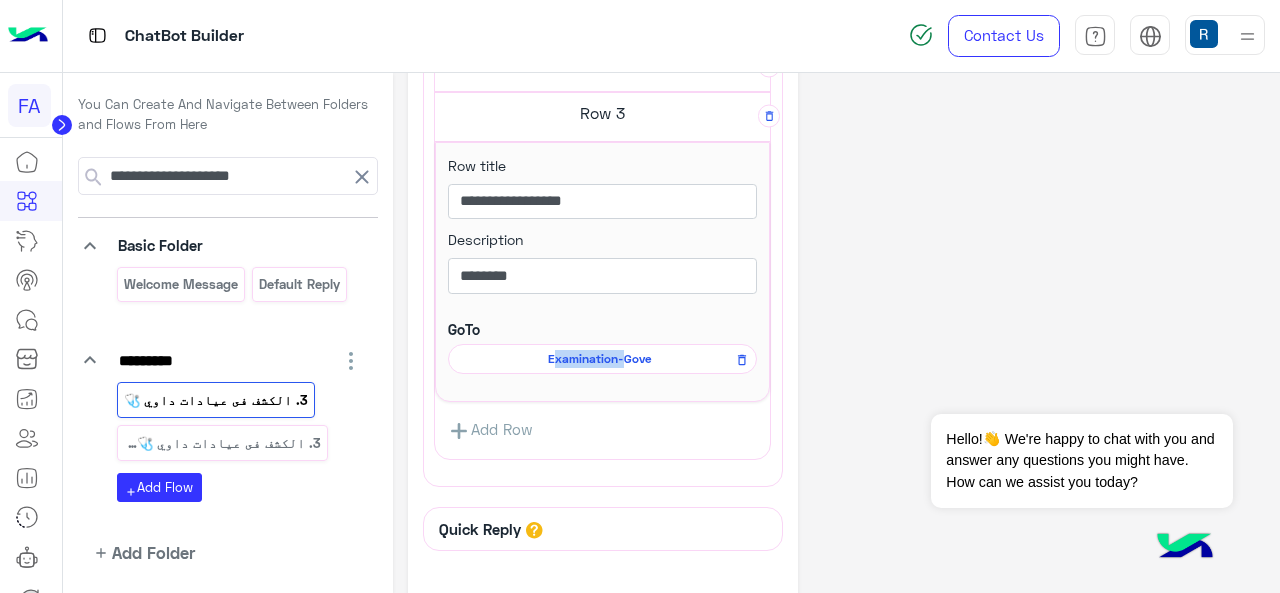 click on "Examination-Gove" at bounding box center (0, 0) 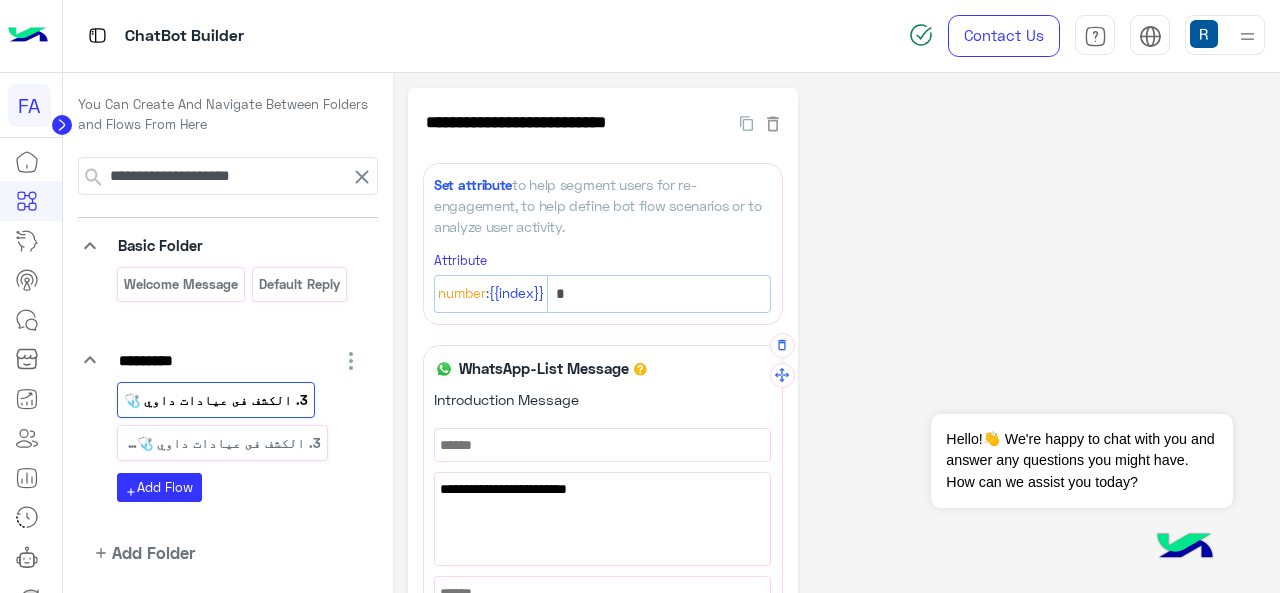 click on "**********" 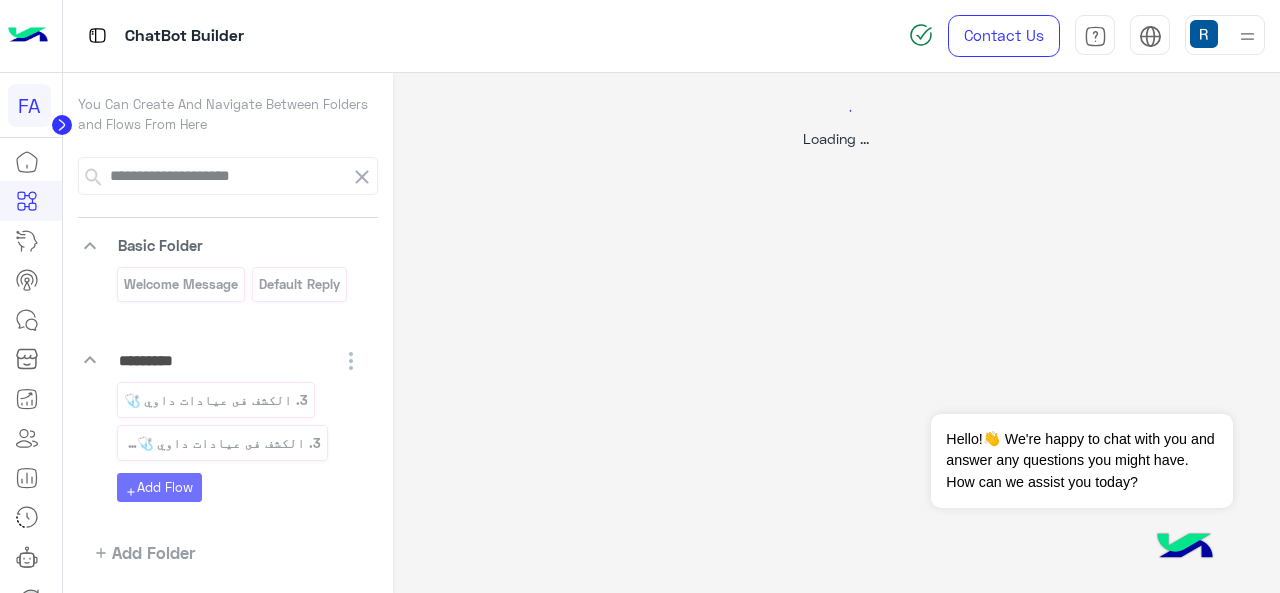 select on "****" 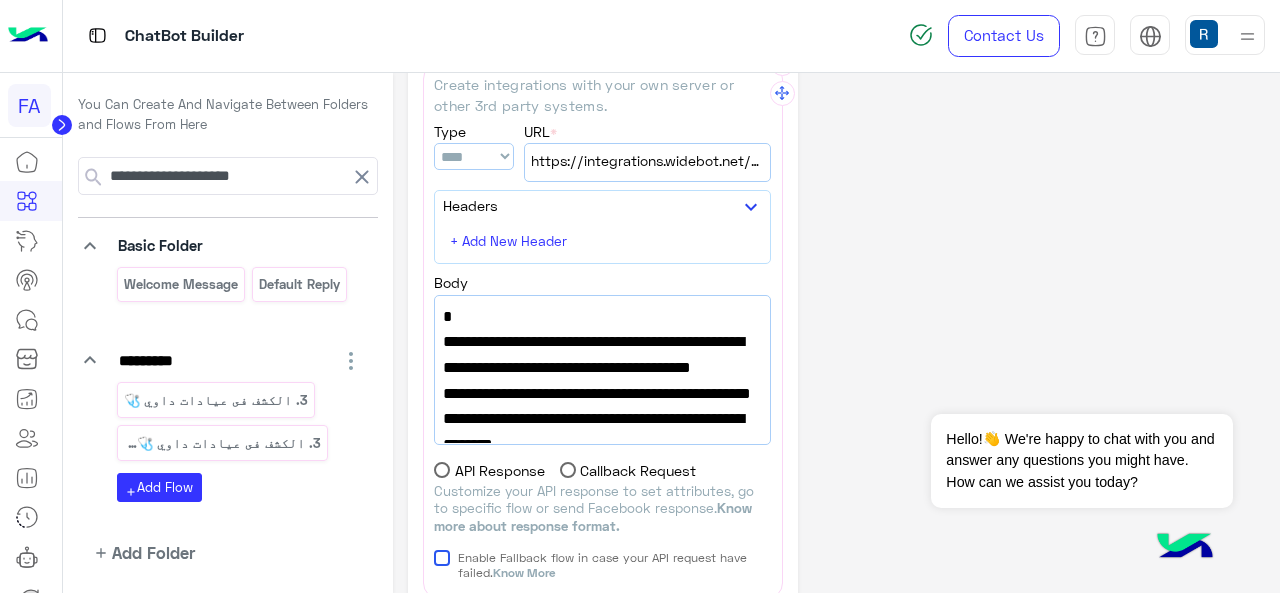 click on ""url":"https://widebot-enterprises.s3.amazonaws.com/Fawry/Fawry-Examination-Govs.json"," at bounding box center [602, 367] 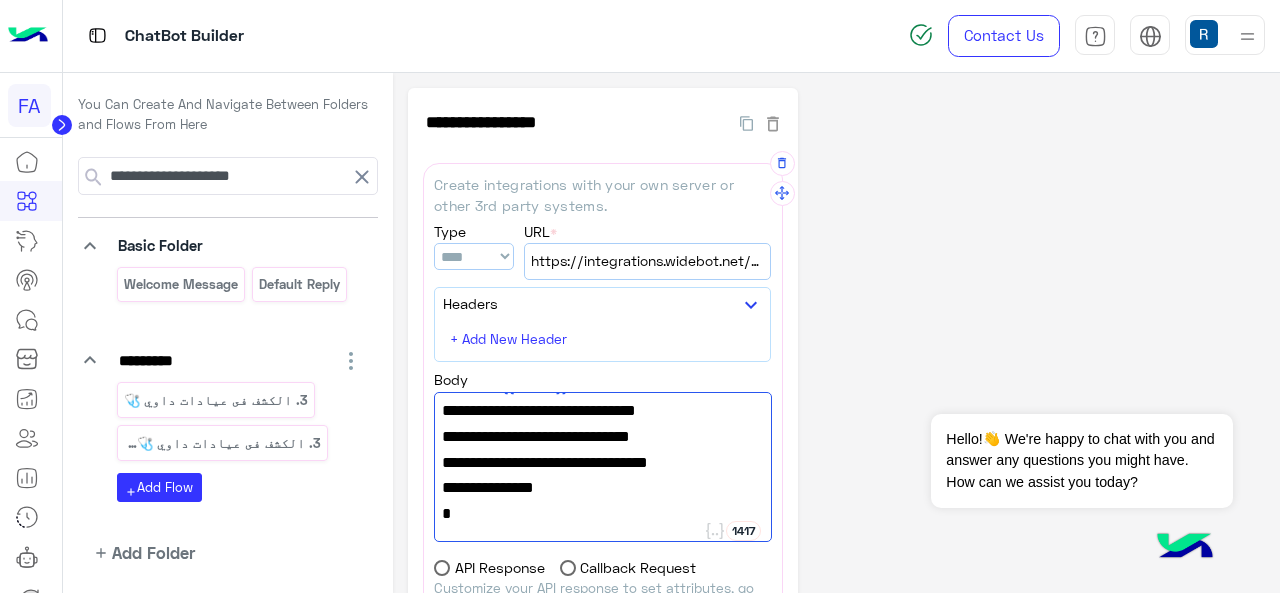 click on "https://integrations.widebot.net/api/JSONAPI" at bounding box center [647, 261] 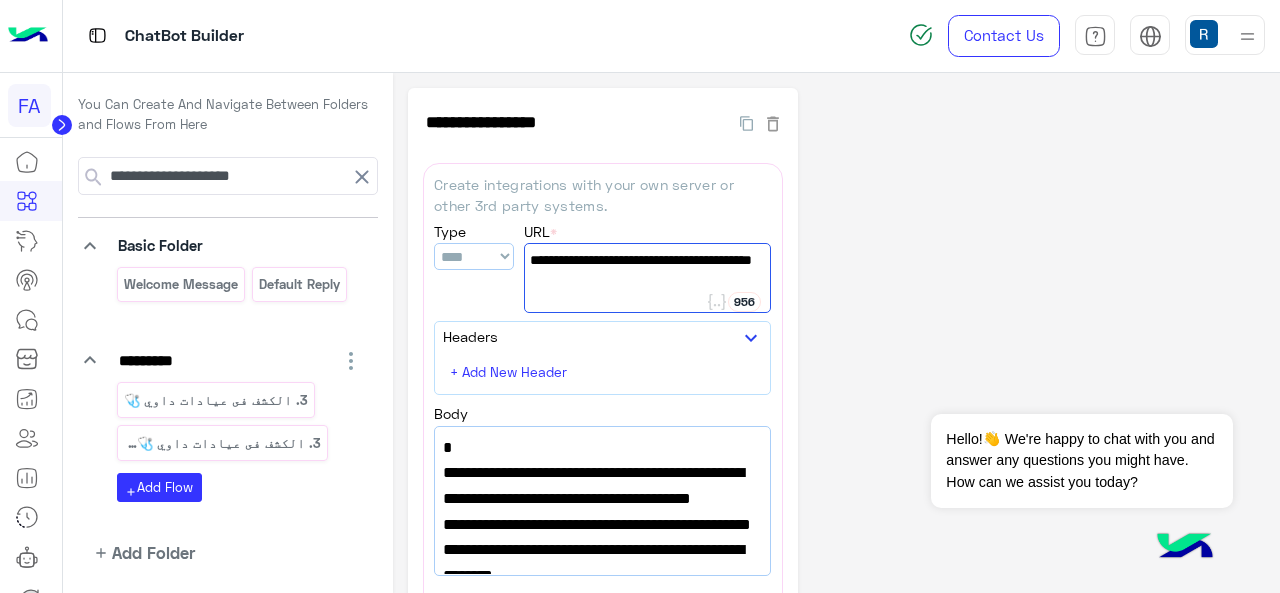 click on "**********" 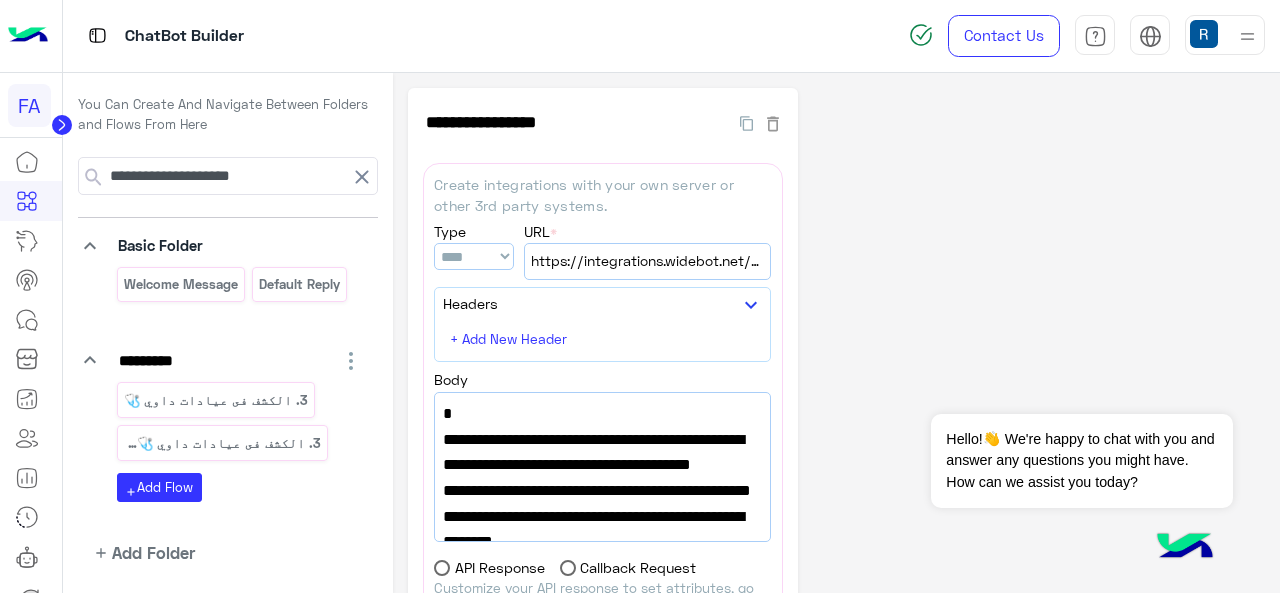 click on "**********" 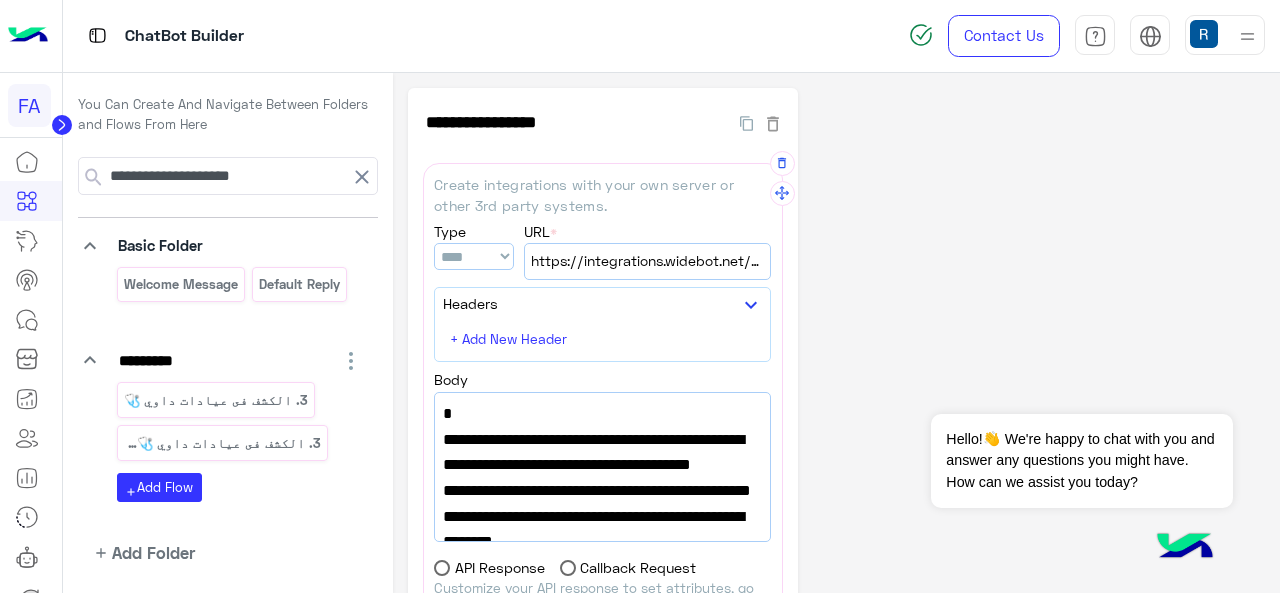 scroll, scrollTop: 100, scrollLeft: 0, axis: vertical 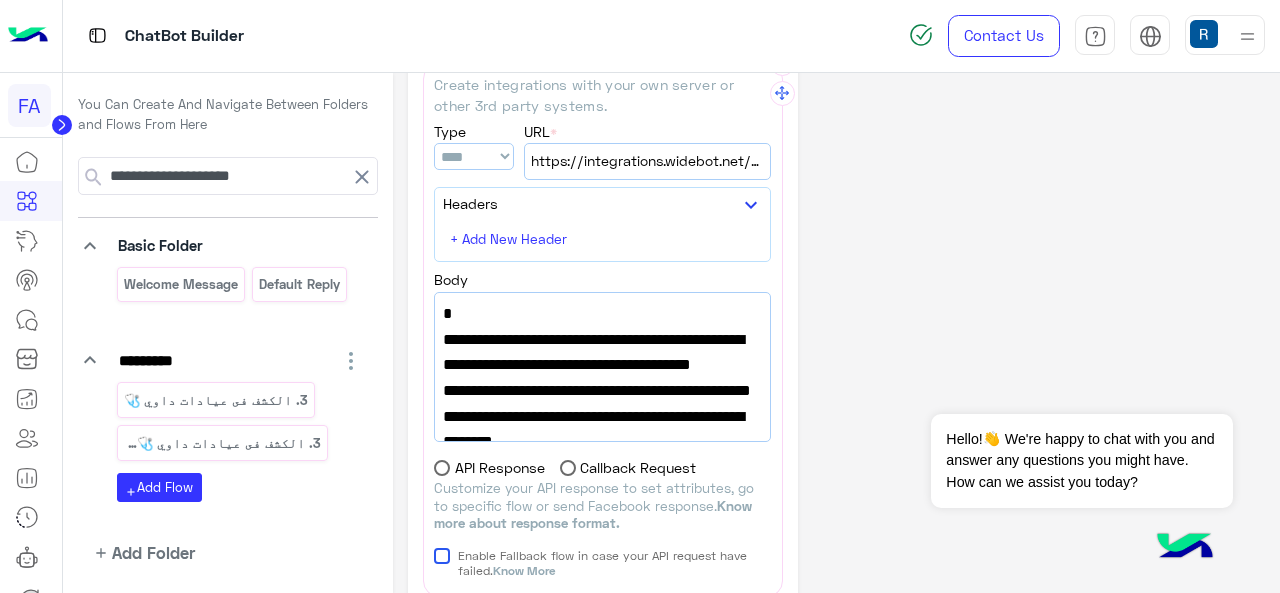 click on ""url":"https://widebot-enterprises.s3.amazonaws.com/Fawry/Fawry-Examination-Govs.json"," at bounding box center (602, 365) 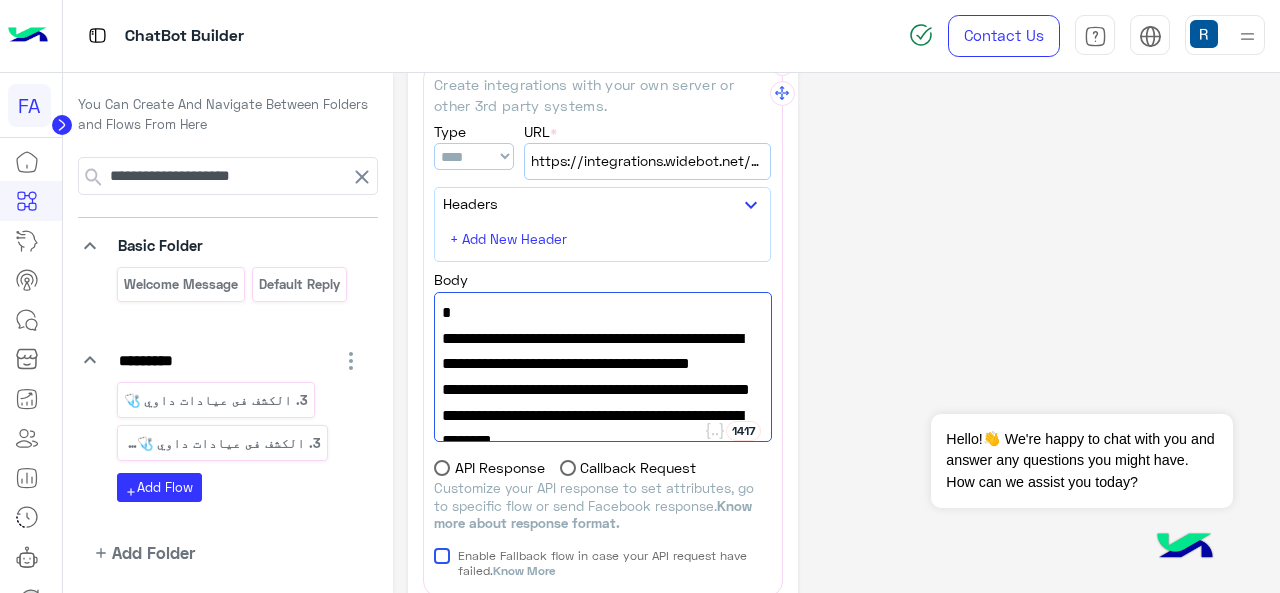 scroll, scrollTop: 114, scrollLeft: 0, axis: vertical 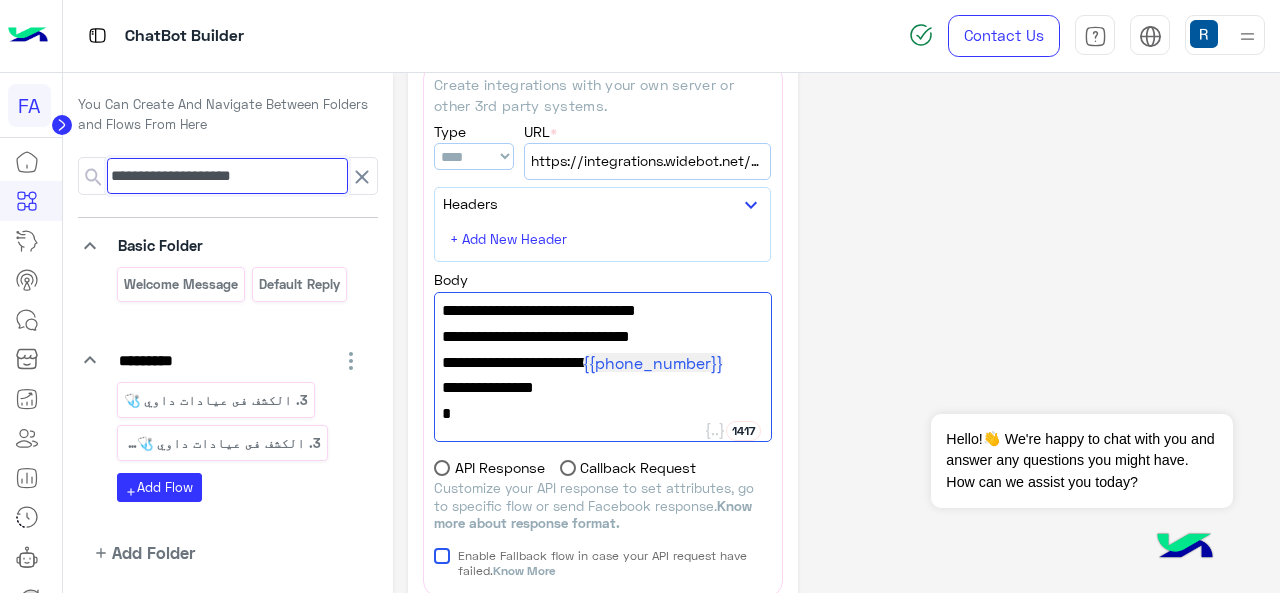 click on "**********" at bounding box center (227, 176) 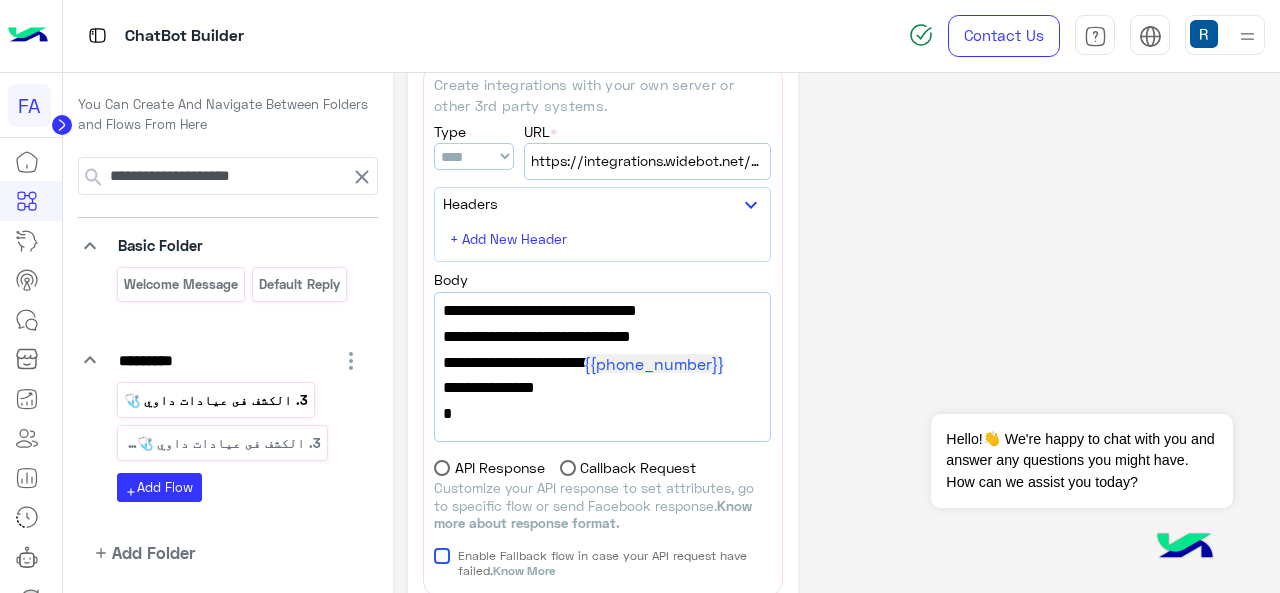click on "3.	الكشف فى عيادات داوي 🩺" at bounding box center [215, 400] 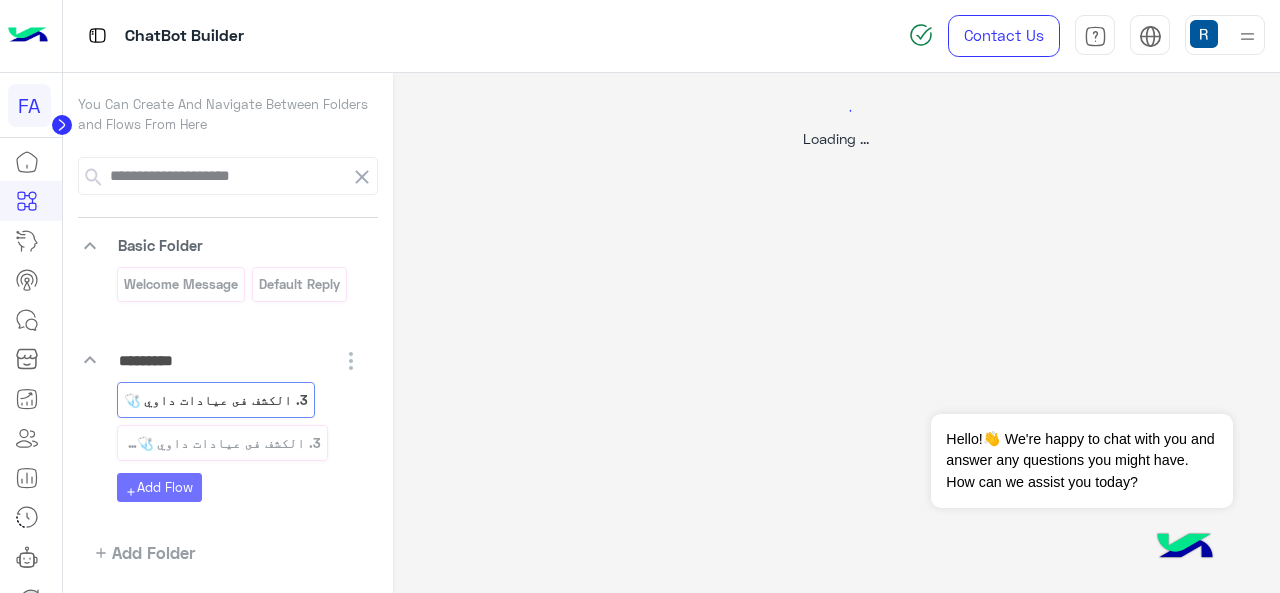 scroll, scrollTop: 0, scrollLeft: 0, axis: both 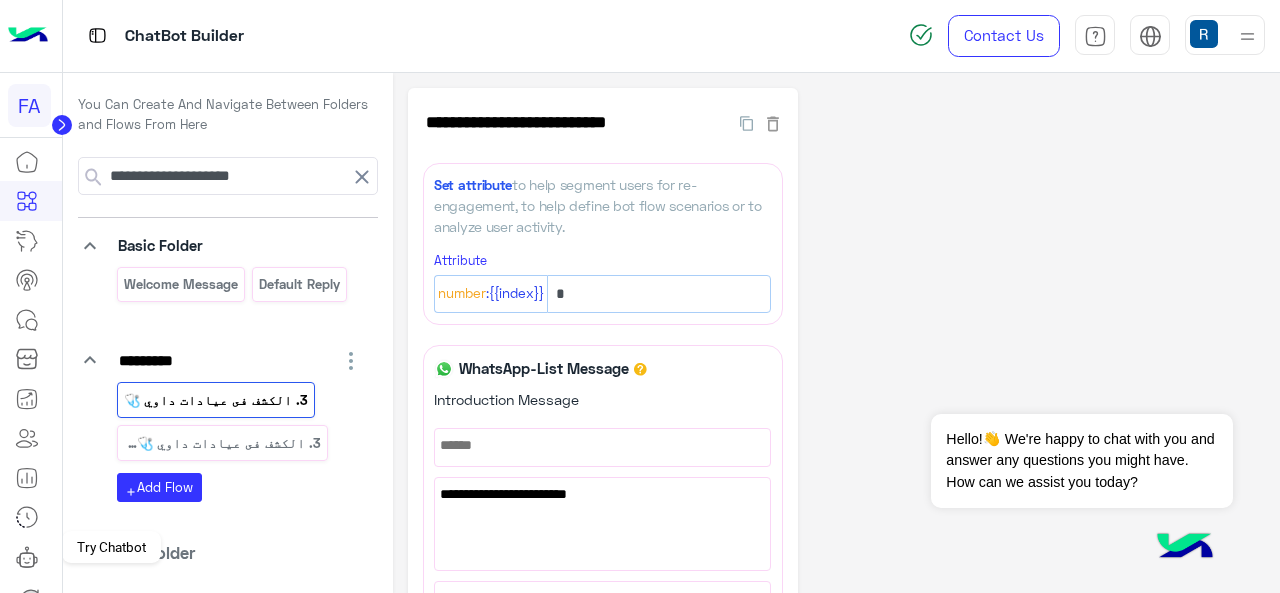 click 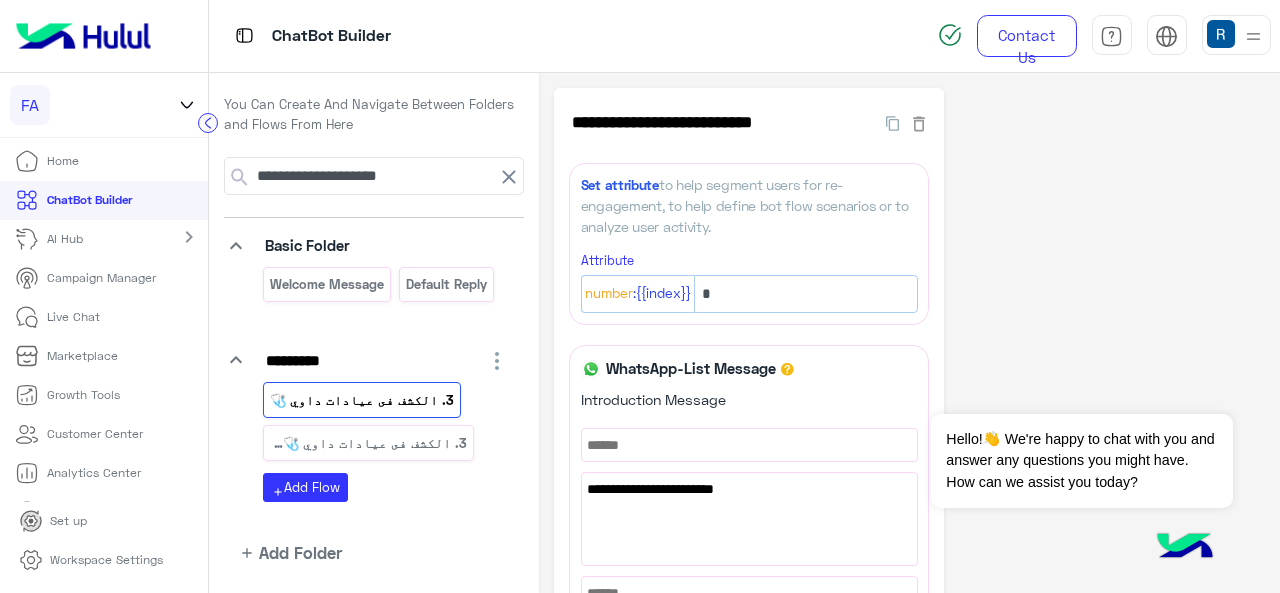 scroll, scrollTop: 158, scrollLeft: 0, axis: vertical 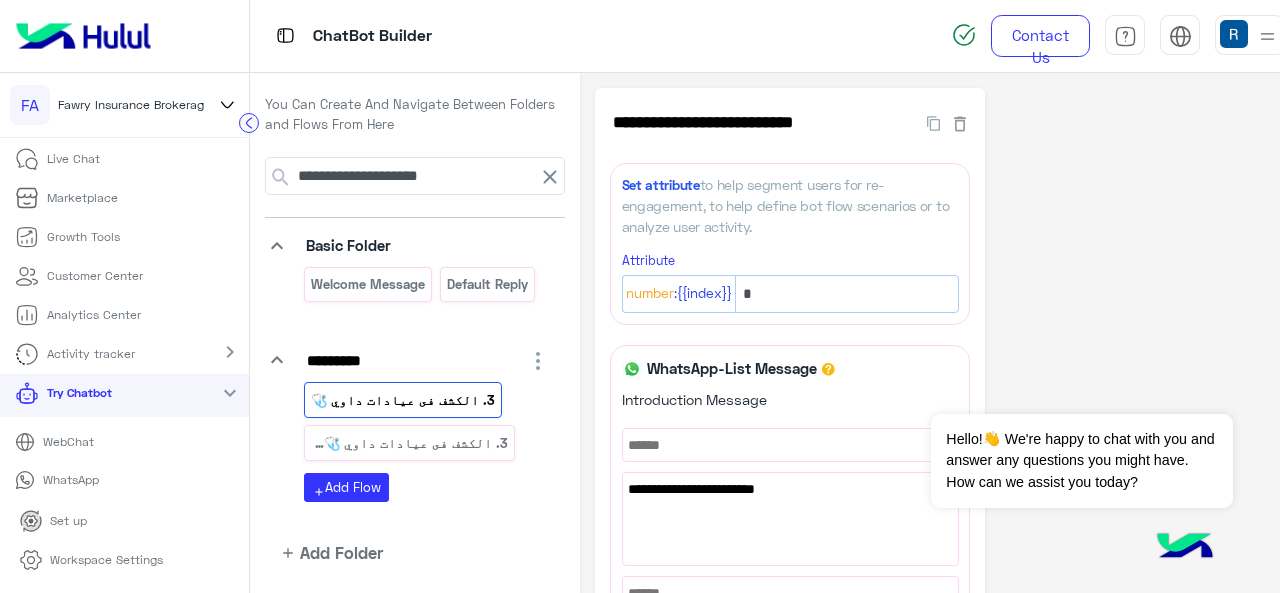 click on "WhatsApp" at bounding box center [70, 480] 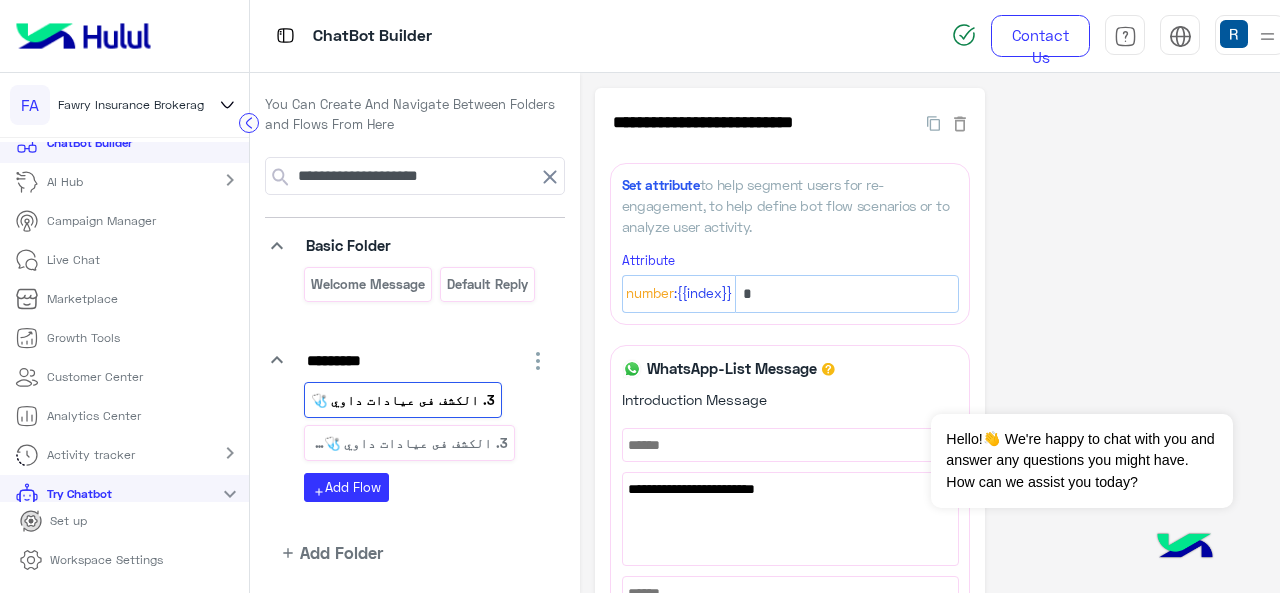 scroll, scrollTop: 0, scrollLeft: 0, axis: both 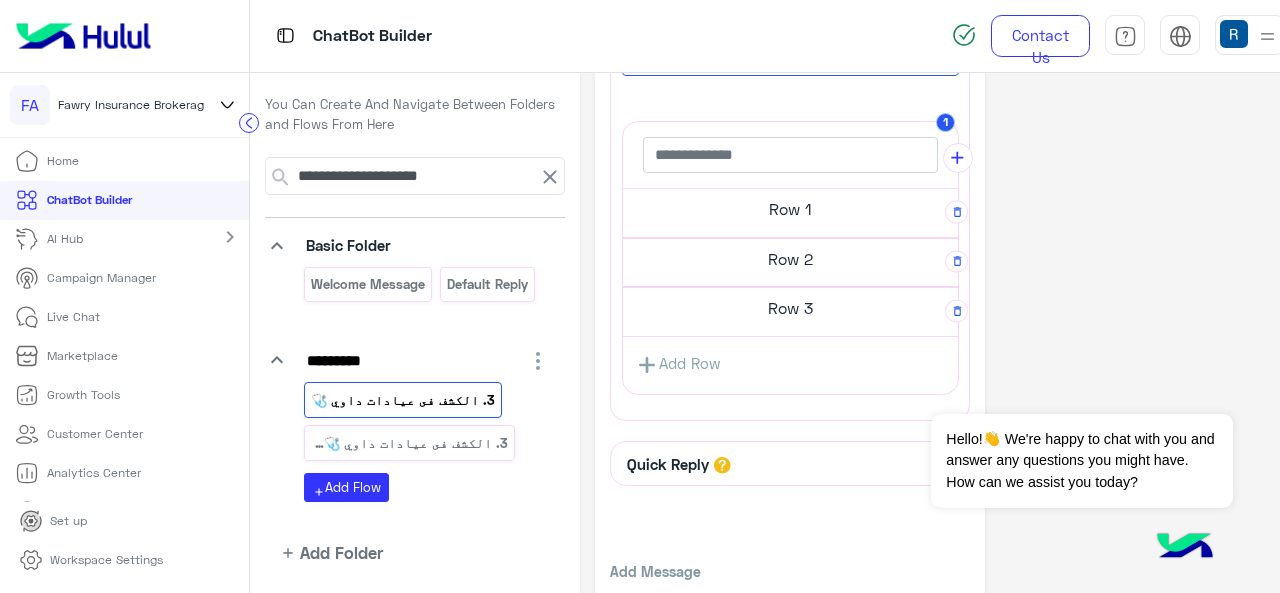 click on "Row 3" at bounding box center [790, 209] 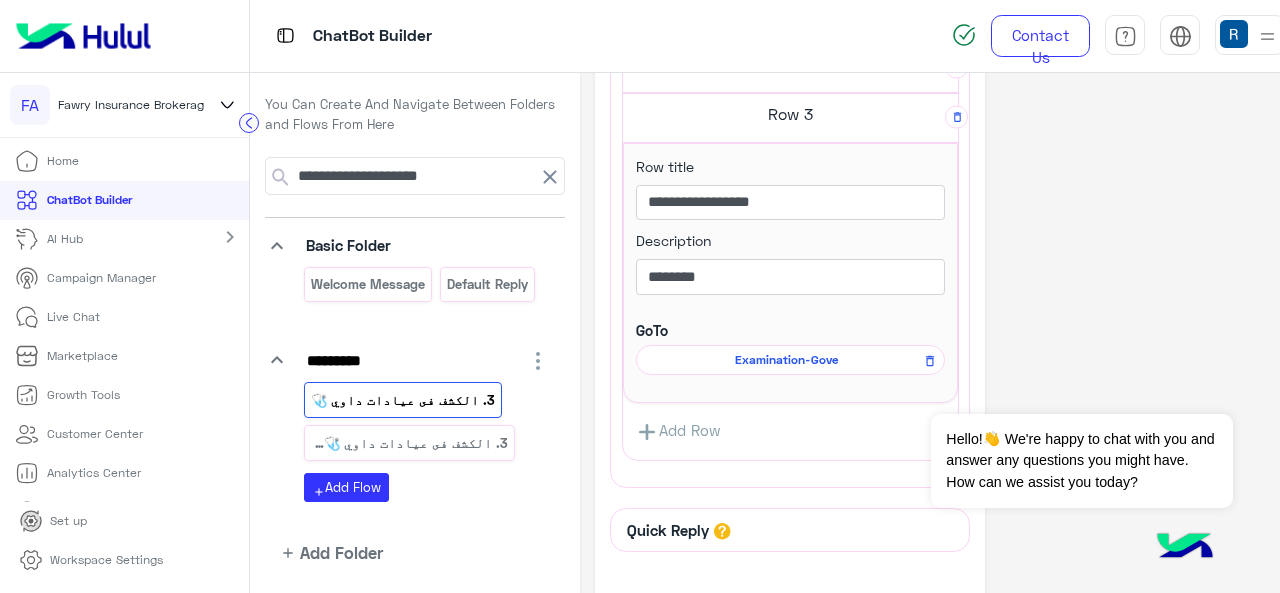 scroll, scrollTop: 800, scrollLeft: 0, axis: vertical 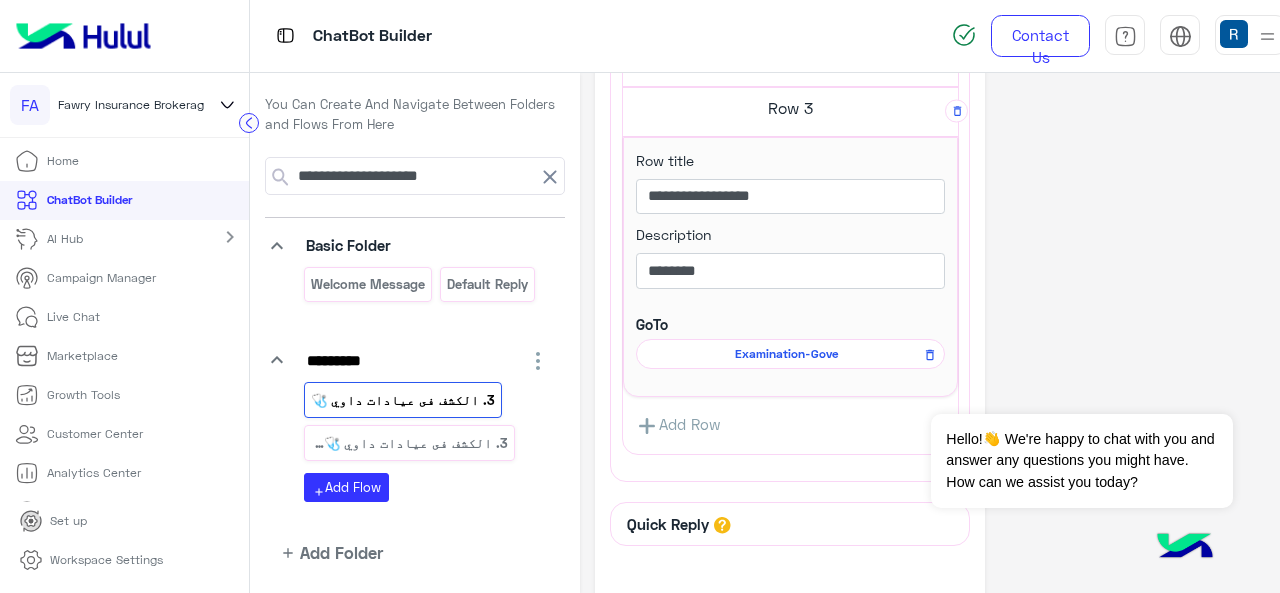 click on "Examination-Gove" at bounding box center (0, 0) 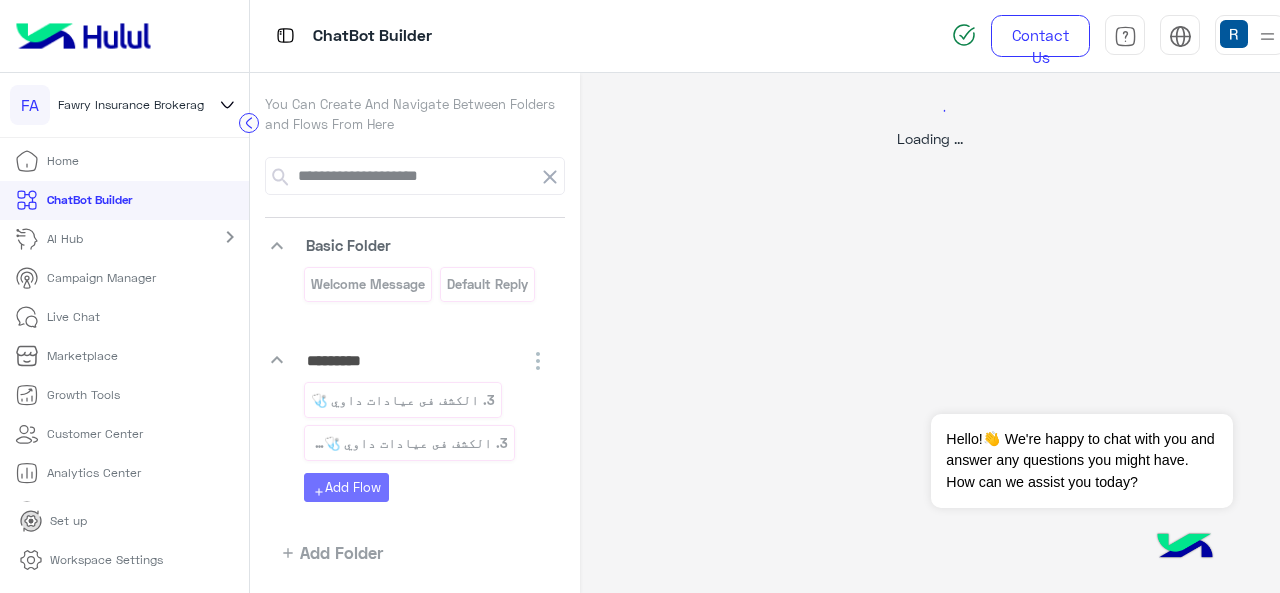 scroll, scrollTop: 0, scrollLeft: 0, axis: both 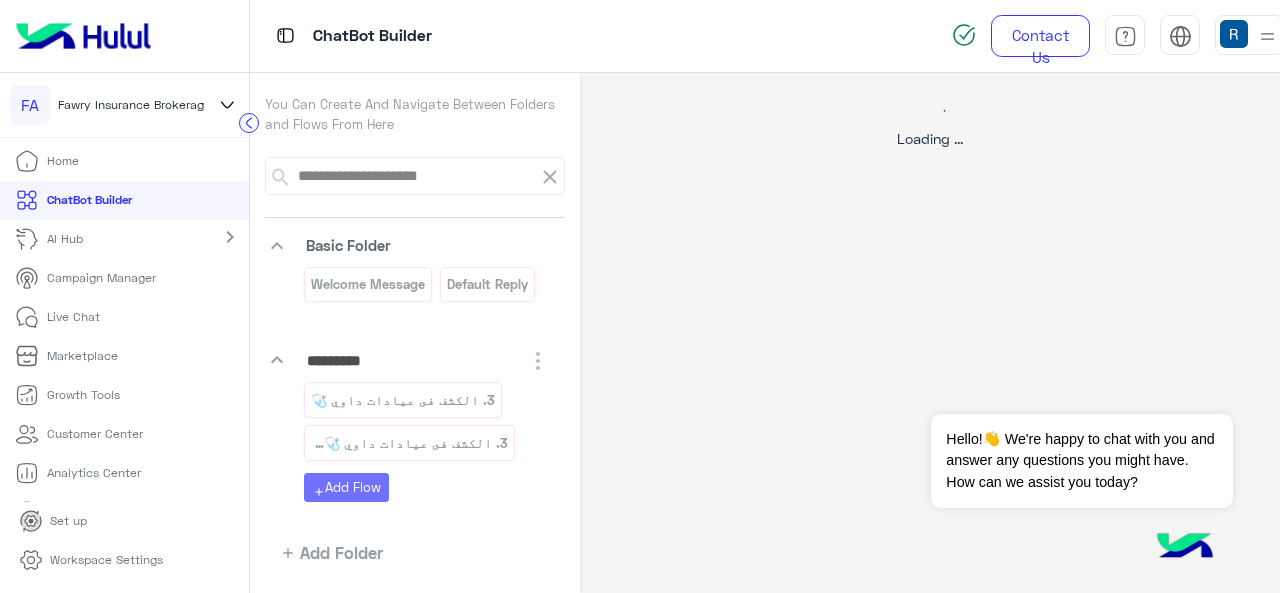 select on "****" 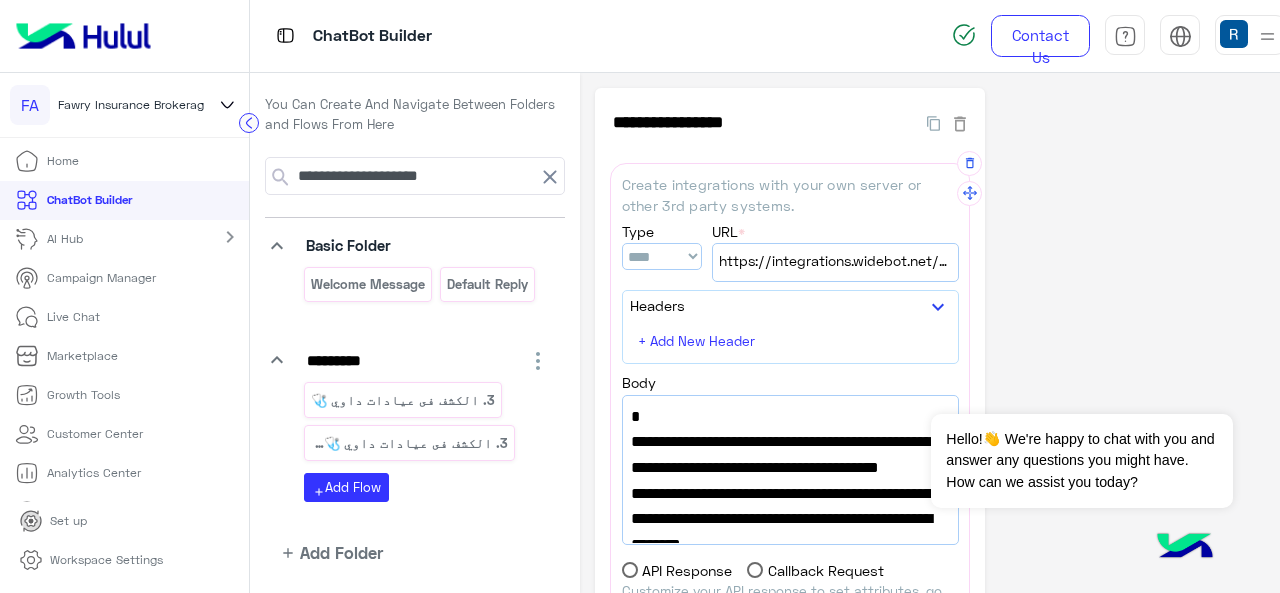 scroll, scrollTop: 100, scrollLeft: 0, axis: vertical 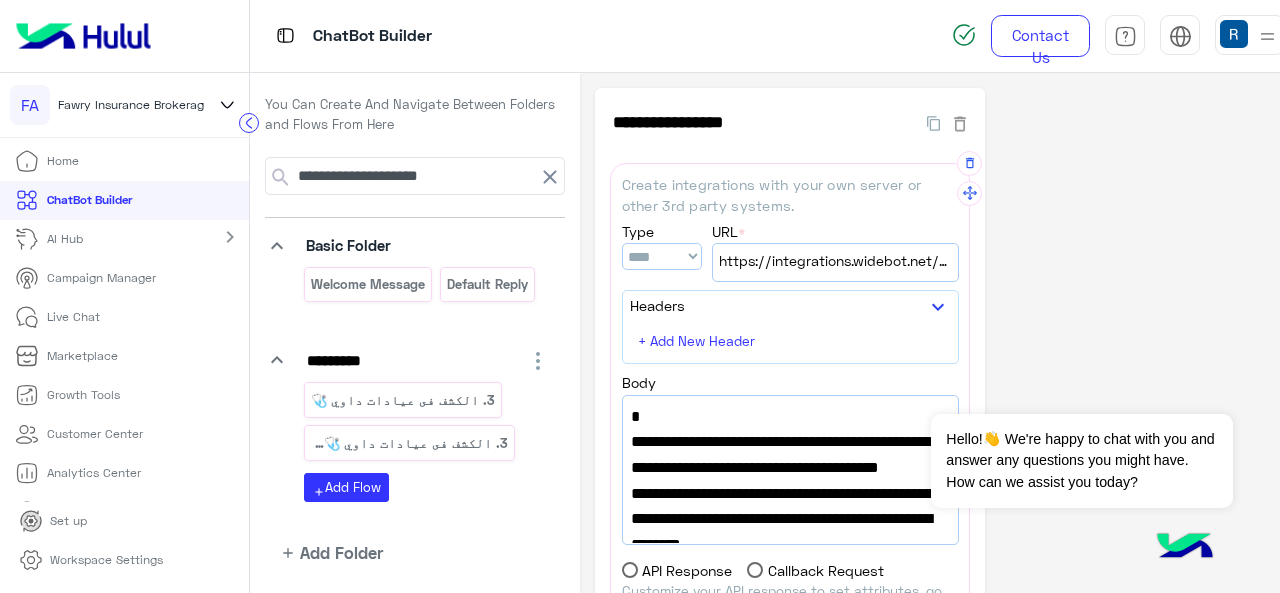 drag, startPoint x: 834, startPoint y: 489, endPoint x: 694, endPoint y: 439, distance: 148.66069 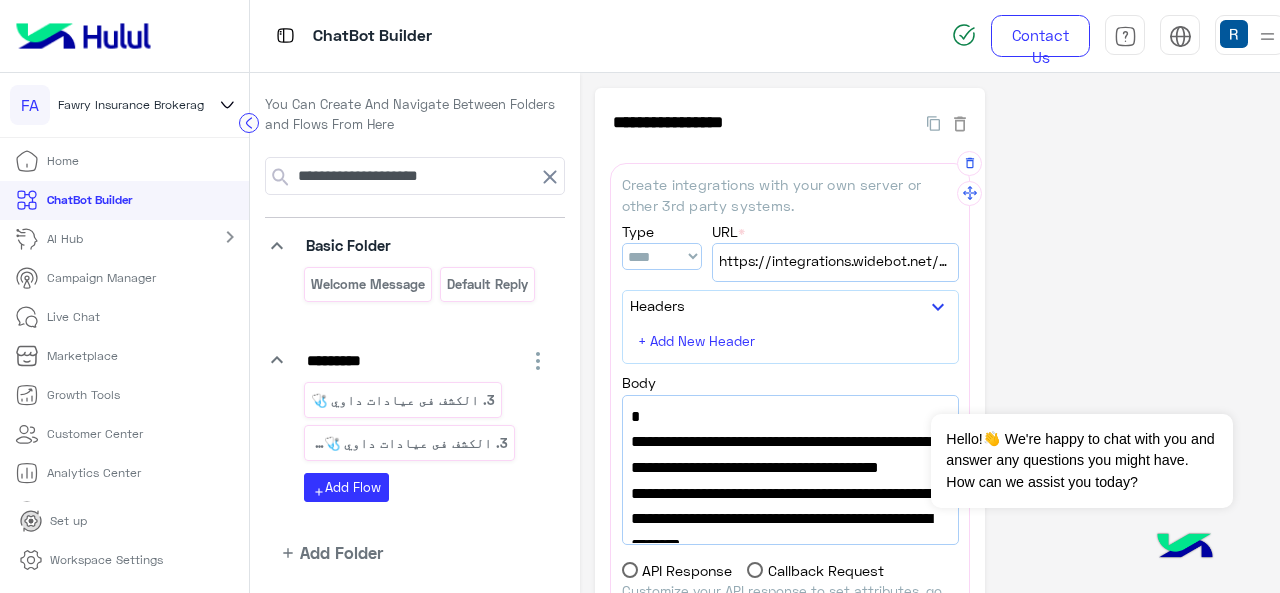click on ""url":"https://widebot-enterprises.s3.amazonaws.com/Fawry/Fawry-Examination-Govs.json"," at bounding box center [790, 467] 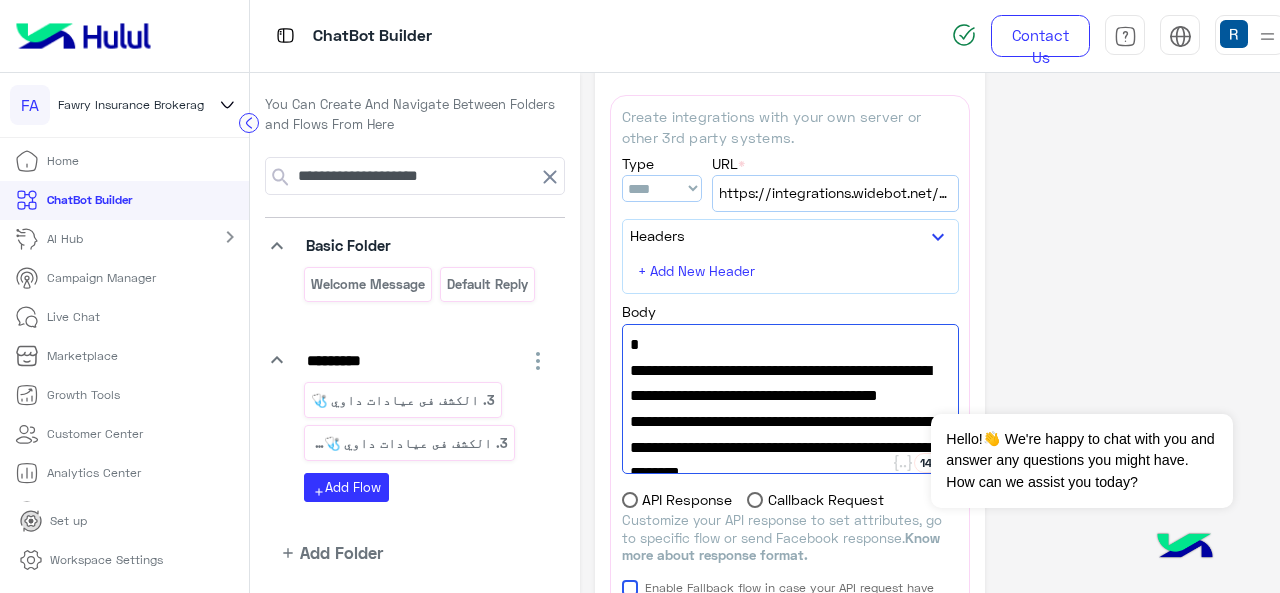 scroll, scrollTop: 100, scrollLeft: 0, axis: vertical 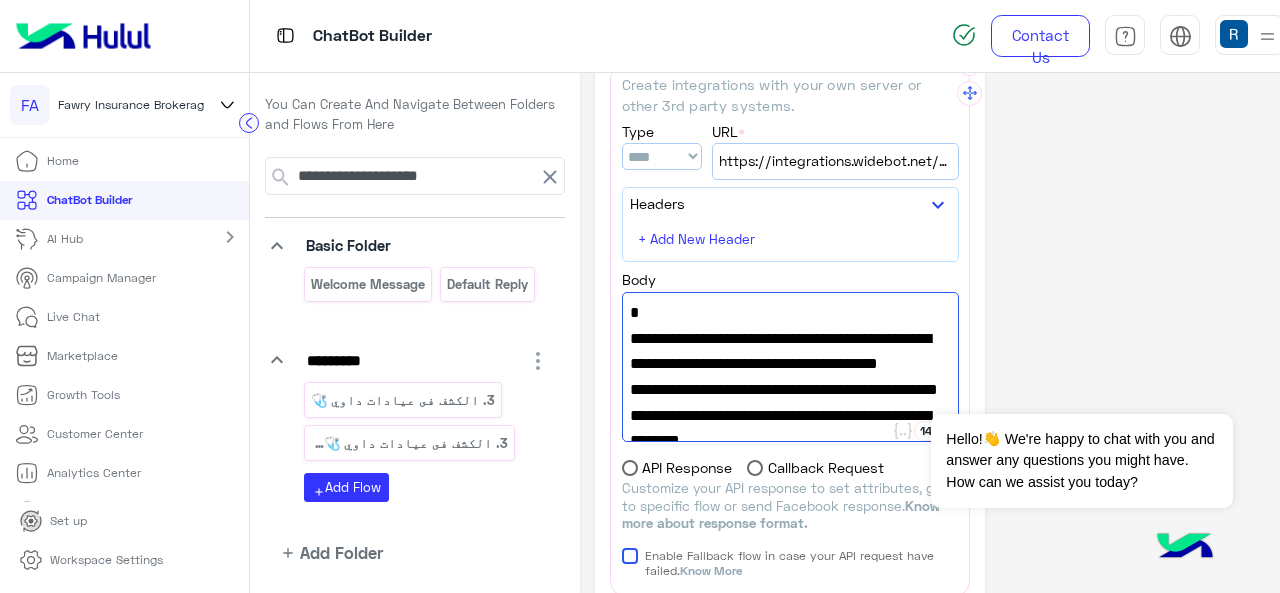 click on "https://integrations.widebot.net/api/JSONAPI" at bounding box center [835, 161] 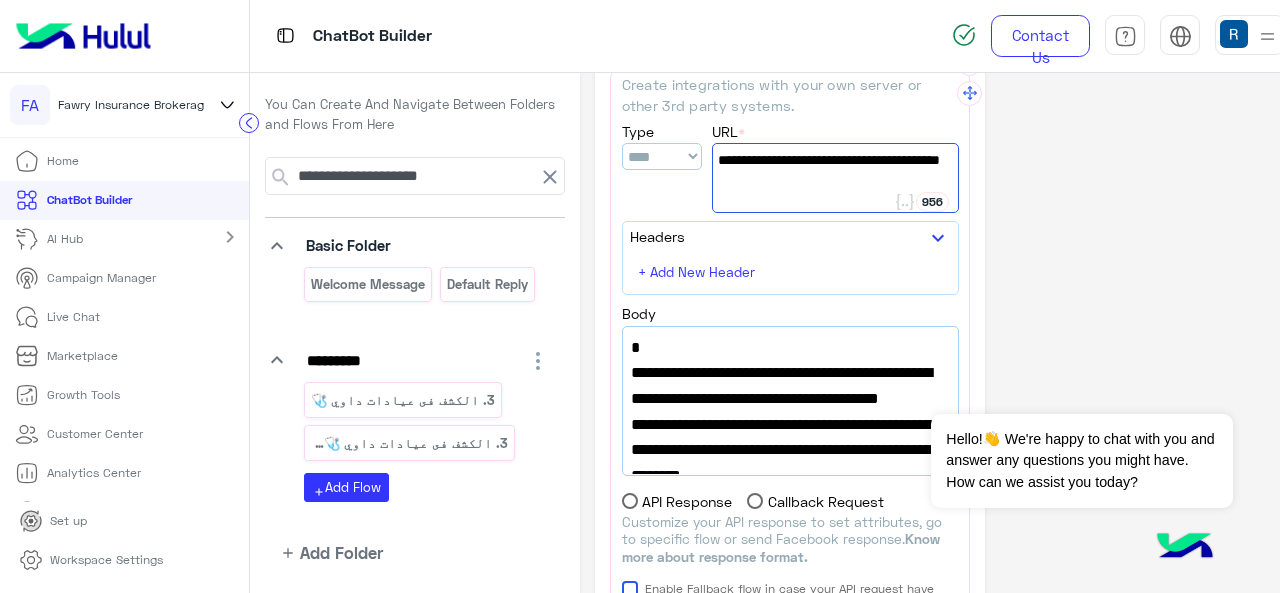 scroll, scrollTop: 56, scrollLeft: 0, axis: vertical 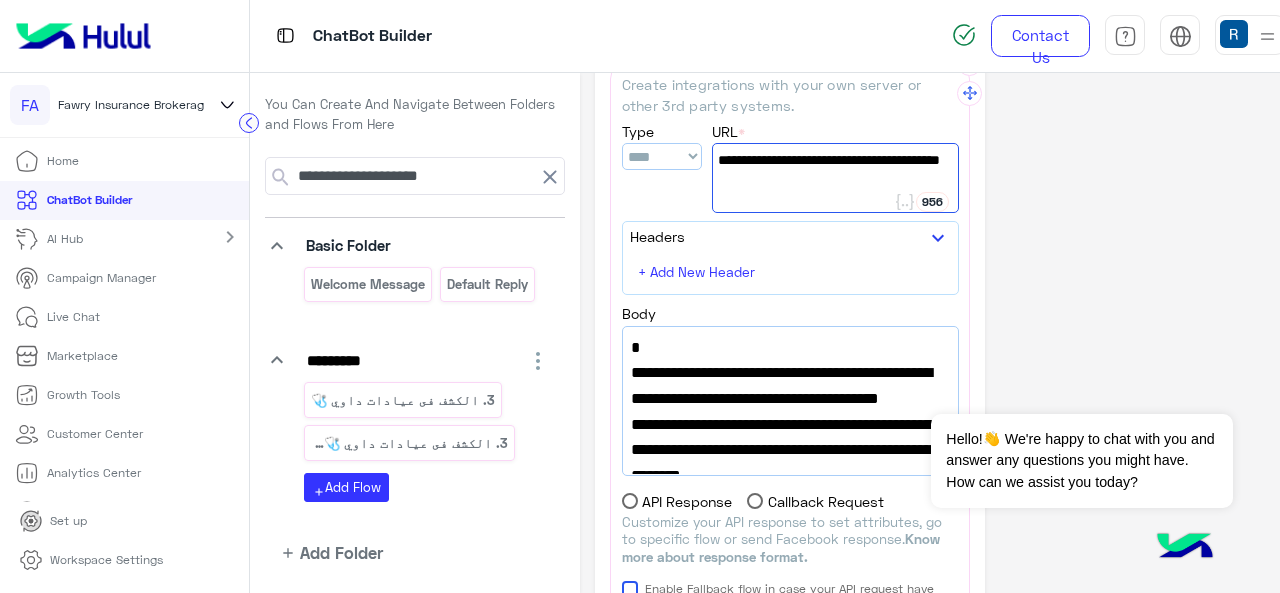 click on "{" at bounding box center (790, 348) 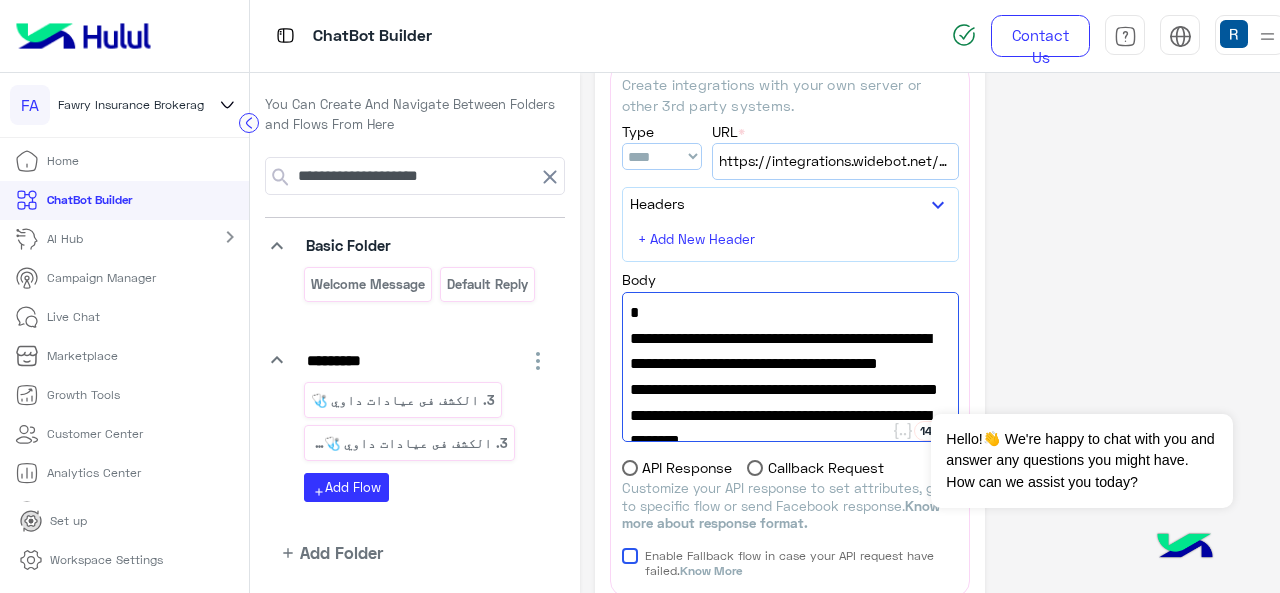 click on "**********" 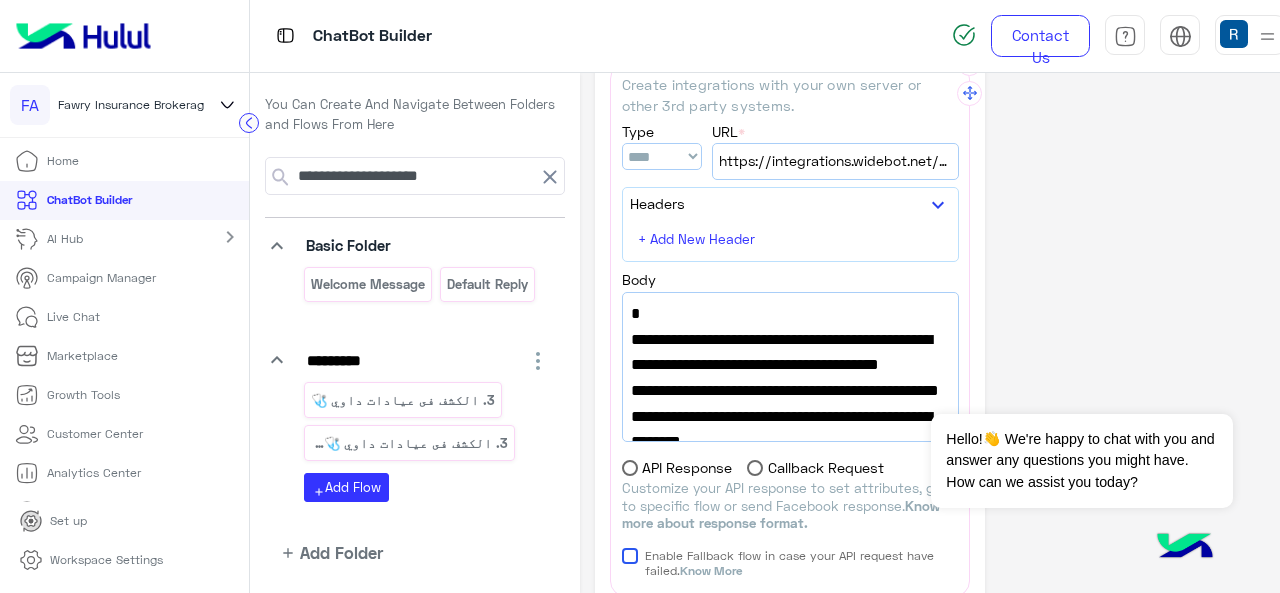 scroll, scrollTop: 100, scrollLeft: 0, axis: vertical 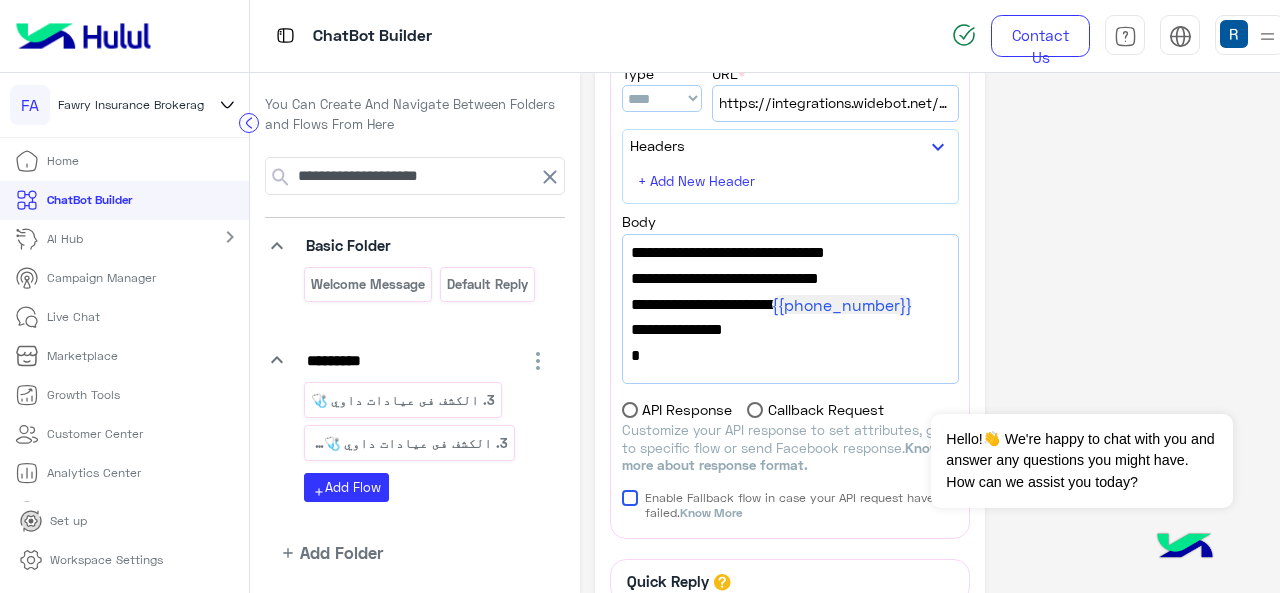 click on ""phone_number":" {{phone_number}} "," at bounding box center (790, 305) 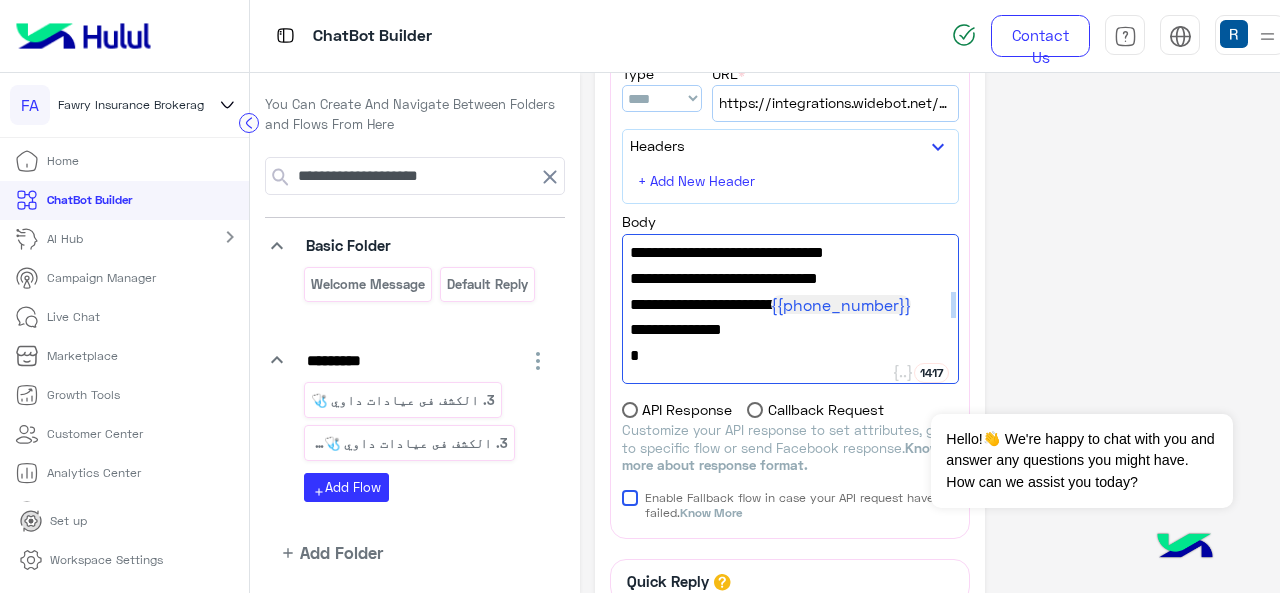 click on ""phone_number":" {{phone_number}} "," at bounding box center [790, 305] 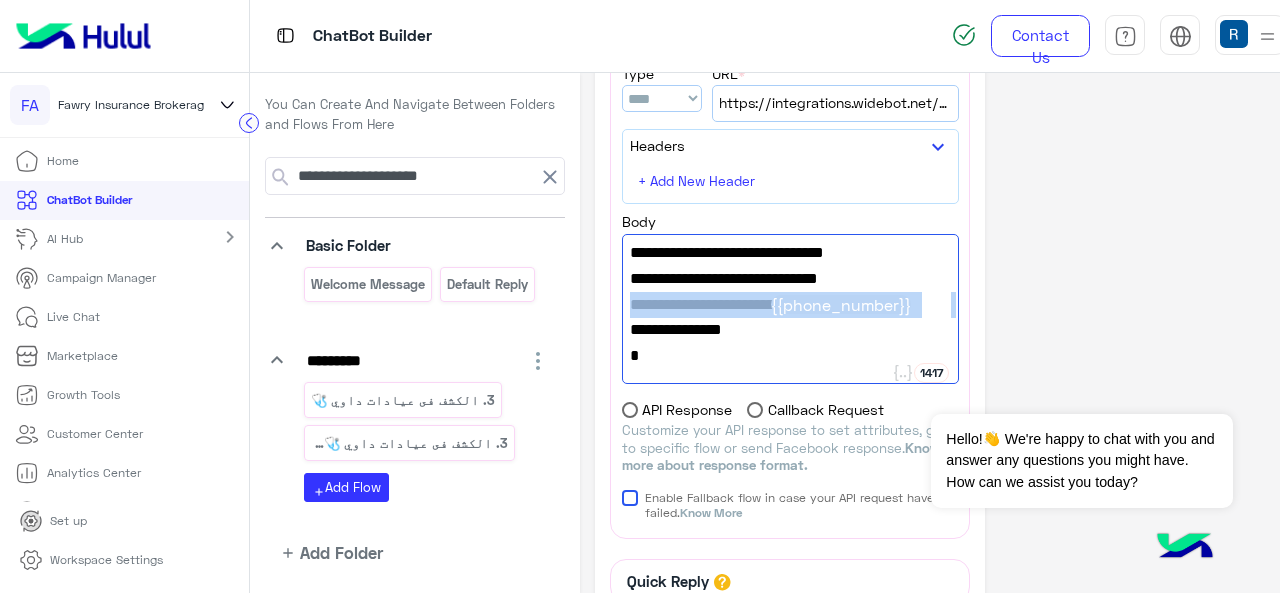 click on ""phone_number":" {{phone_number}} "," at bounding box center (790, 305) 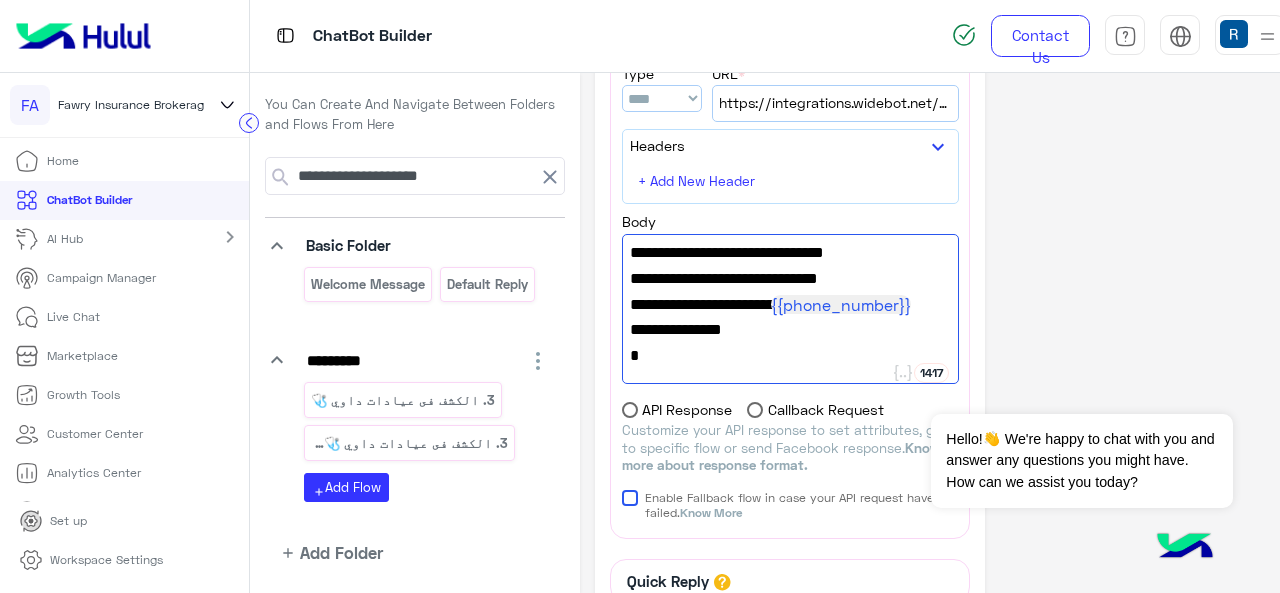 scroll, scrollTop: 360, scrollLeft: 0, axis: vertical 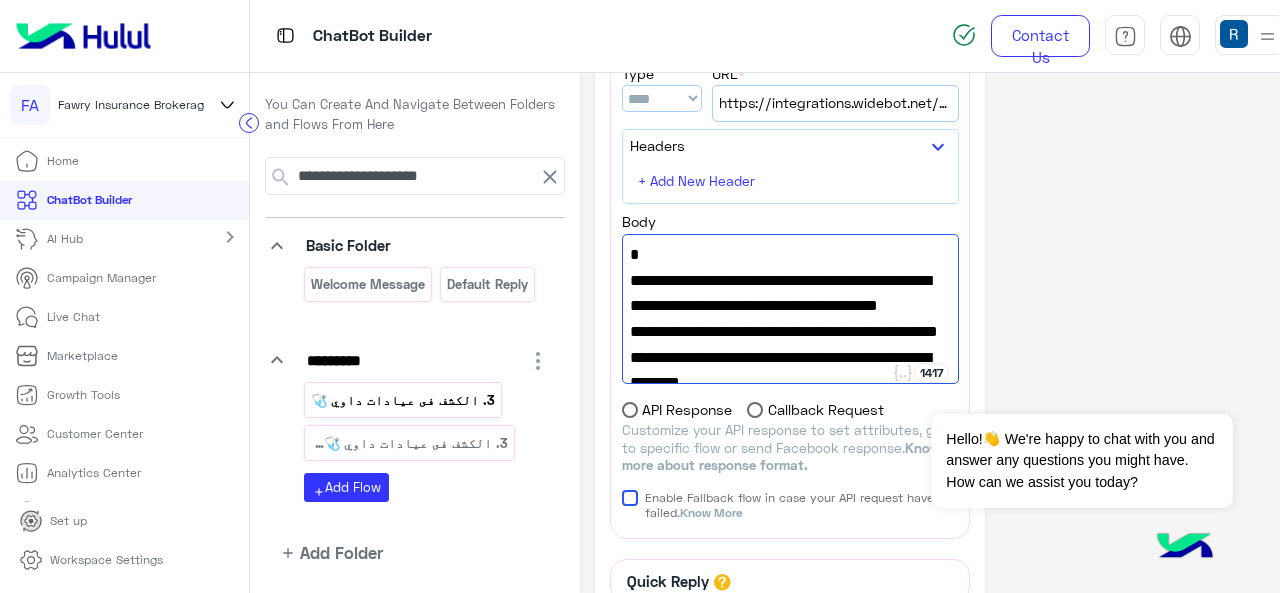click on "3.	الكشف فى عيادات داوي 🩺" at bounding box center (403, 400) 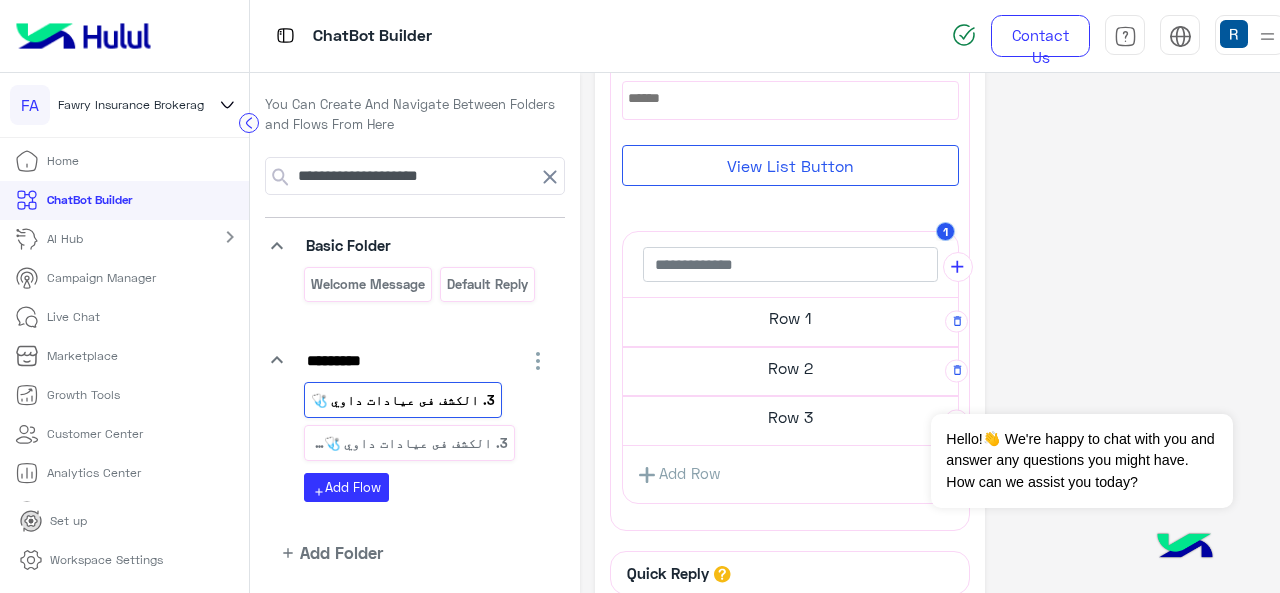 click on "Row 1" at bounding box center [790, 318] 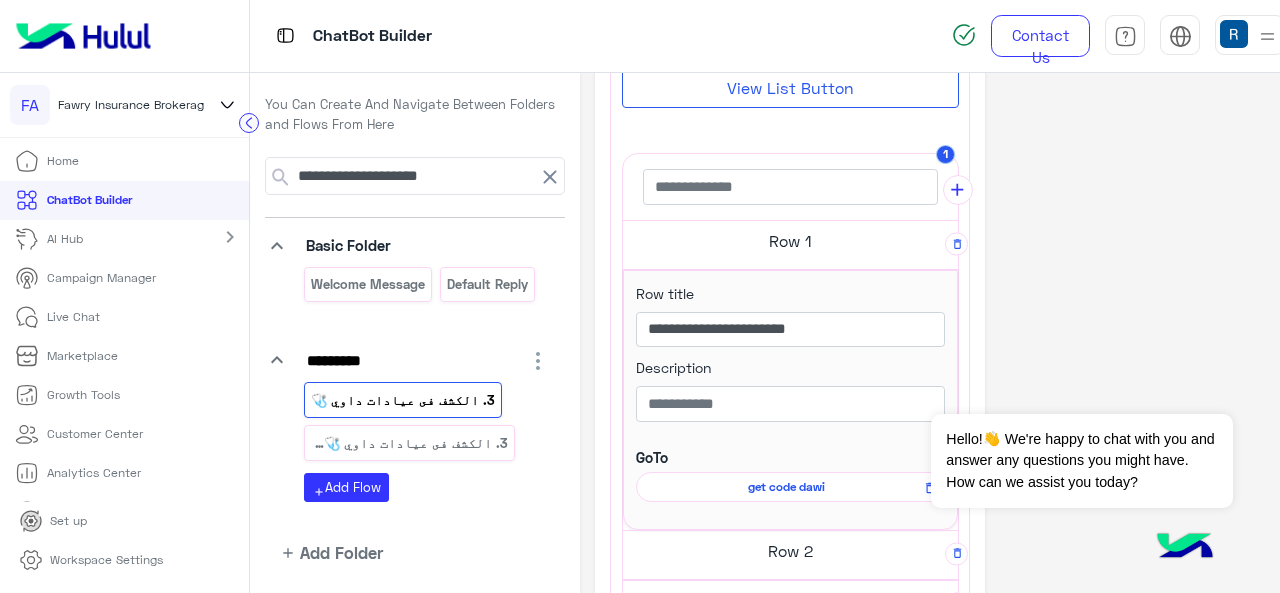 scroll, scrollTop: 695, scrollLeft: 0, axis: vertical 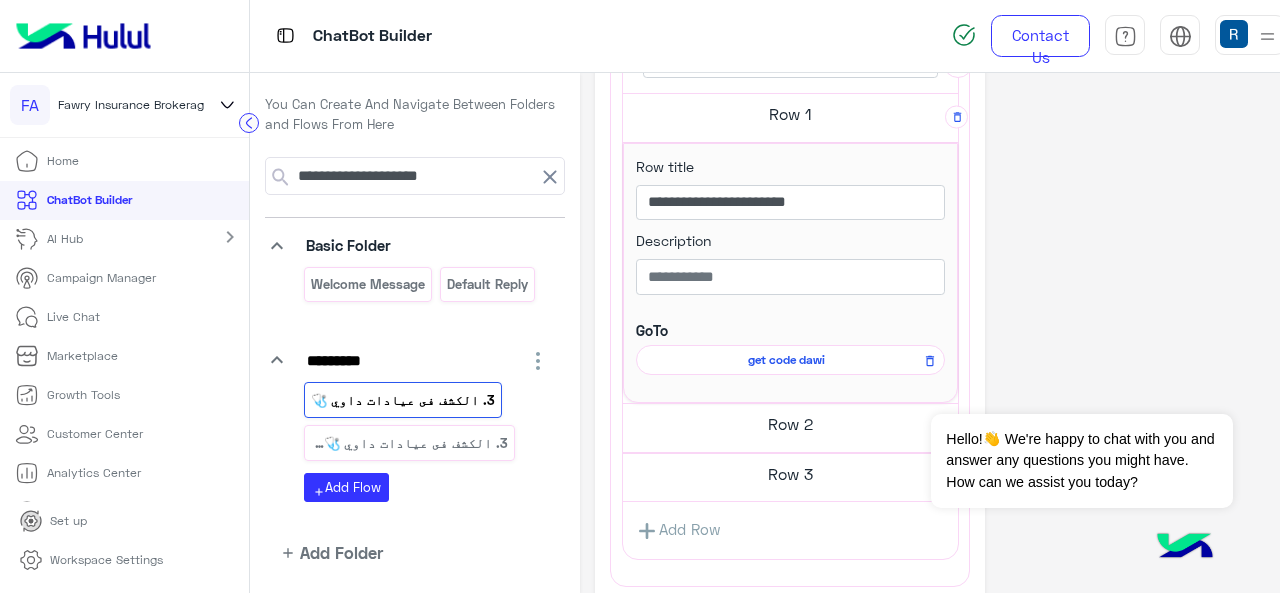 click on "Row 2" at bounding box center (790, 114) 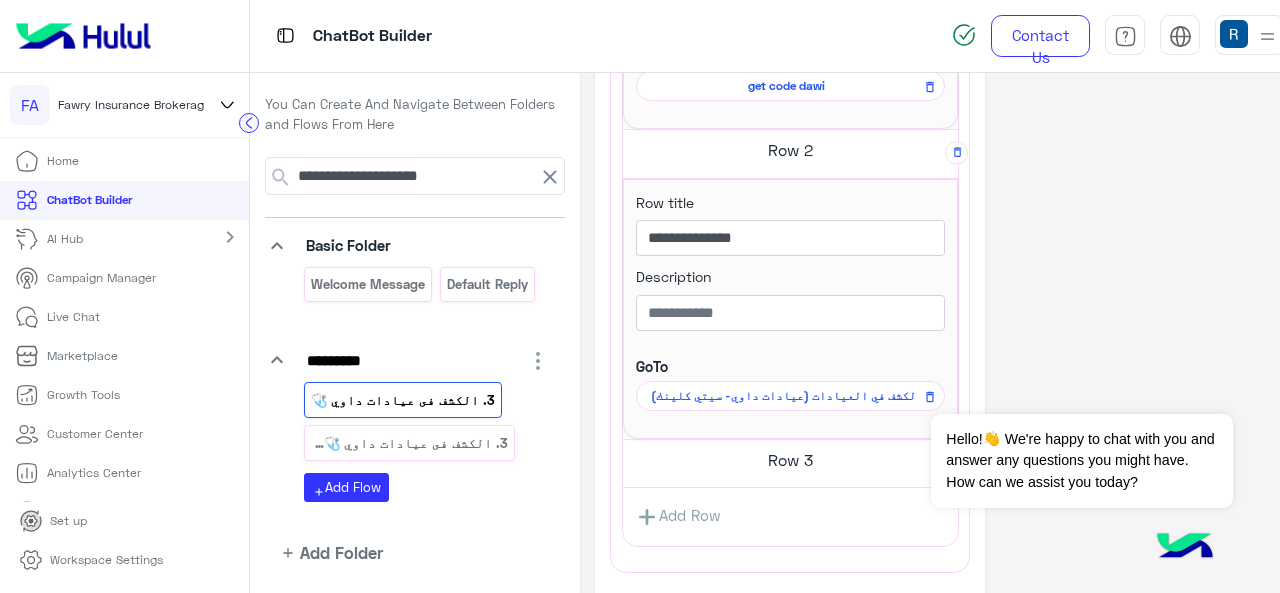 scroll, scrollTop: 995, scrollLeft: 0, axis: vertical 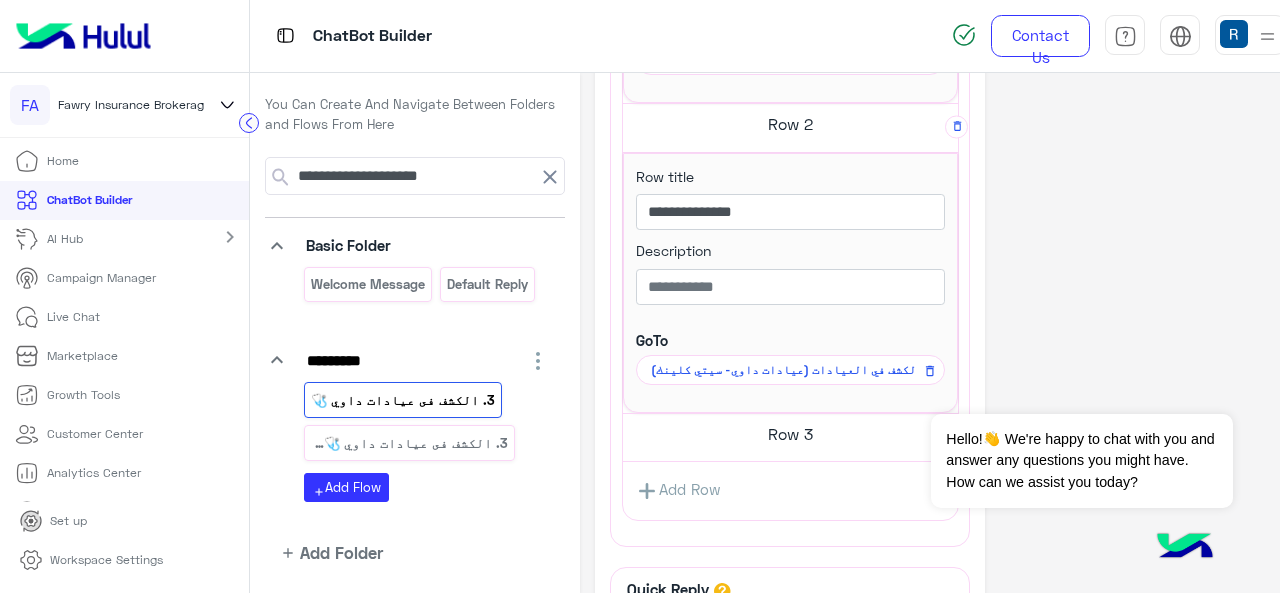 click on "Row 3" at bounding box center [790, -186] 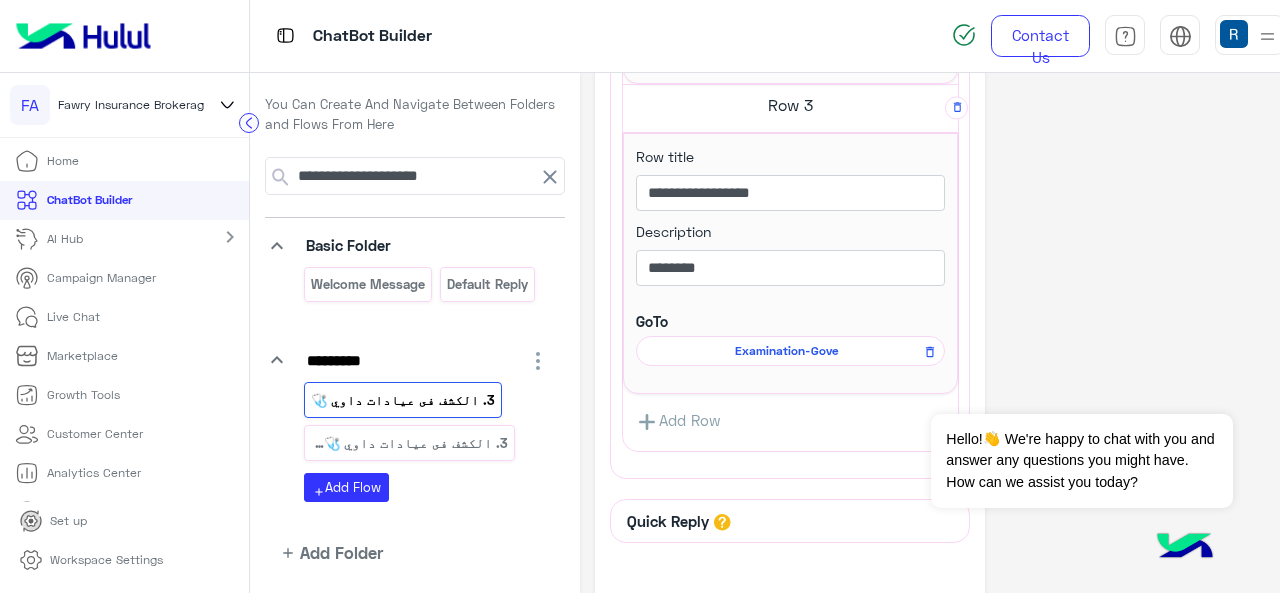 scroll, scrollTop: 1354, scrollLeft: 0, axis: vertical 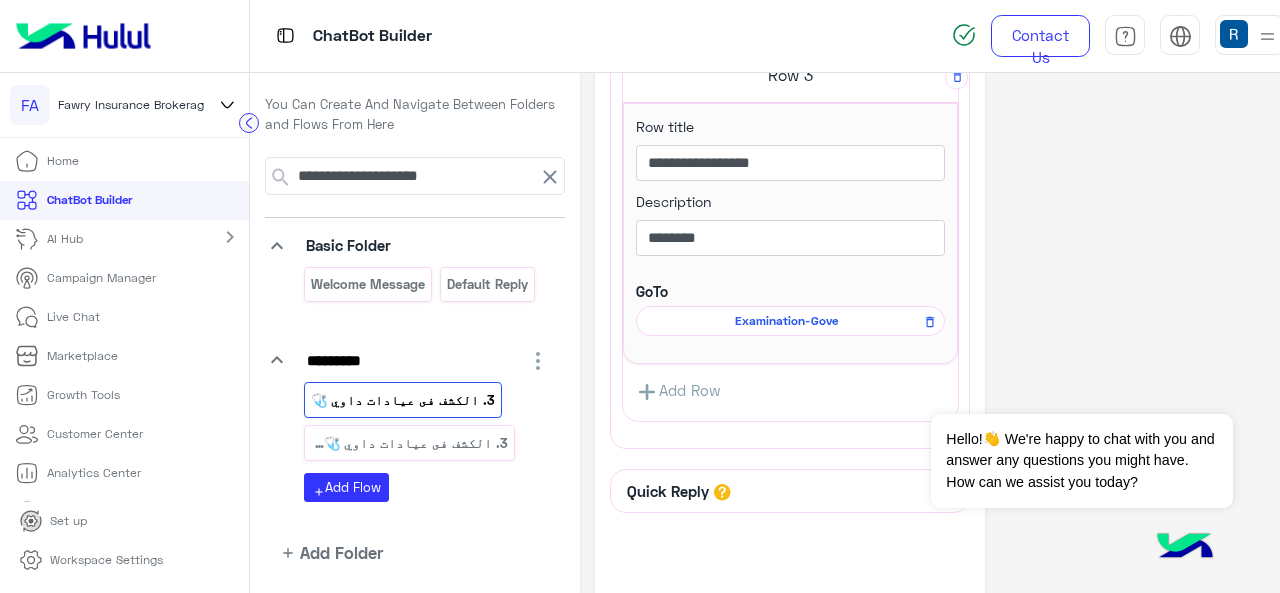 click on "Examination-Gove" at bounding box center (787, -299) 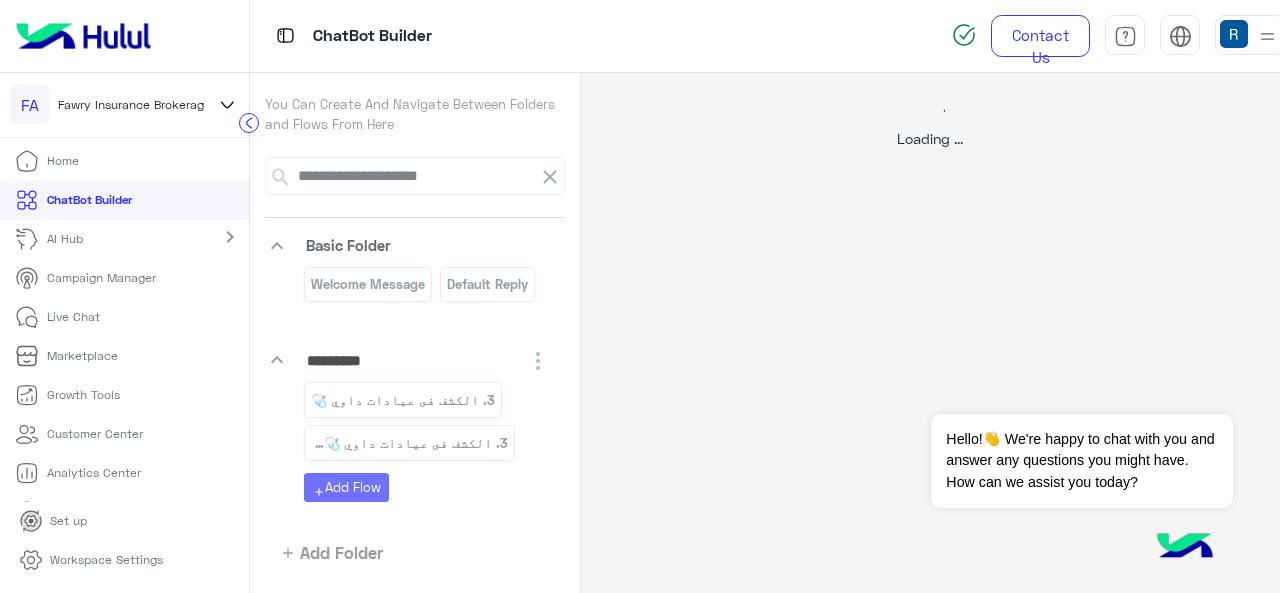 scroll, scrollTop: 0, scrollLeft: 0, axis: both 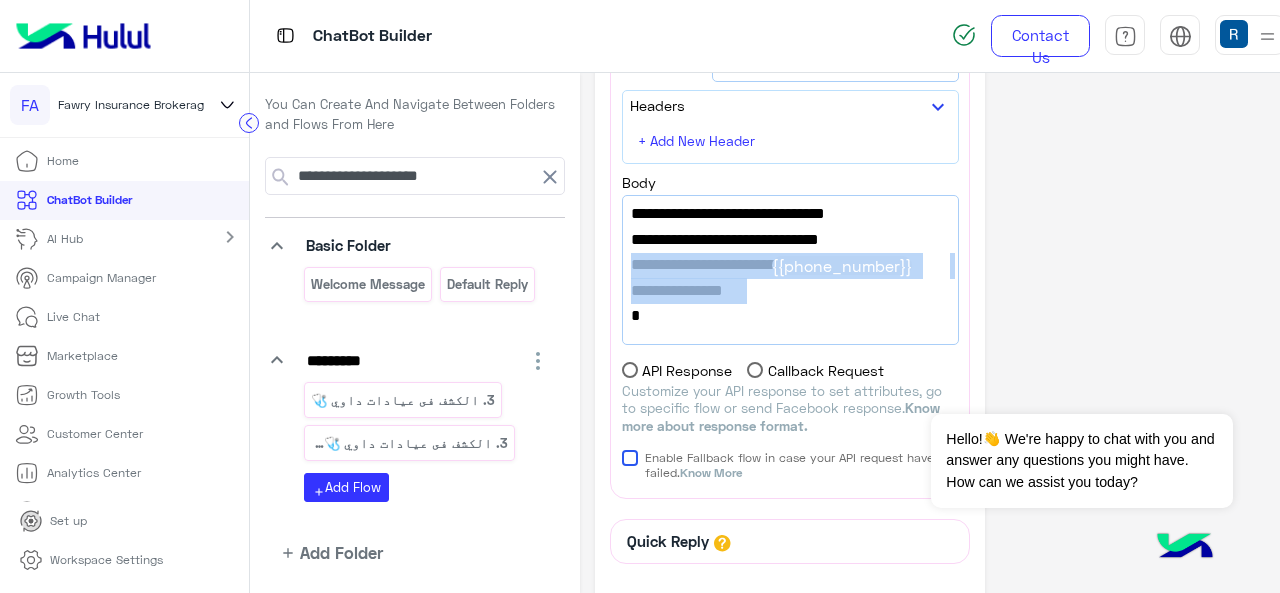 drag, startPoint x: 763, startPoint y: 289, endPoint x: 624, endPoint y: 275, distance: 139.70326 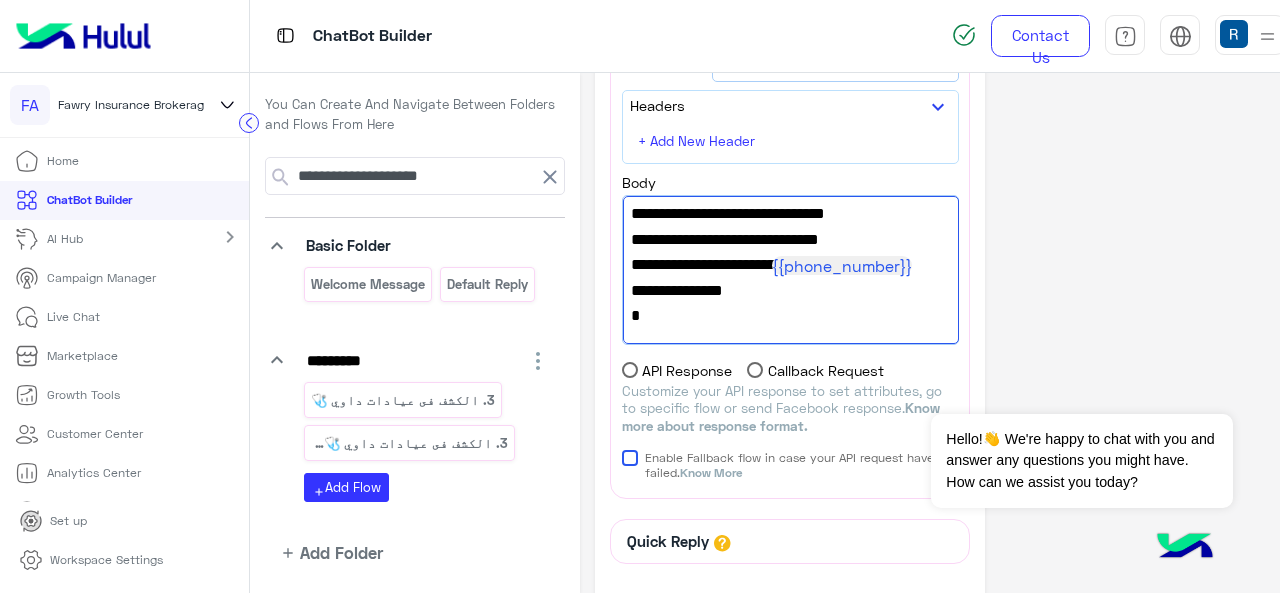 scroll, scrollTop: 462, scrollLeft: 0, axis: vertical 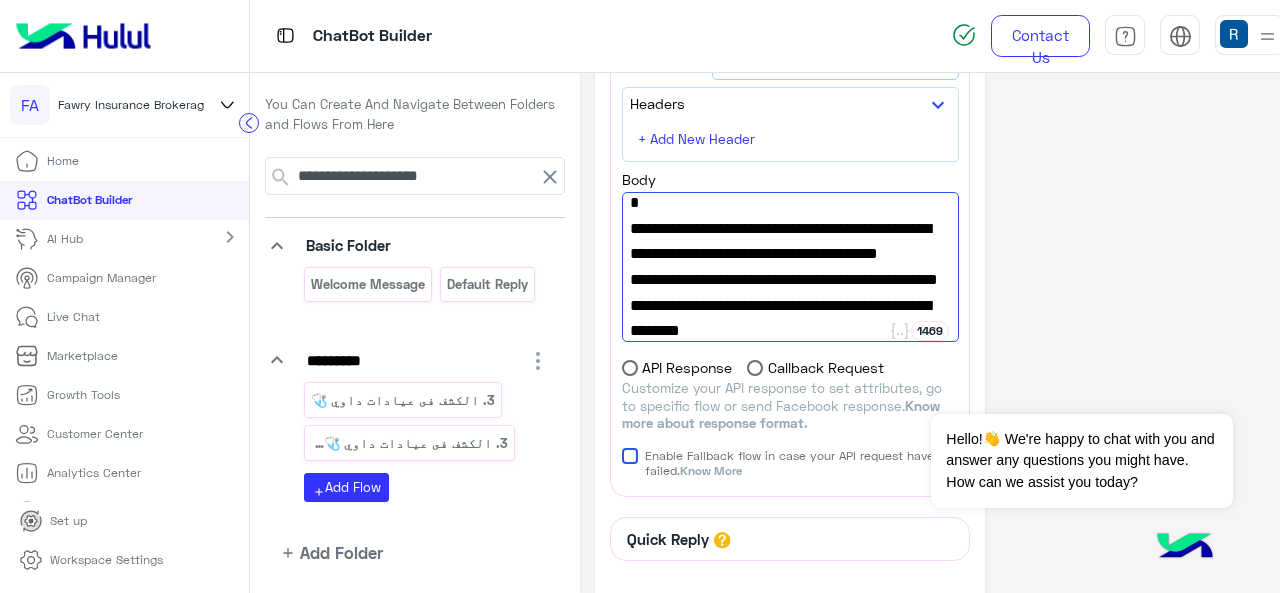 type on "**********" 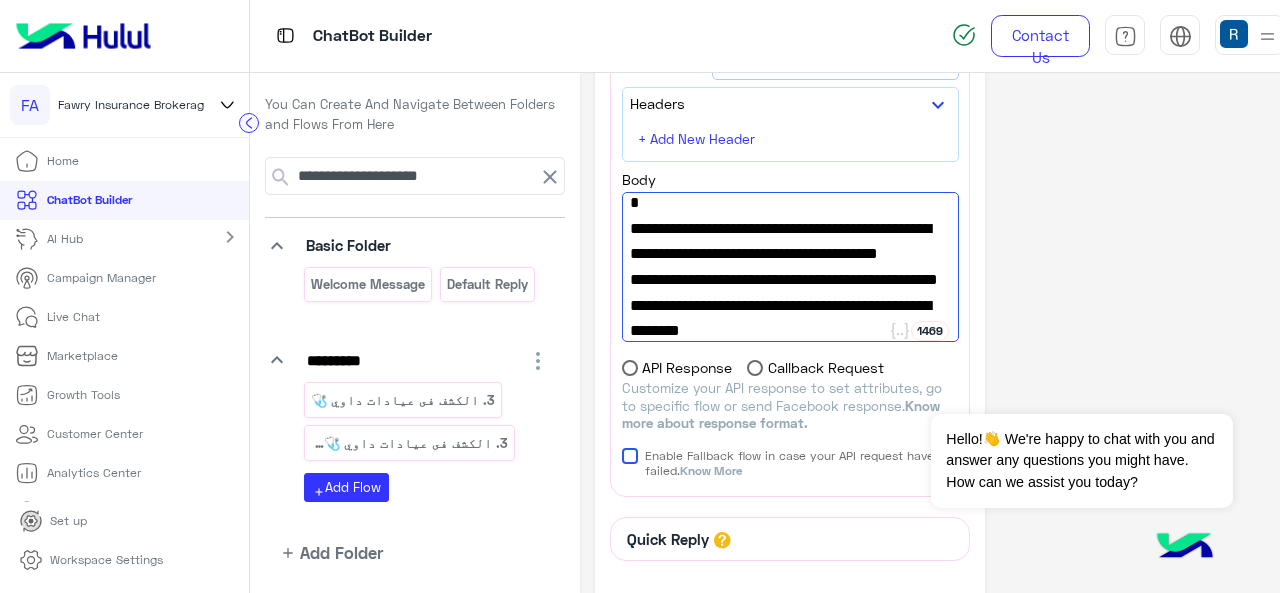 scroll, scrollTop: 0, scrollLeft: 0, axis: both 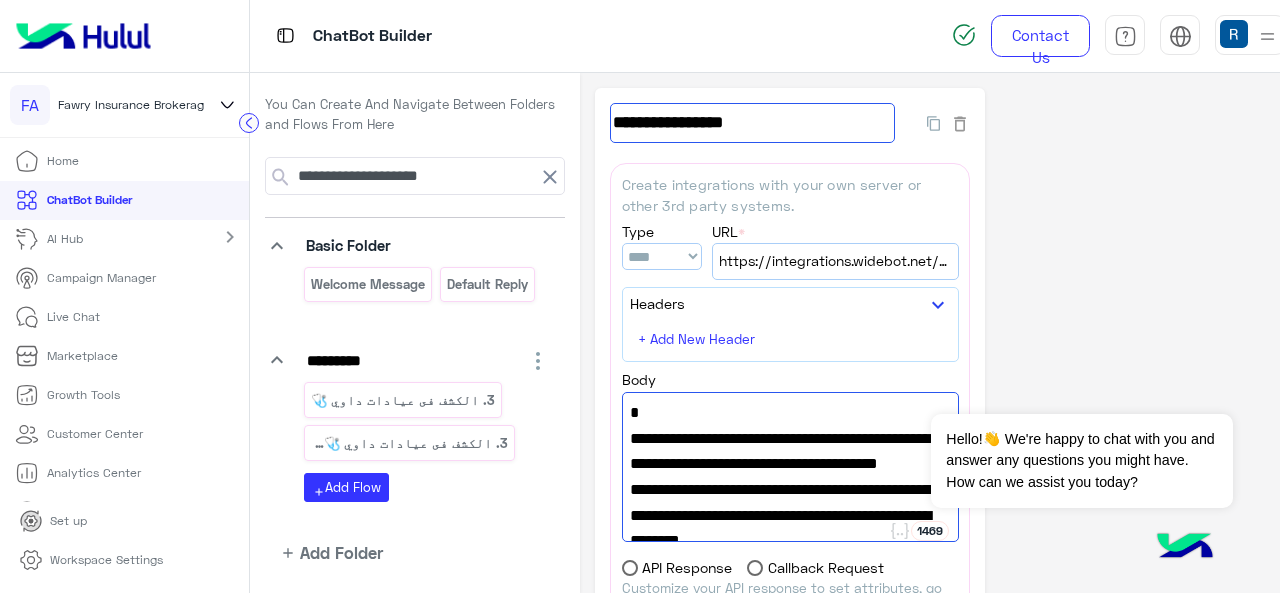 click on "**********" 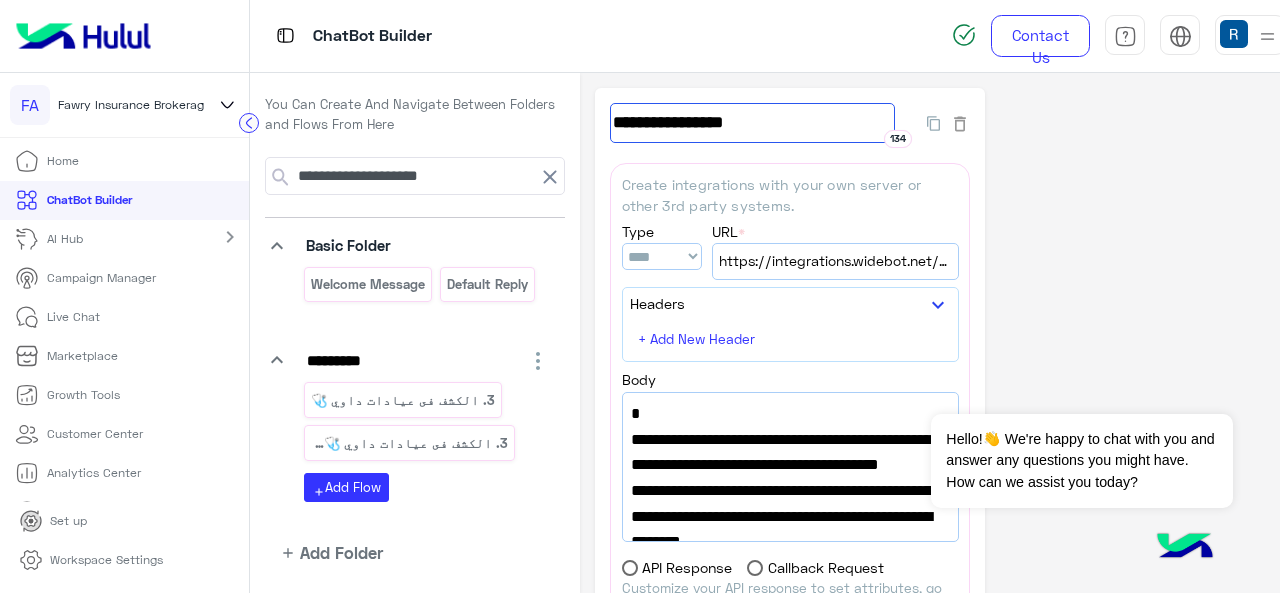 click on "**********" 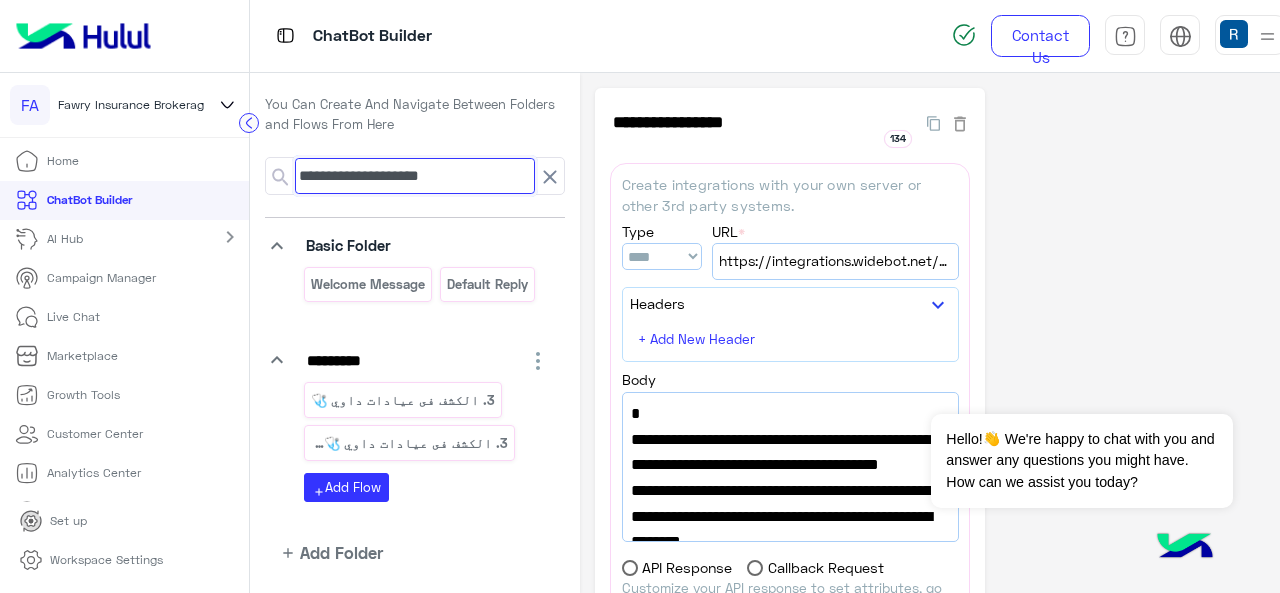 click on "**********" at bounding box center [415, 176] 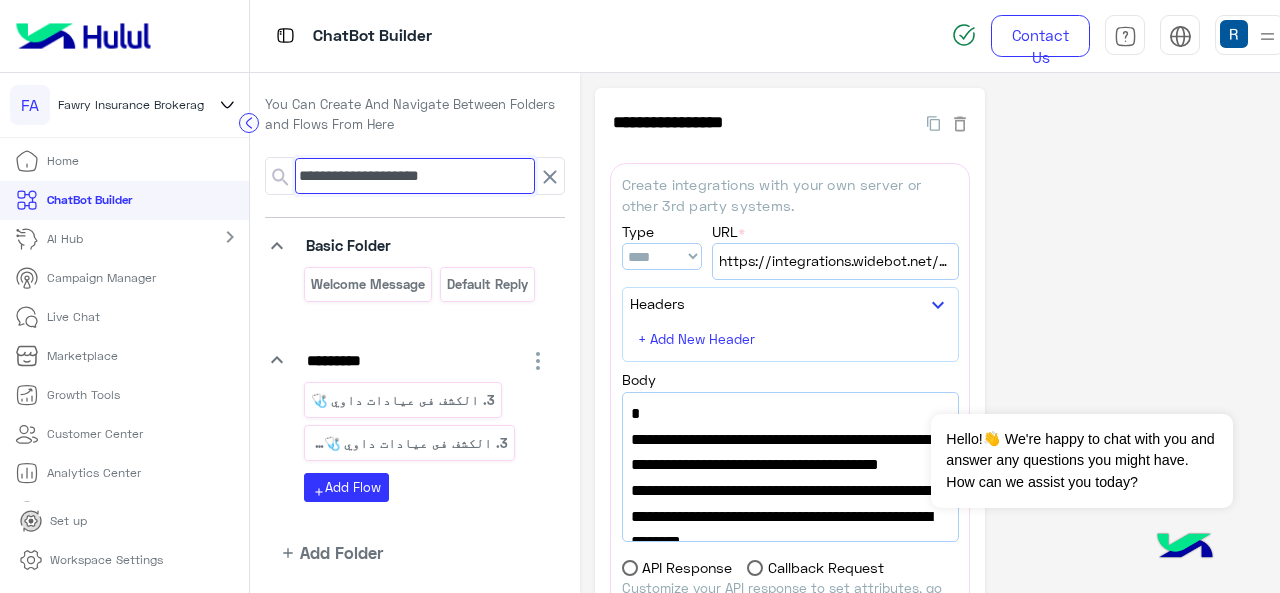 click on "**********" at bounding box center [415, 176] 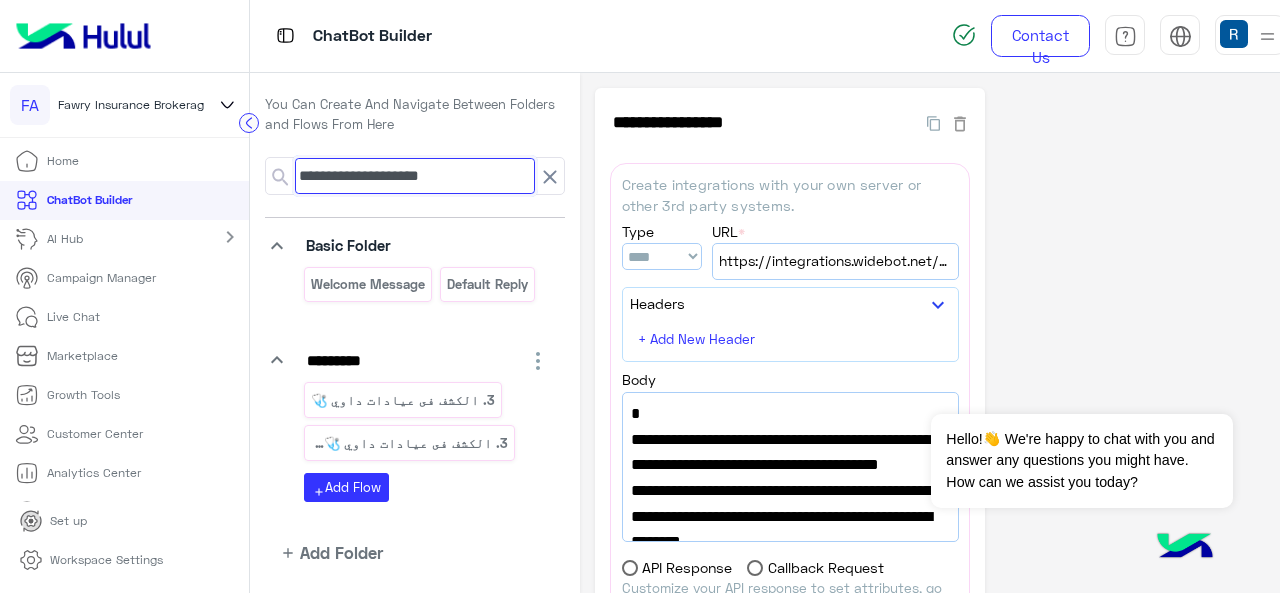 paste 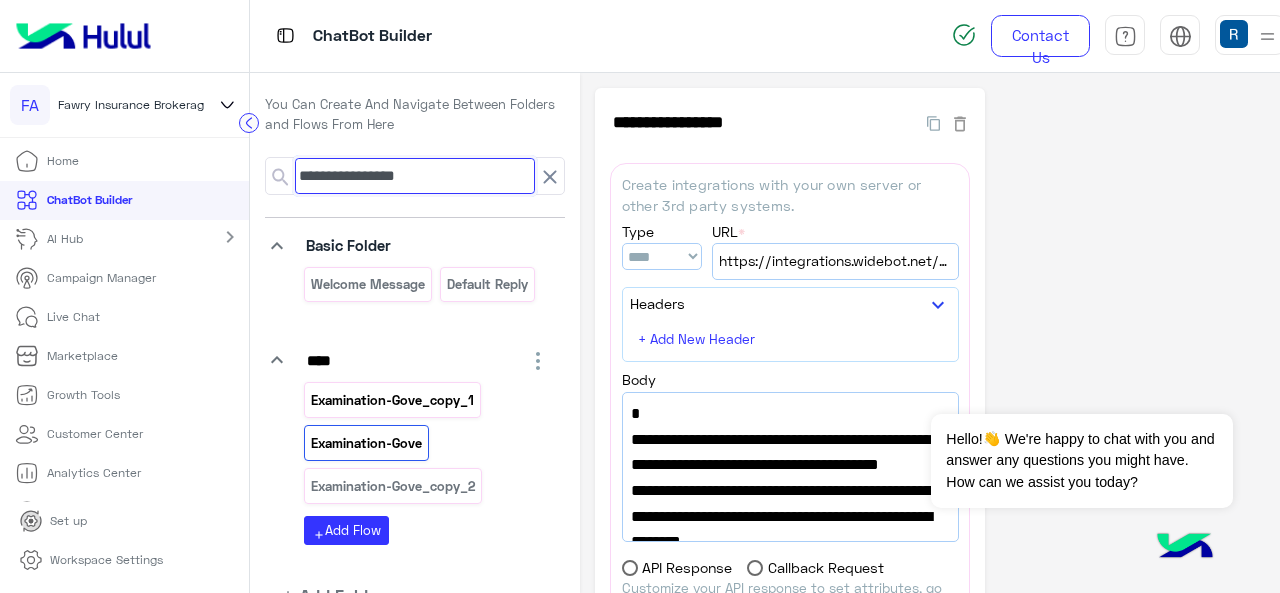 type on "**********" 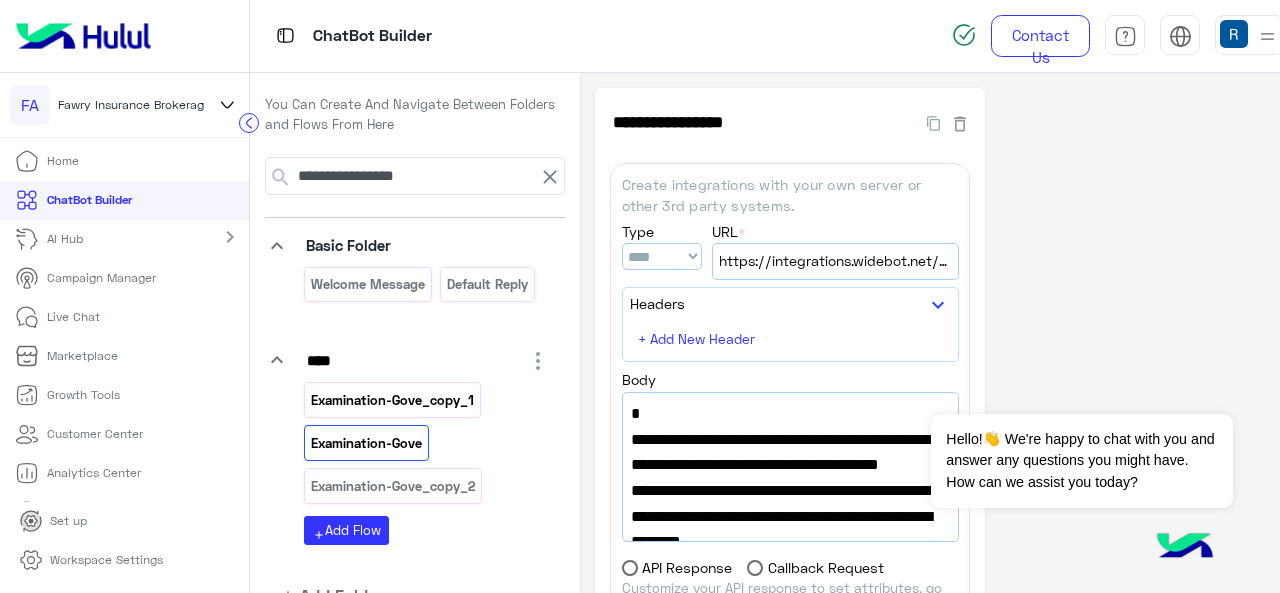 click on "Examination-Gove_copy_1" at bounding box center [392, 399] 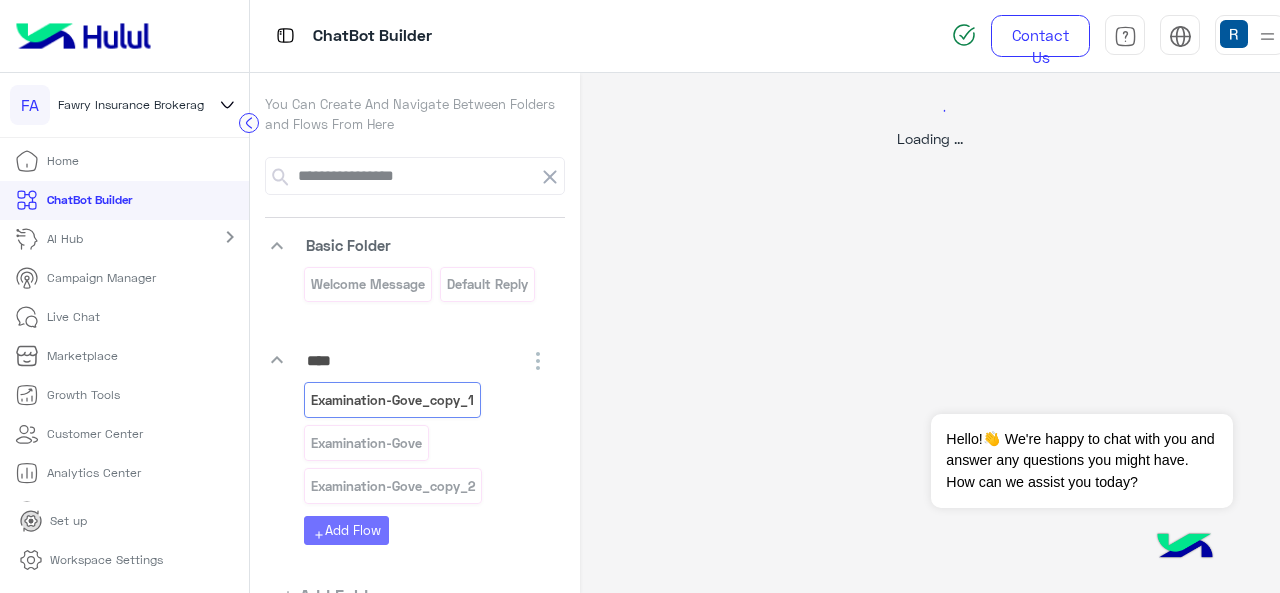 select on "****" 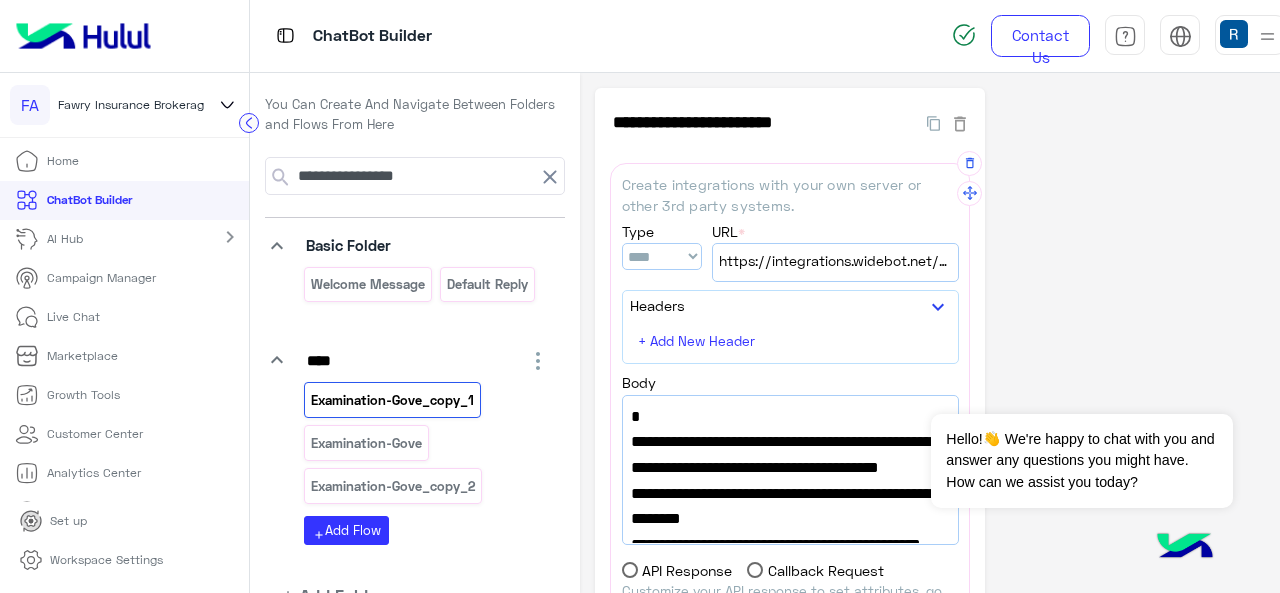 scroll, scrollTop: 101, scrollLeft: 0, axis: vertical 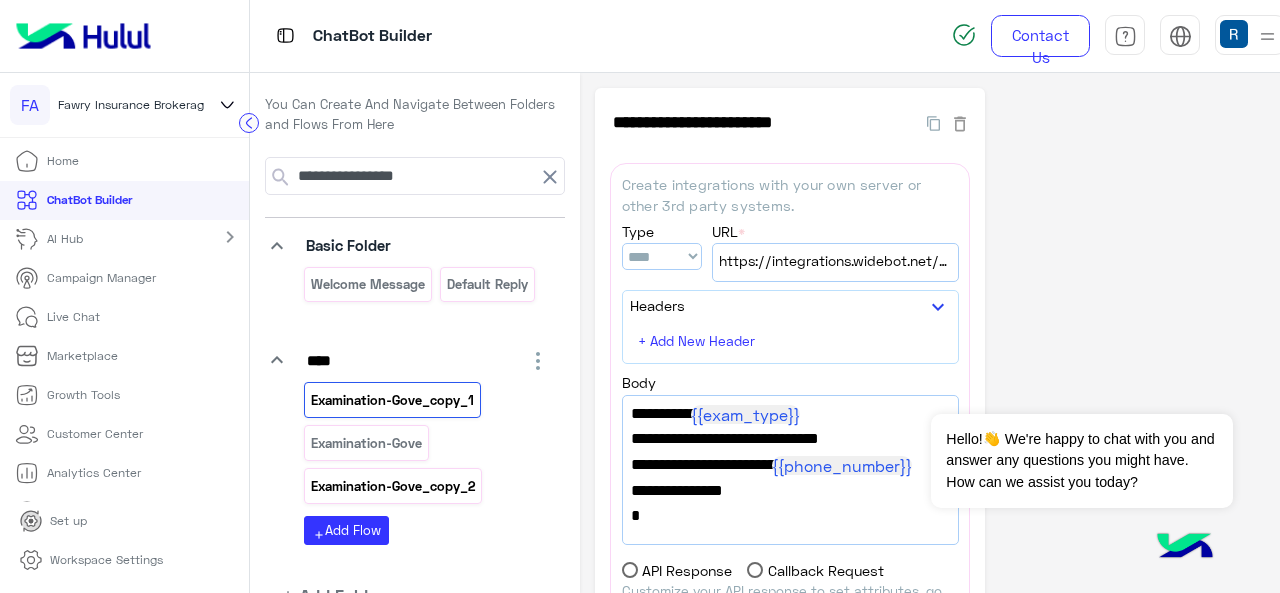 click on "Examination-Gove_copy_2" at bounding box center (393, 486) 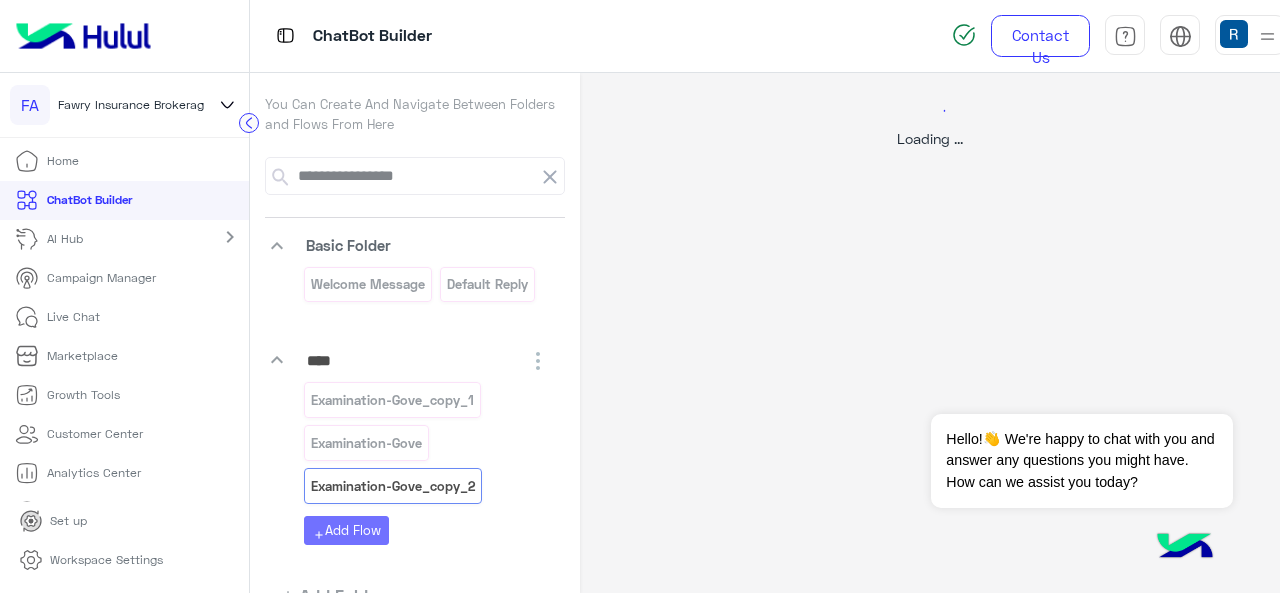select on "****" 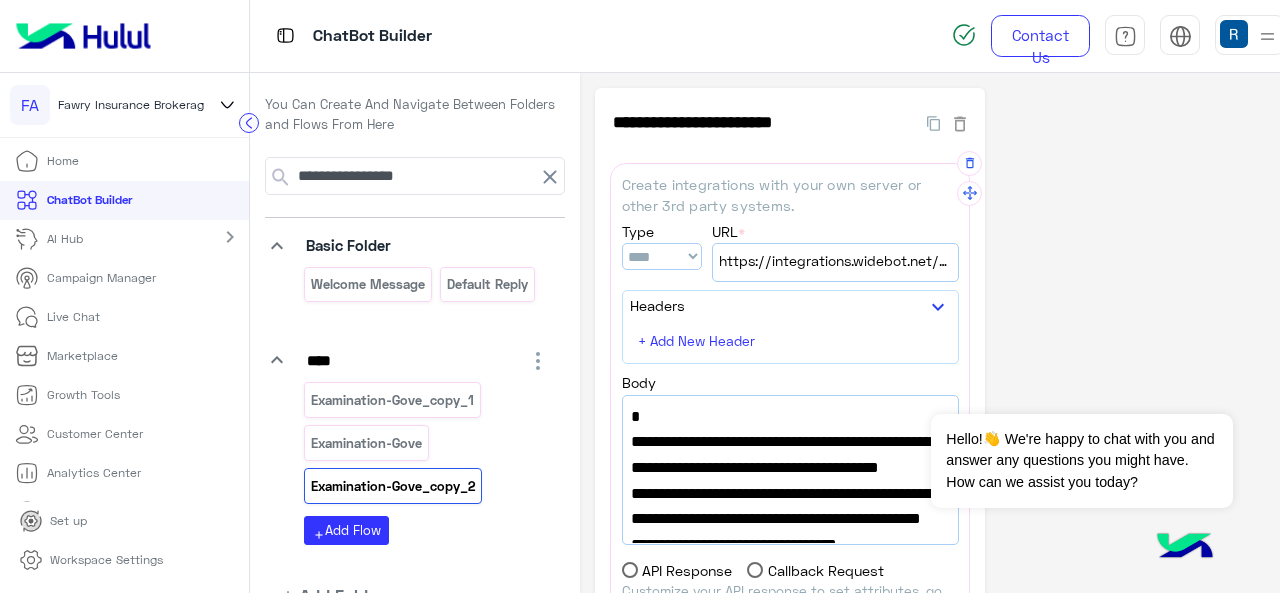 scroll, scrollTop: 360, scrollLeft: 0, axis: vertical 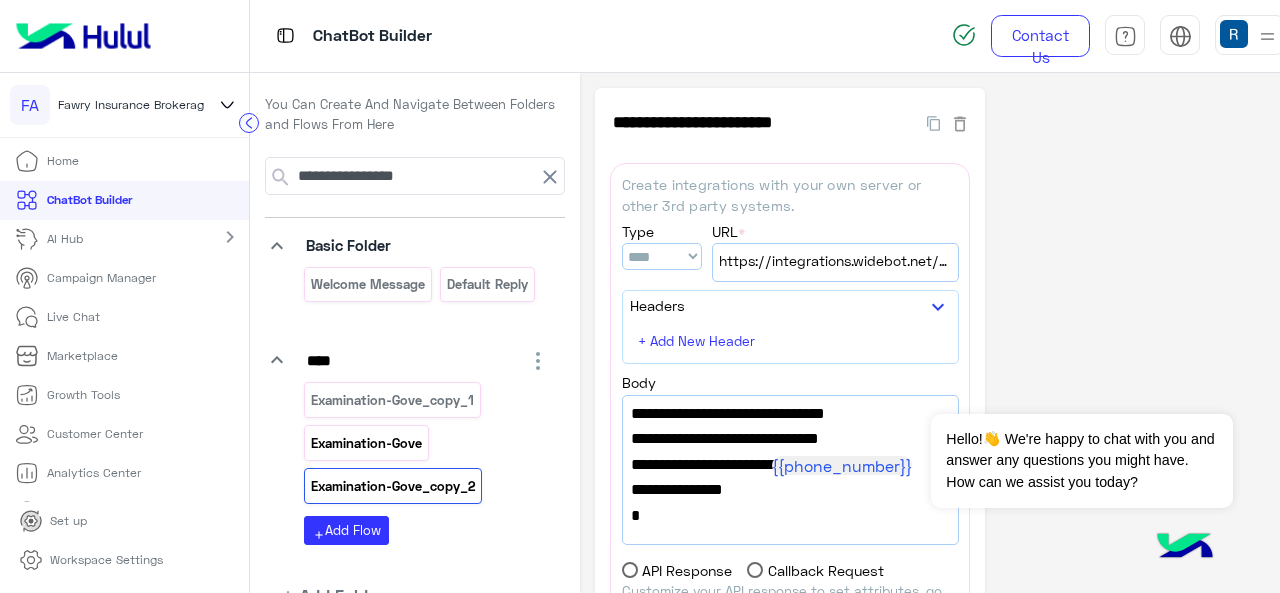 click on "Examination-Gove" at bounding box center (367, 443) 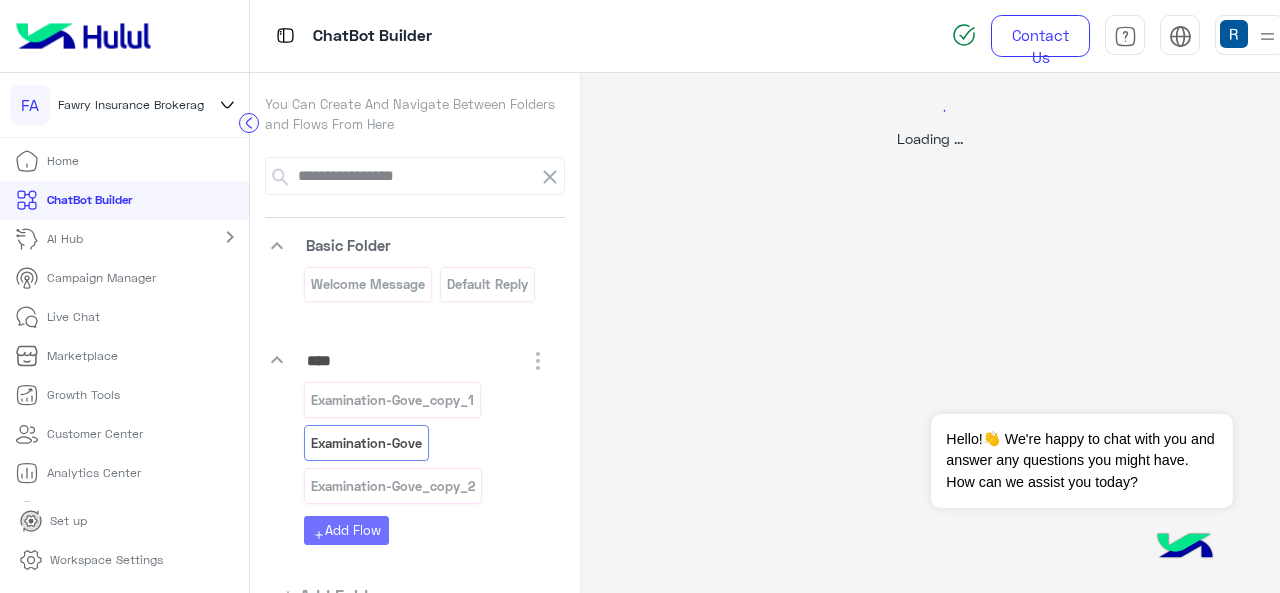 select on "****" 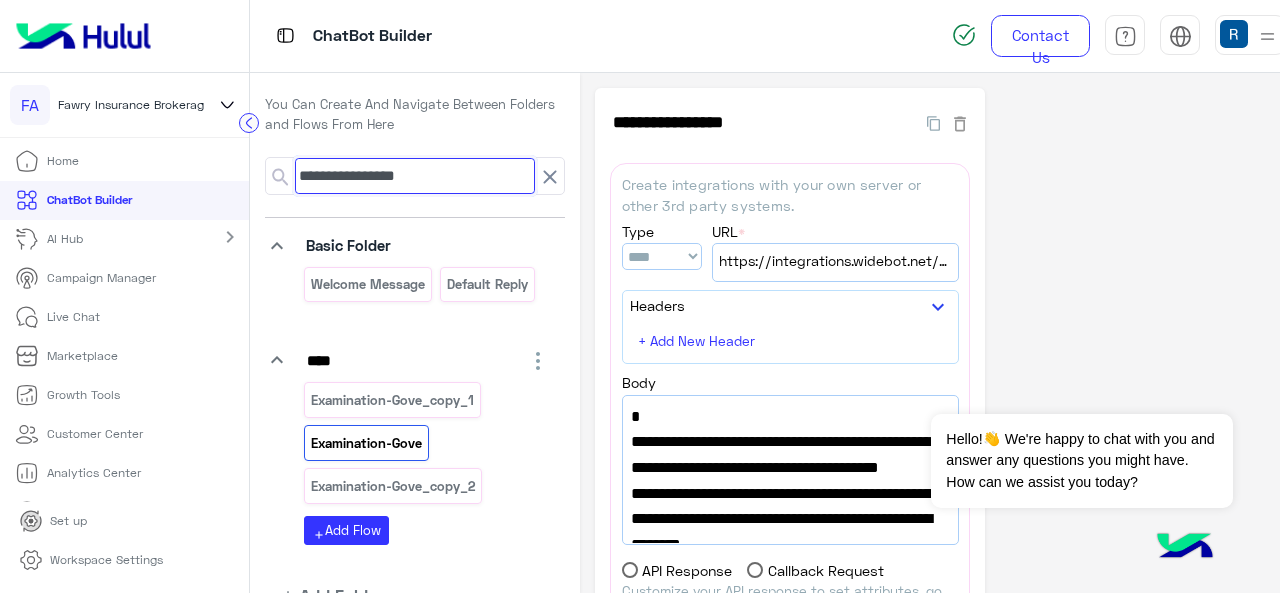 click on "**********" at bounding box center (415, 176) 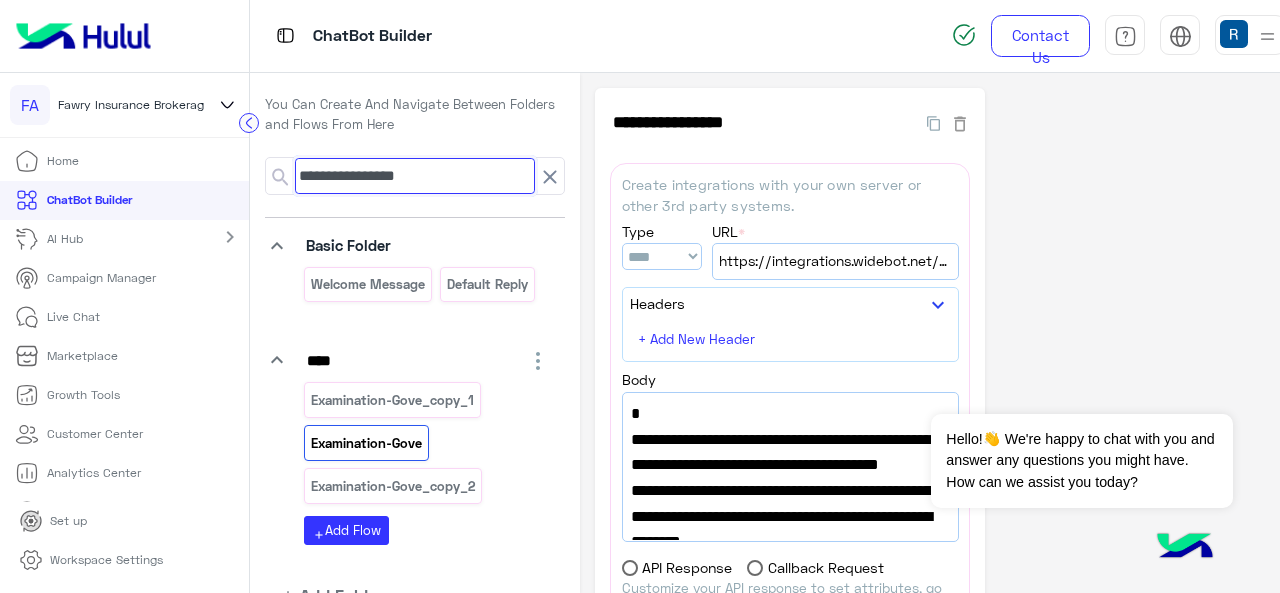 click on "**********" at bounding box center (415, 176) 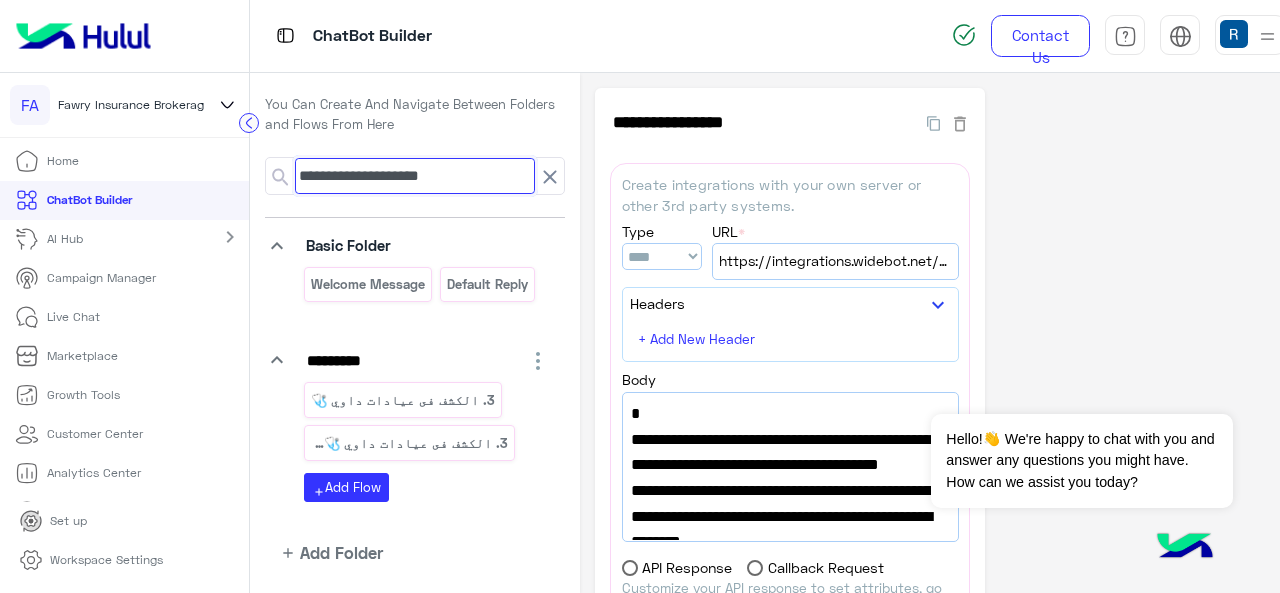 type on "**********" 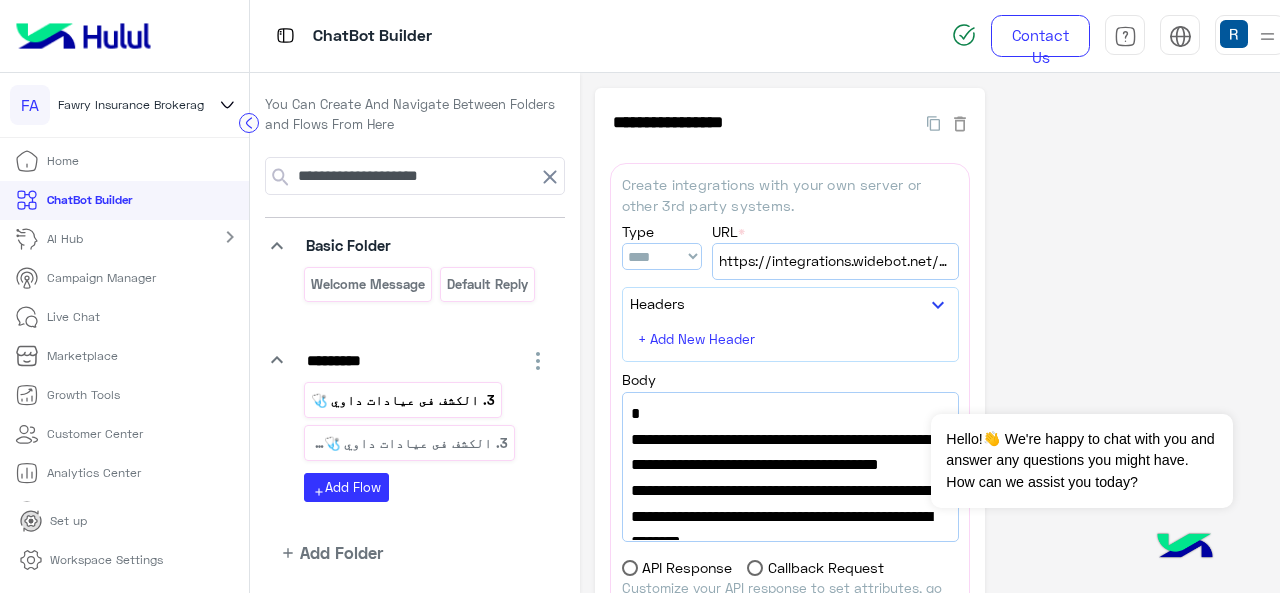 click on "3.	الكشف فى عيادات داوي 🩺" at bounding box center (403, 400) 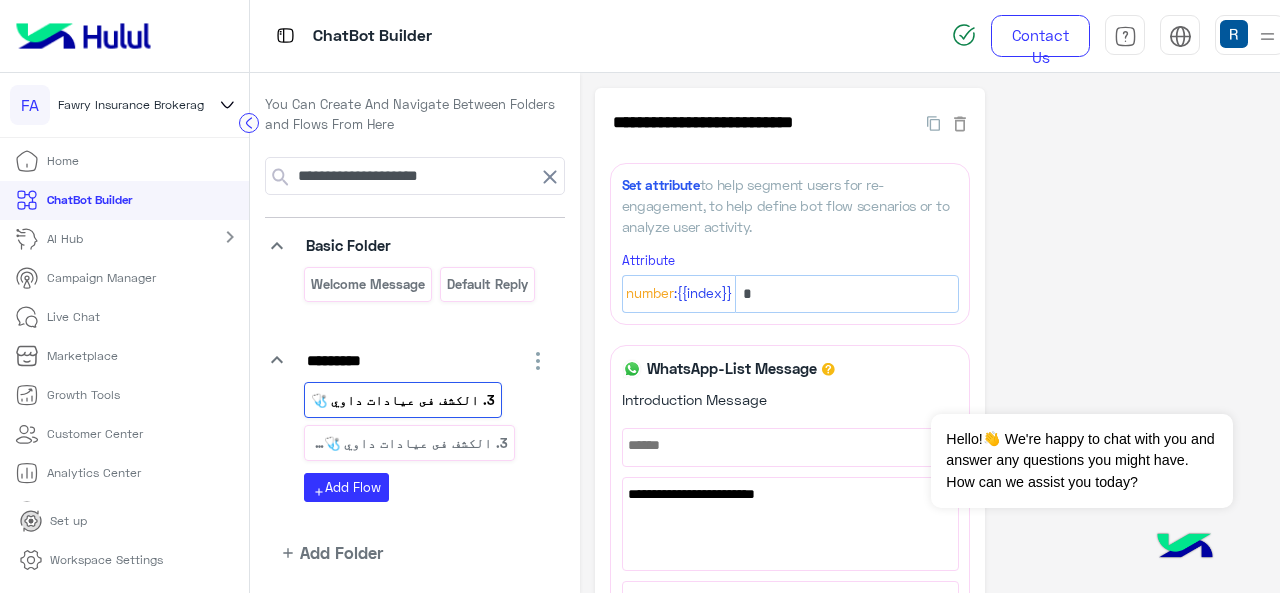 scroll, scrollTop: 100, scrollLeft: 0, axis: vertical 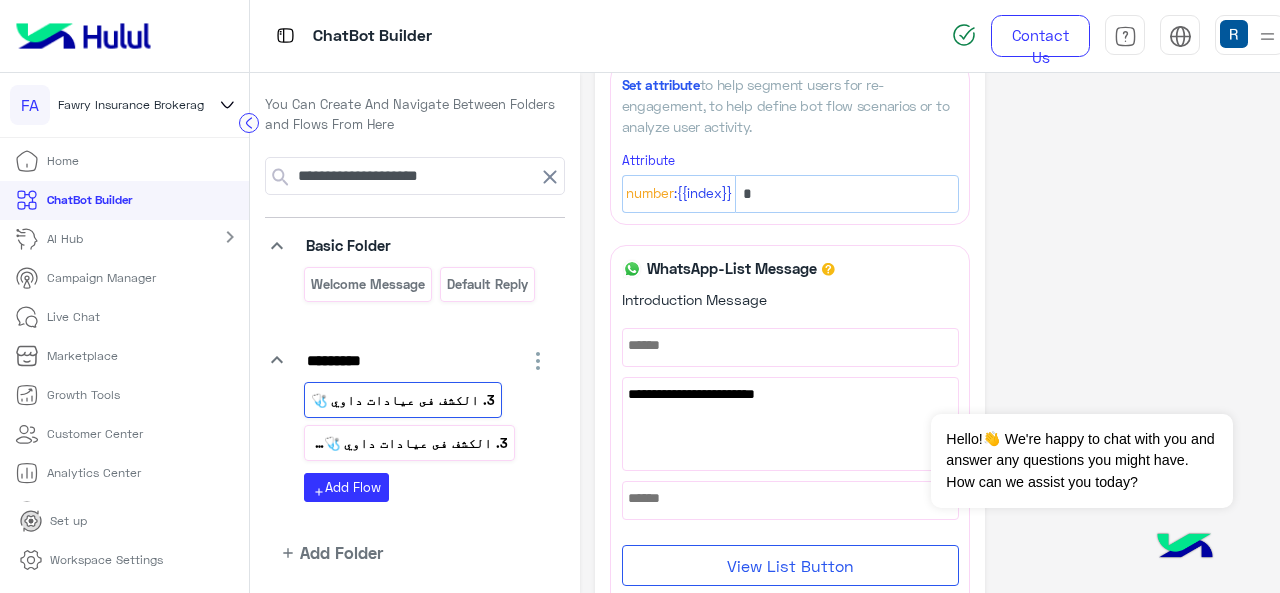 click on "3.	الكشف فى عيادات داوي 🩺_copy_1" at bounding box center [410, 443] 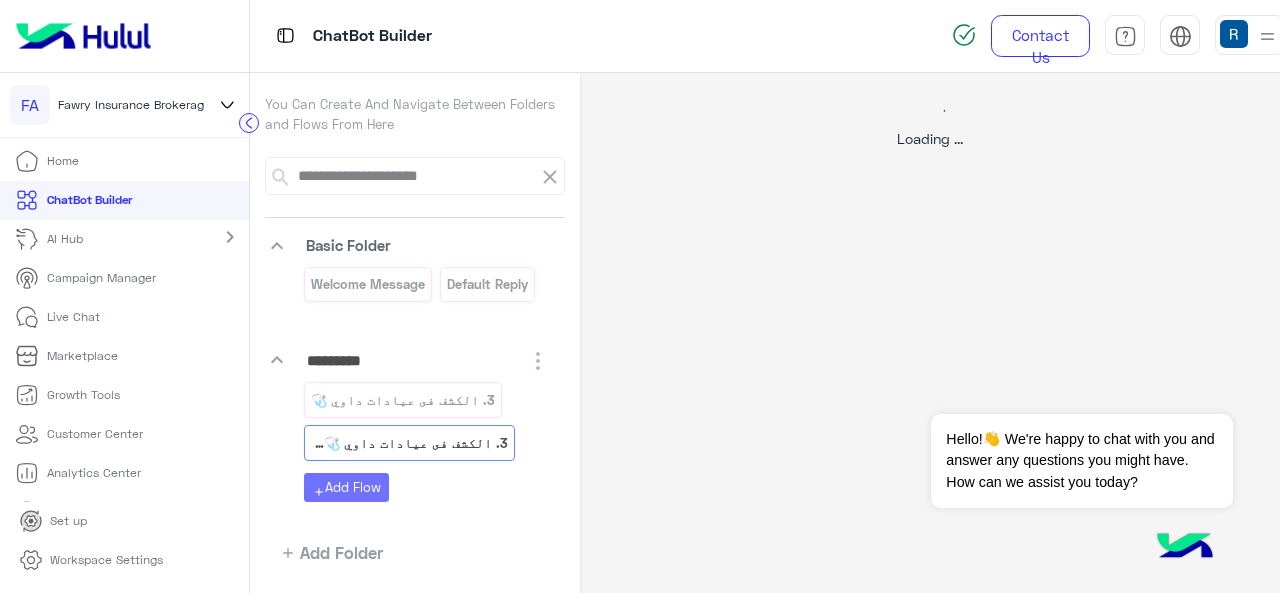 scroll, scrollTop: 0, scrollLeft: 0, axis: both 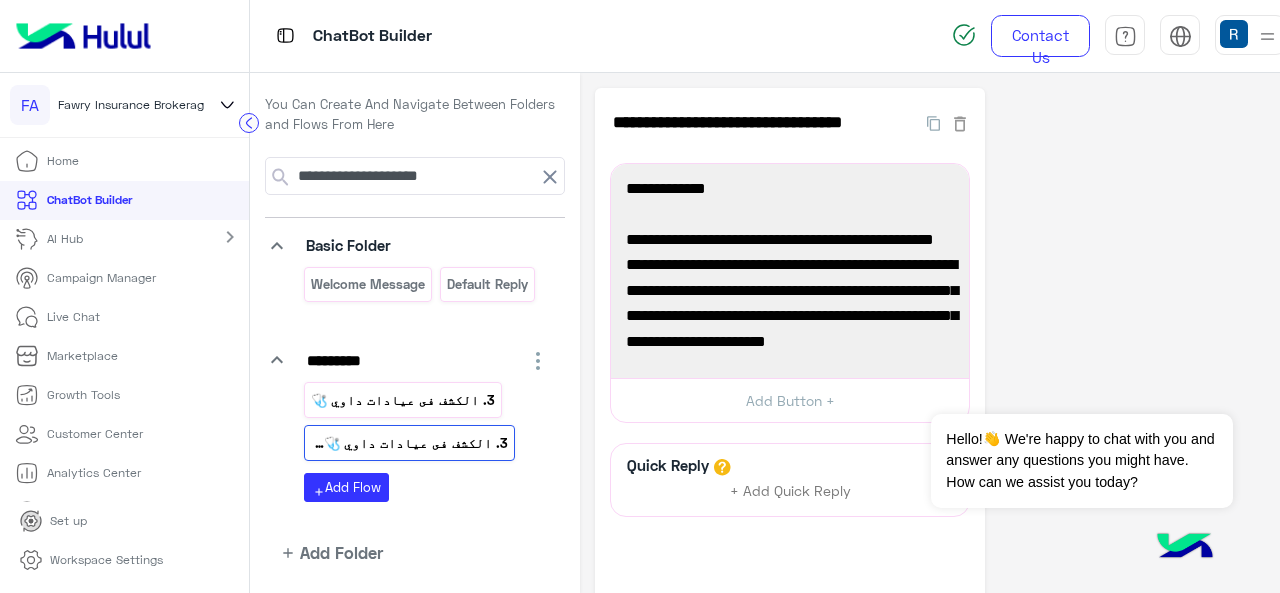 click on "3.	الكشف فى عيادات داوي 🩺" at bounding box center [403, 400] 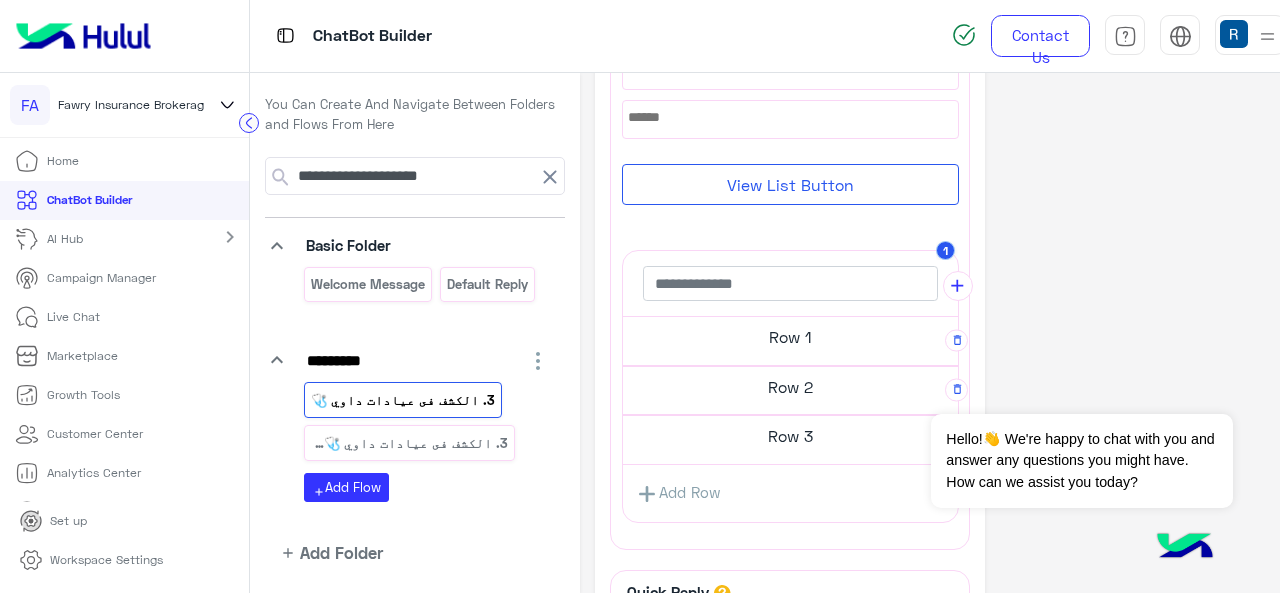 scroll, scrollTop: 500, scrollLeft: 0, axis: vertical 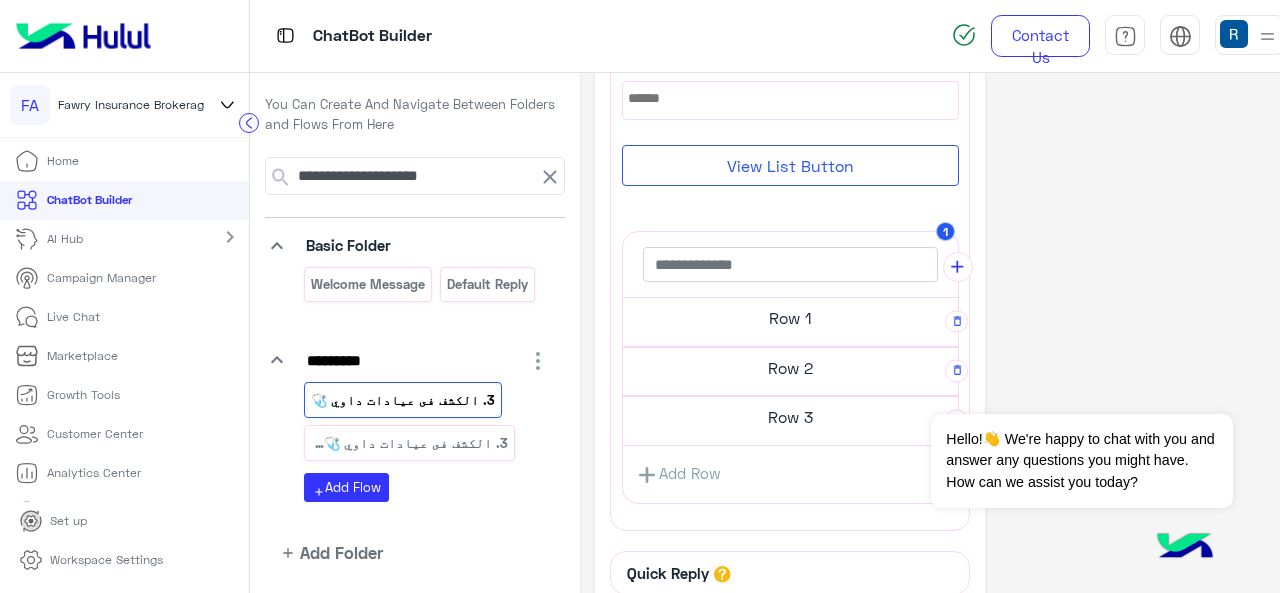 click on "Row 2" at bounding box center (790, 318) 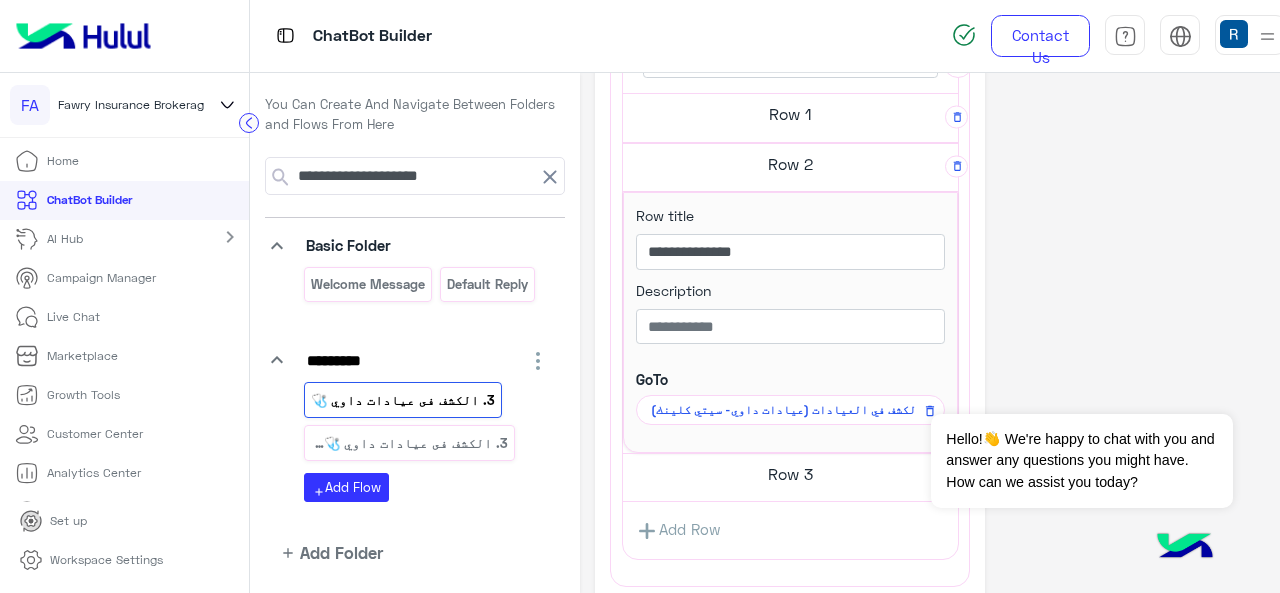 scroll, scrollTop: 795, scrollLeft: 0, axis: vertical 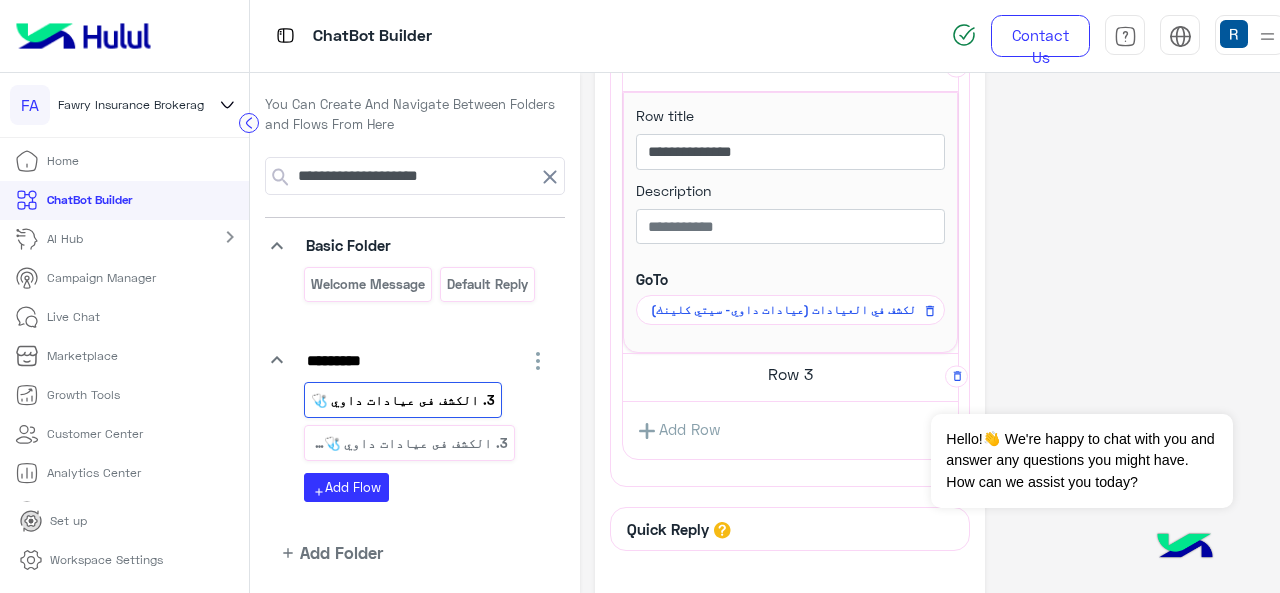 click on "Row 3" at bounding box center [790, 14] 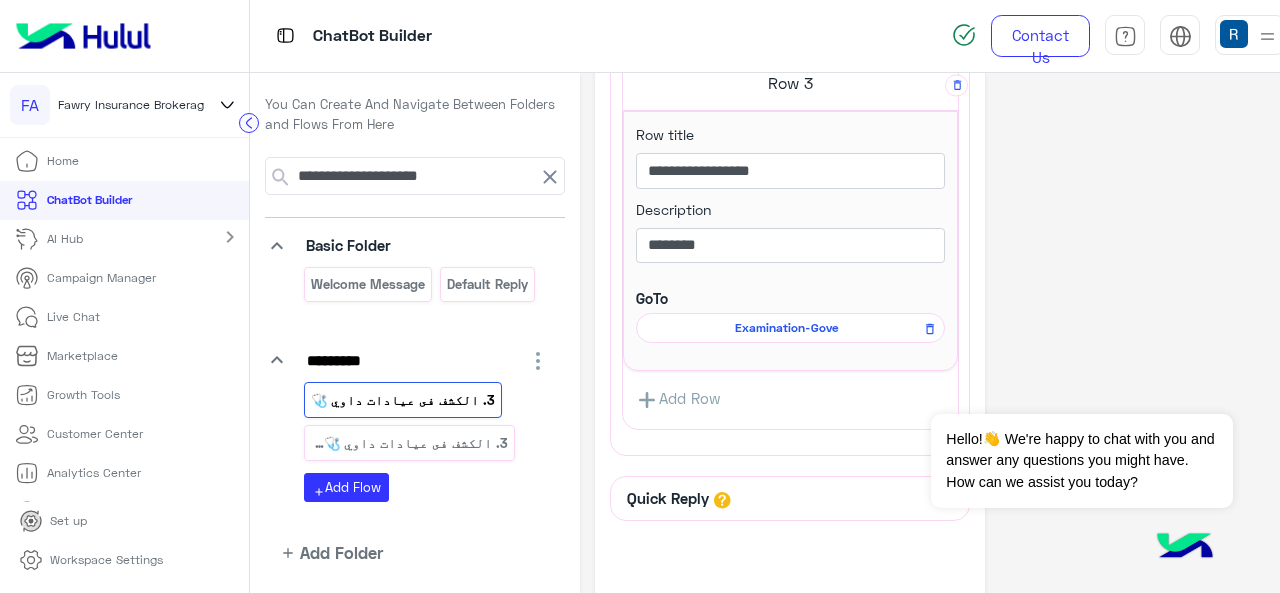 scroll, scrollTop: 1095, scrollLeft: 0, axis: vertical 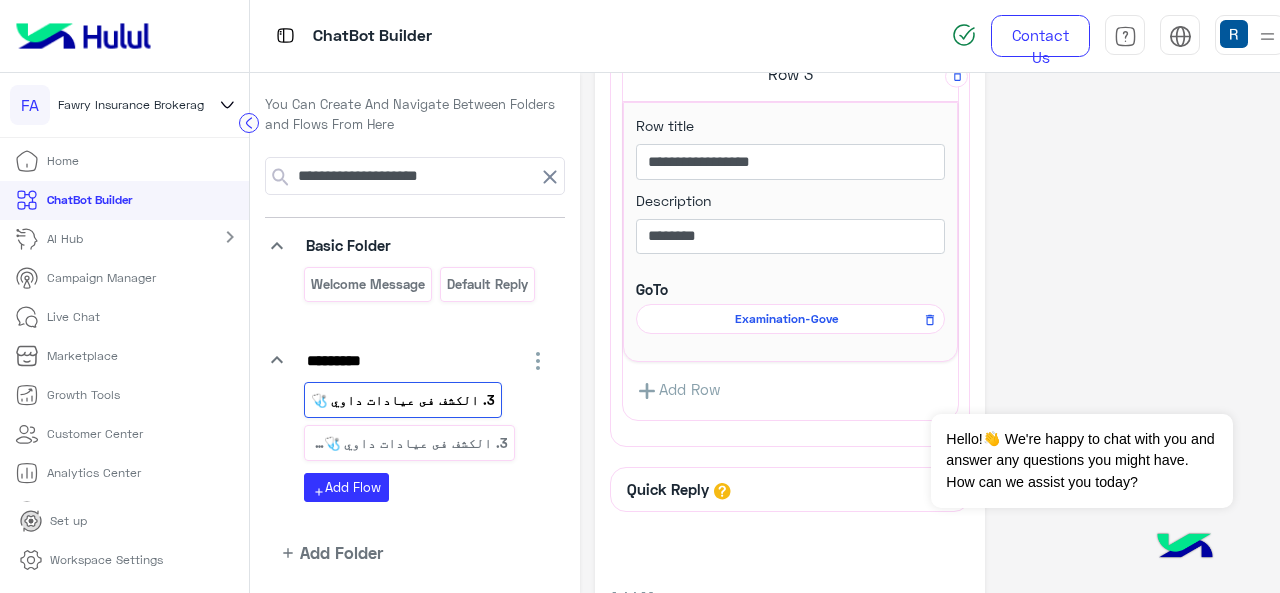 click on "Examination-Gove" at bounding box center (0, 0) 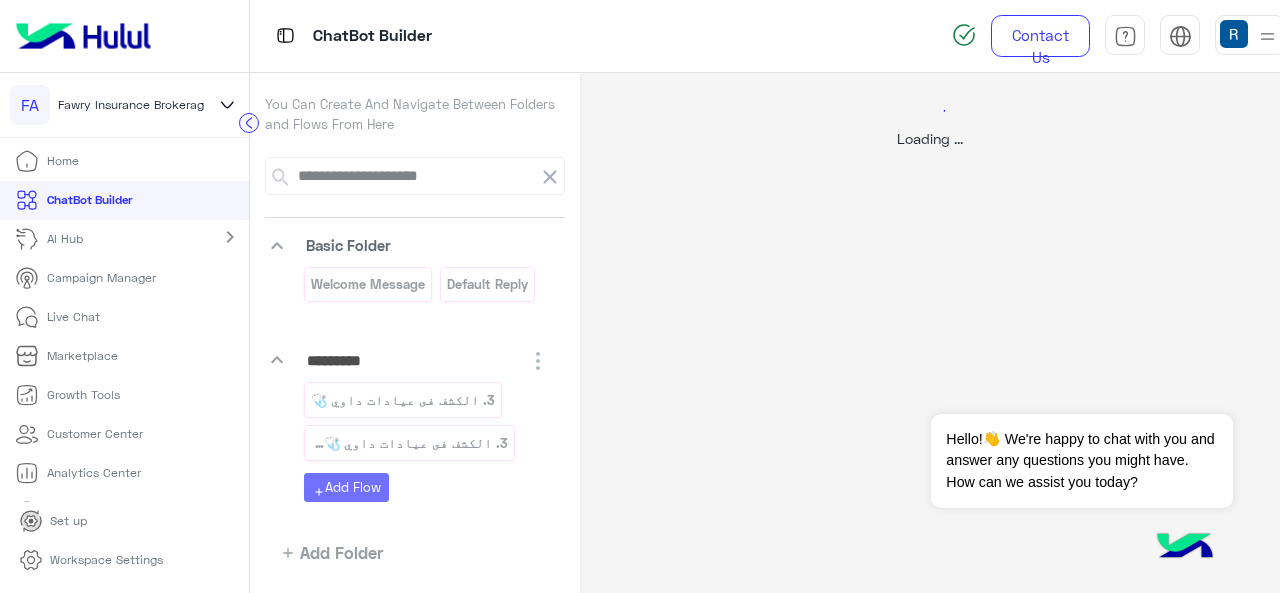 scroll, scrollTop: 0, scrollLeft: 0, axis: both 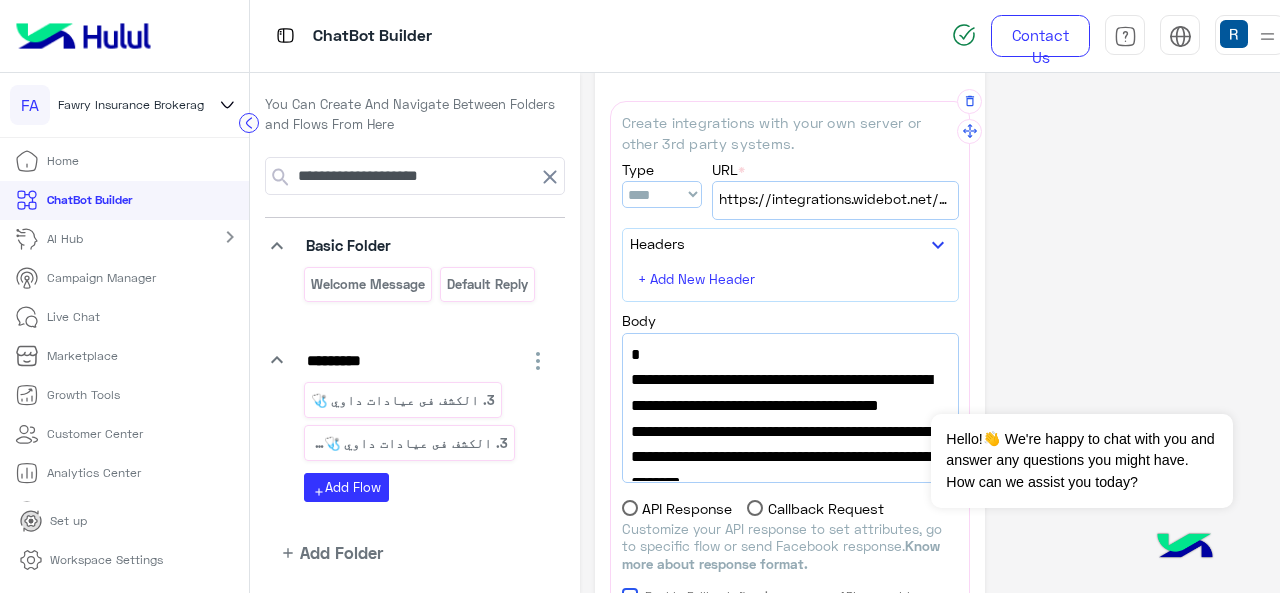 drag, startPoint x: 833, startPoint y: 427, endPoint x: 696, endPoint y: 386, distance: 143.0035 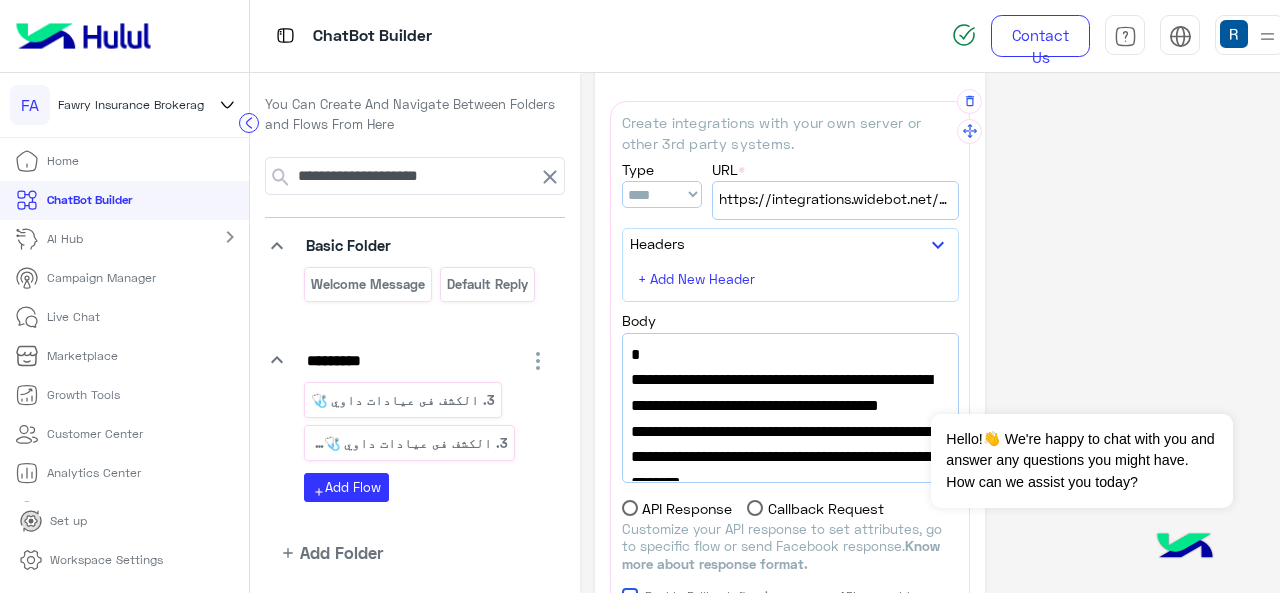 click on ""url":"https://widebot-enterprises.s3.amazonaws.com/Fawry/Fawry-Examination-Govs.json"," at bounding box center [790, 405] 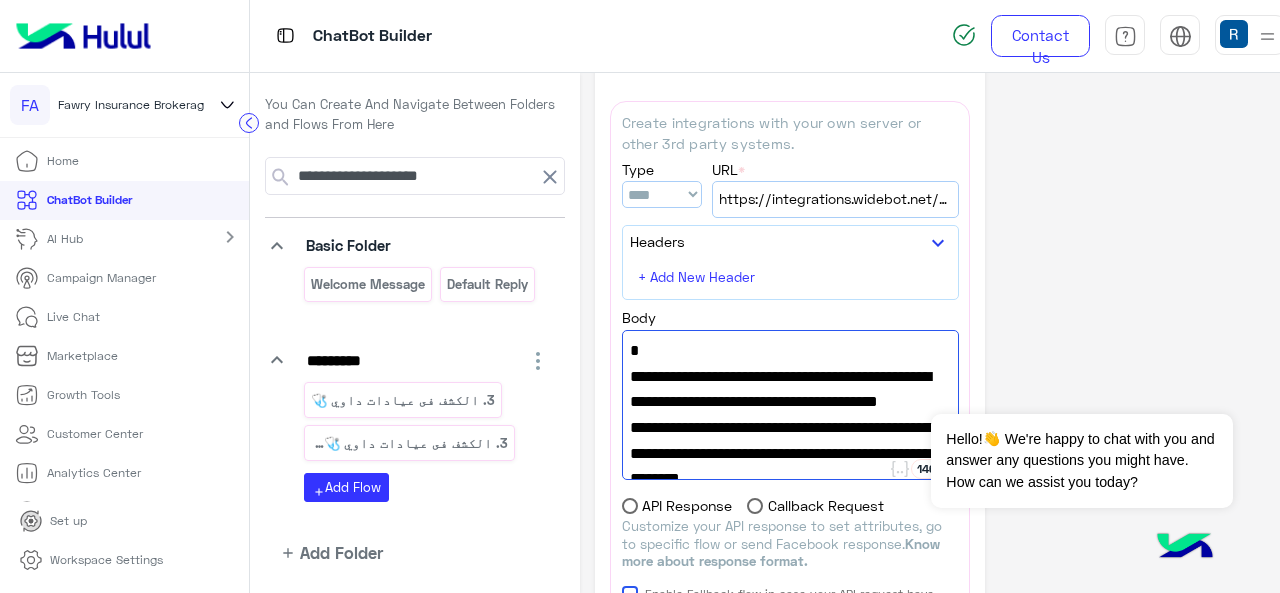paste 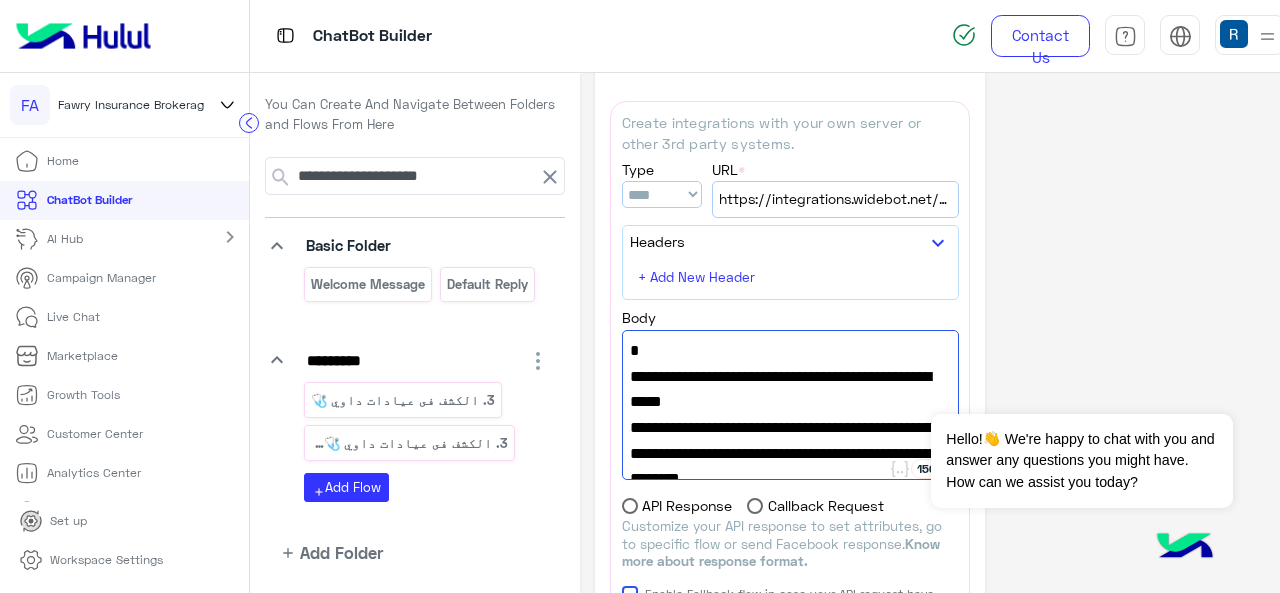 click on "**********" 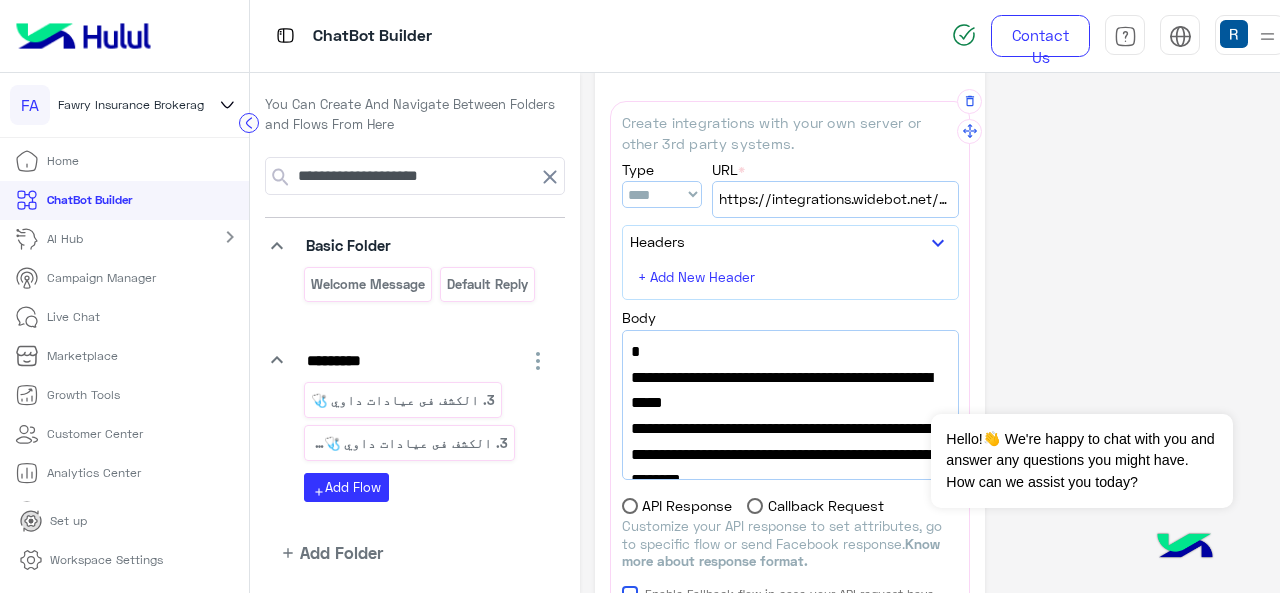 drag, startPoint x: 711, startPoint y: 424, endPoint x: 630, endPoint y: 394, distance: 86.37708 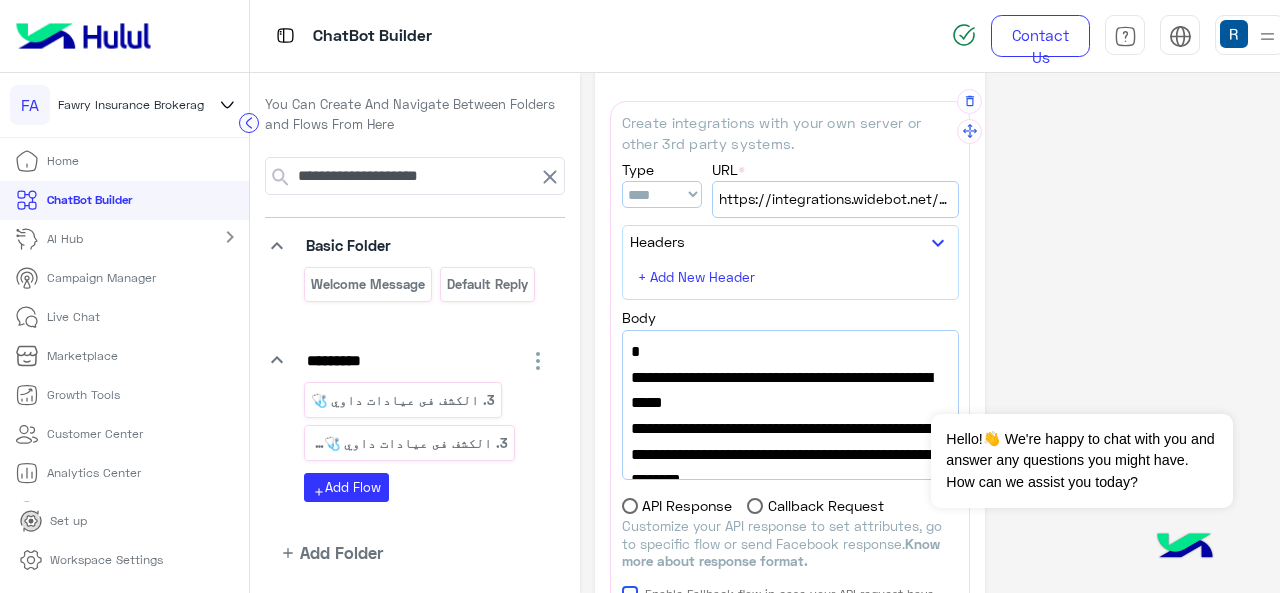 click on ""url":"https://api.npoint.io/dca4e2d8f018f2106d0c"," at bounding box center [790, 390] 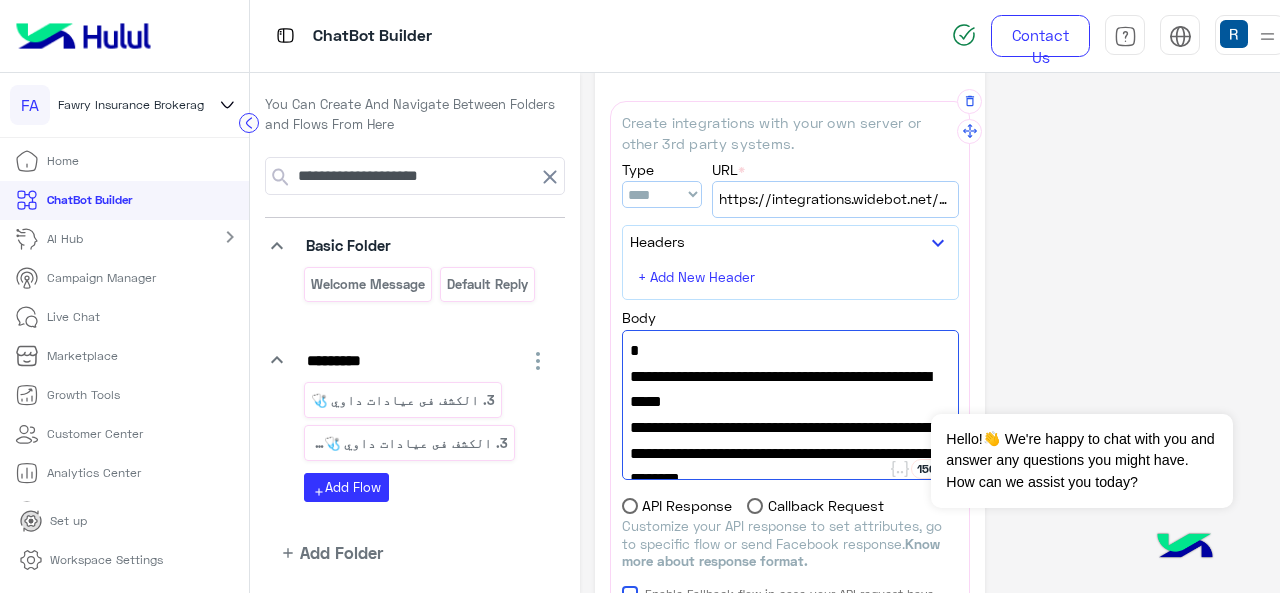 paste on "**********" 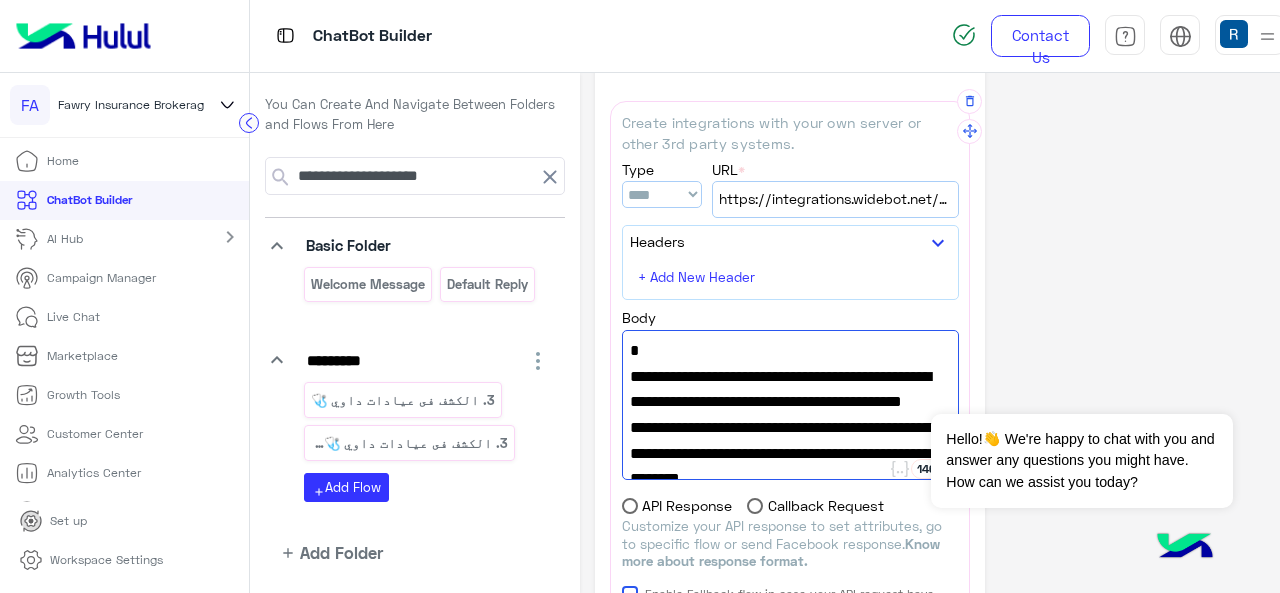 click on "**********" 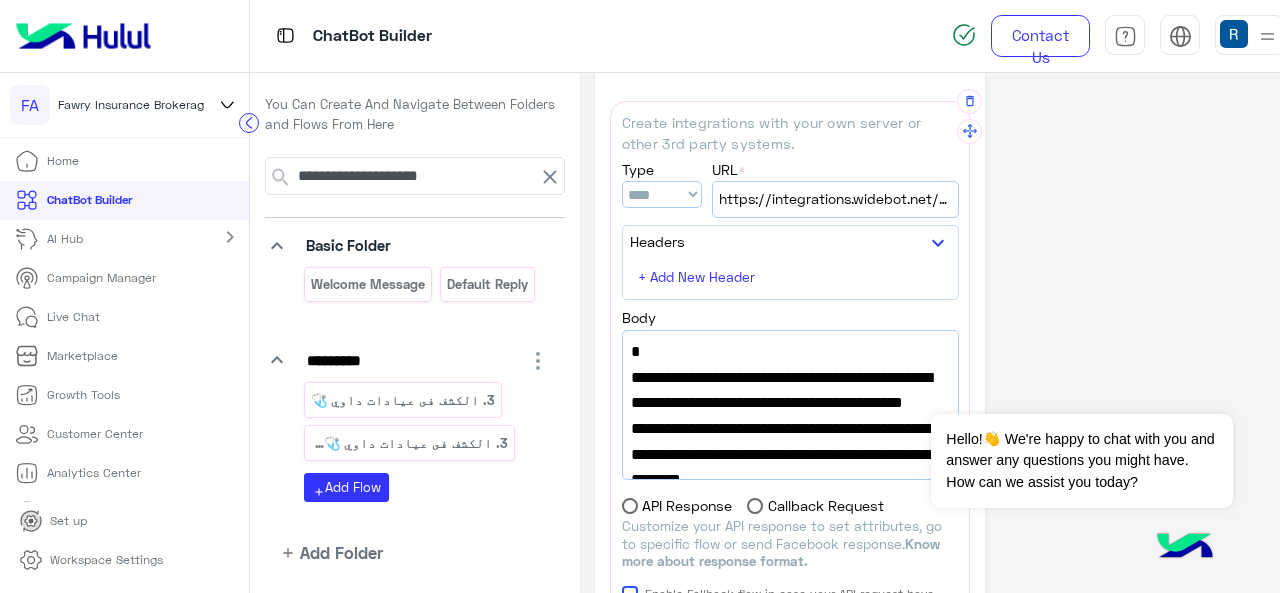 click on "{" at bounding box center (790, 352) 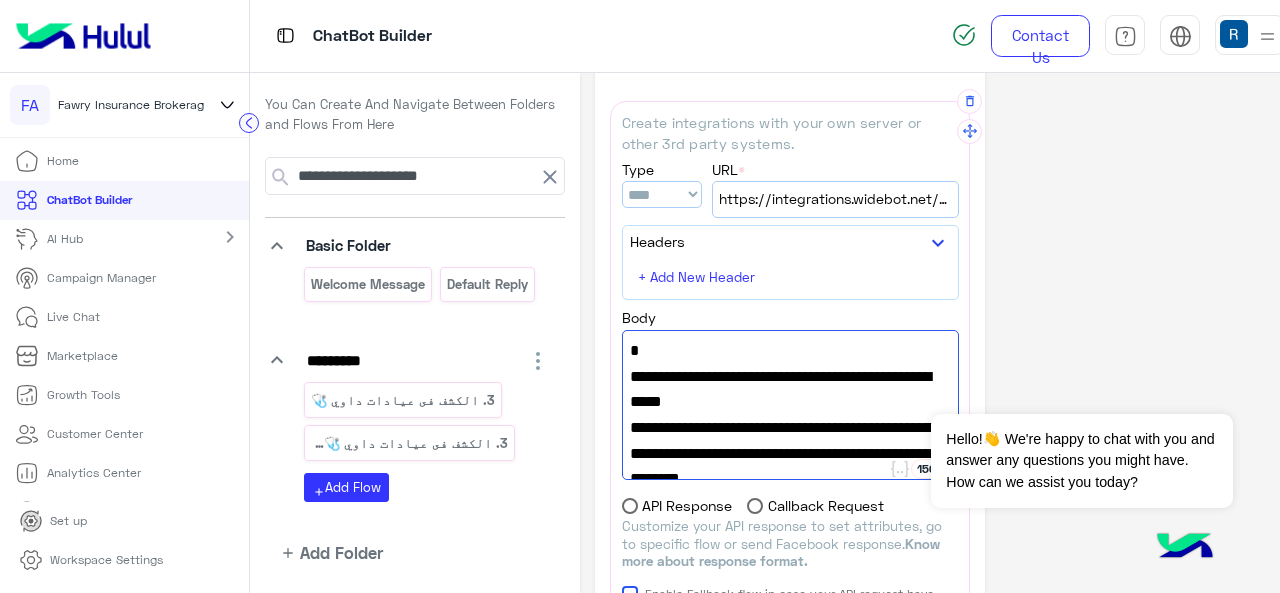 type on "**********" 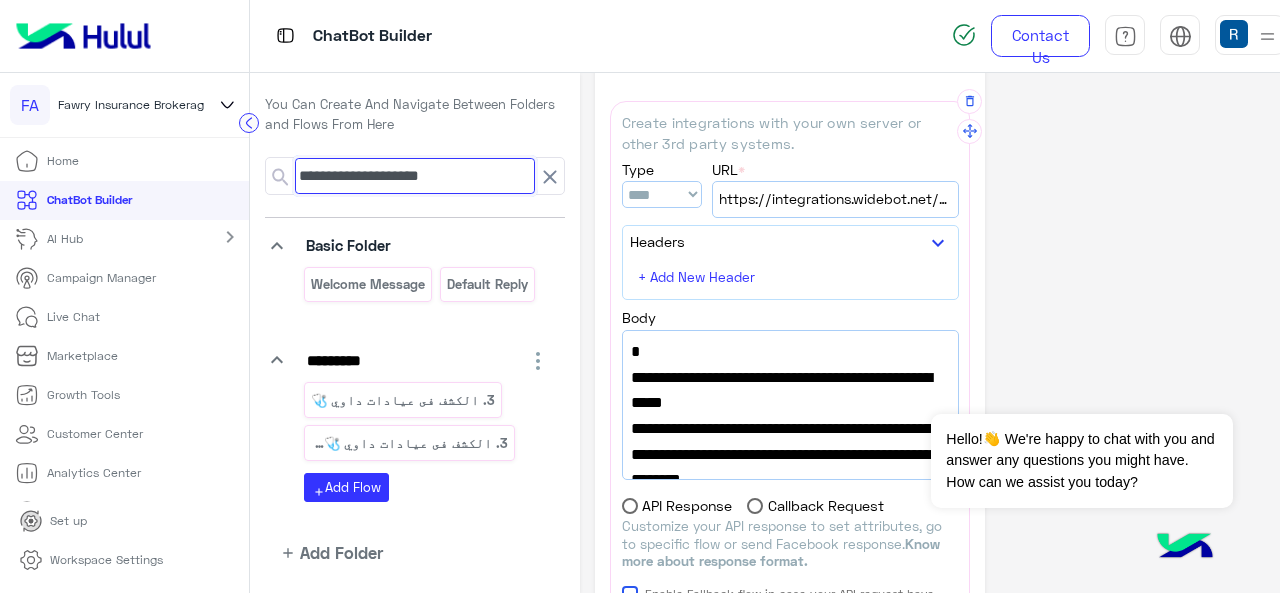 click on "**********" at bounding box center [415, 176] 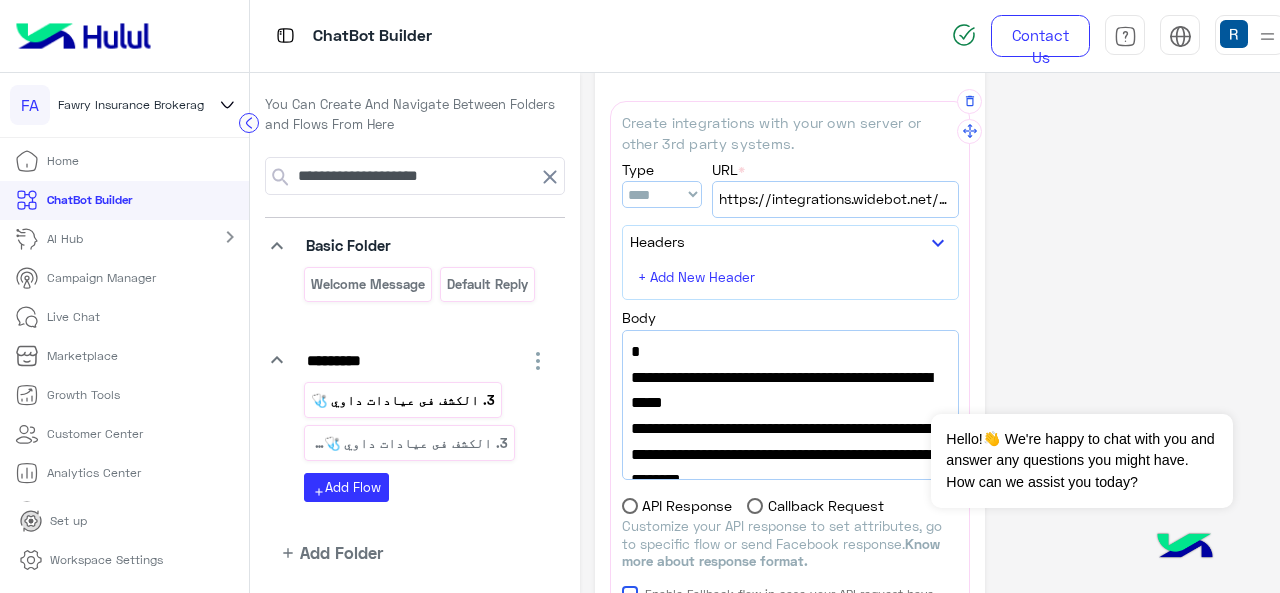 click on "3.	الكشف فى عيادات داوي 🩺" at bounding box center [403, 400] 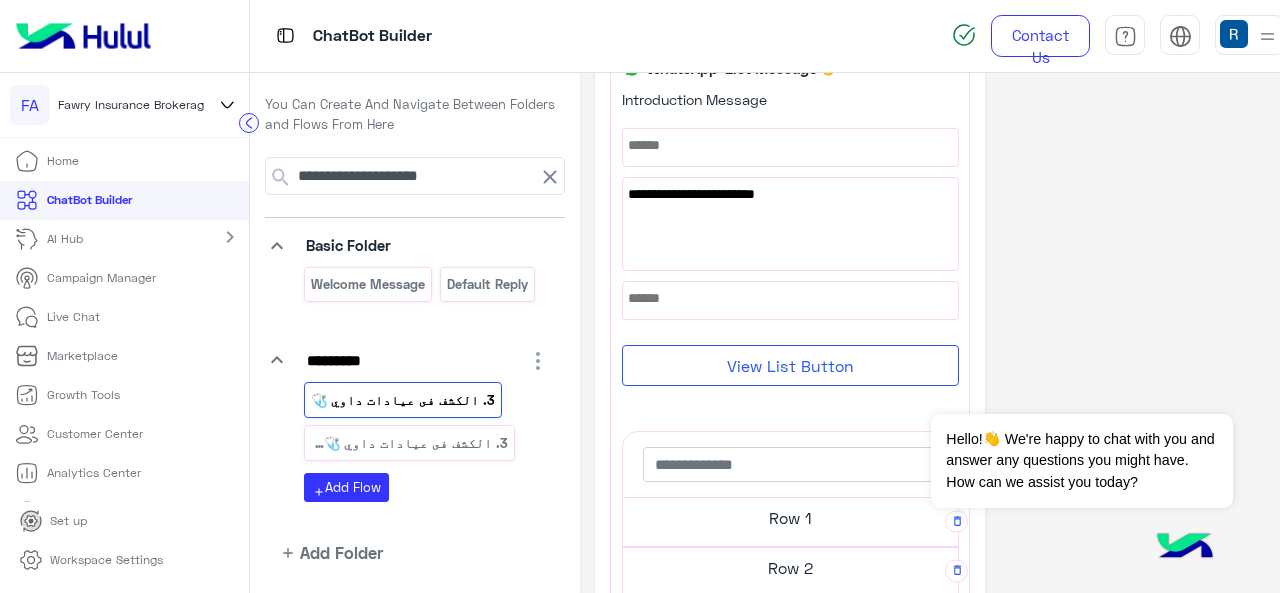 scroll, scrollTop: 500, scrollLeft: 0, axis: vertical 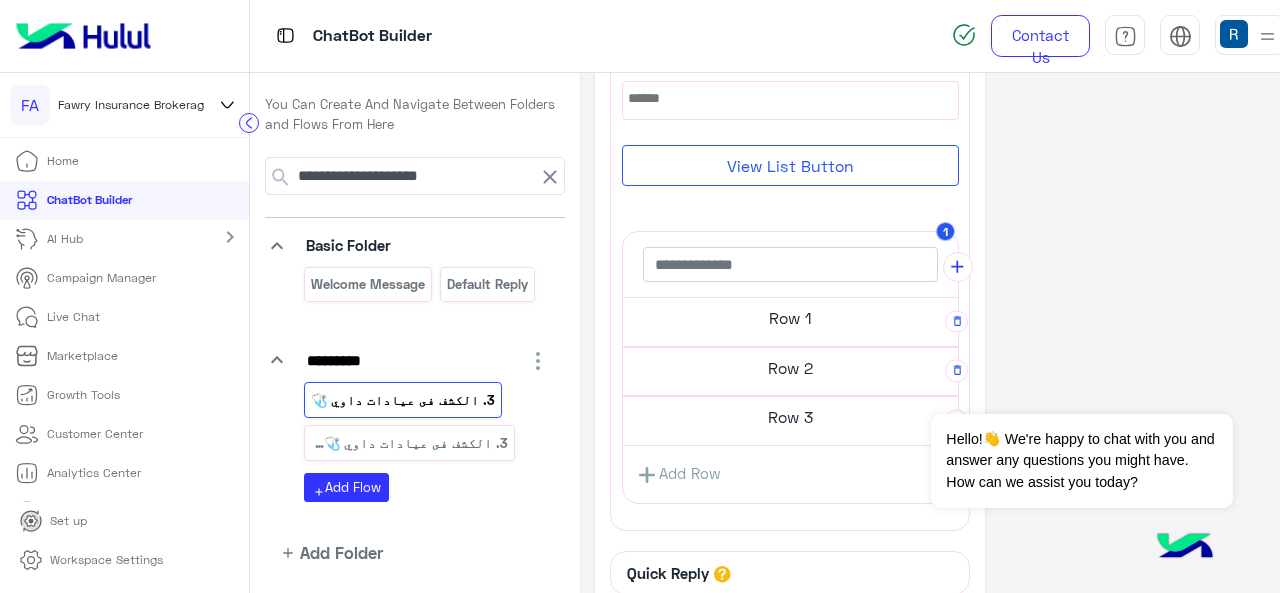 click on "Row 3" at bounding box center (790, 318) 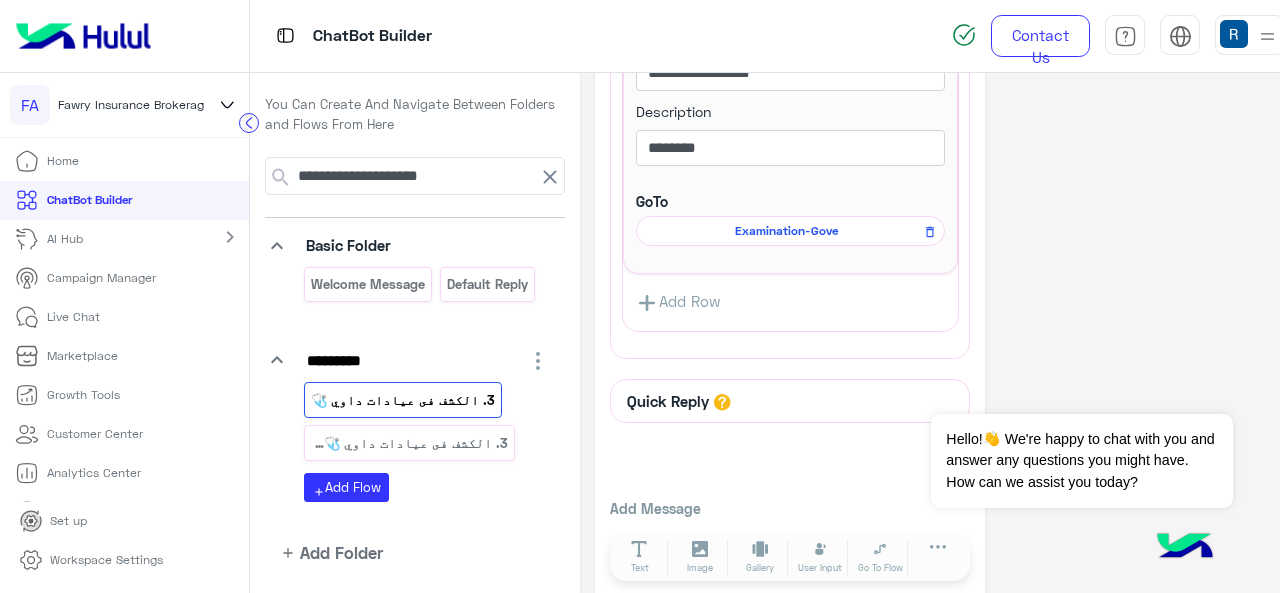 scroll, scrollTop: 936, scrollLeft: 0, axis: vertical 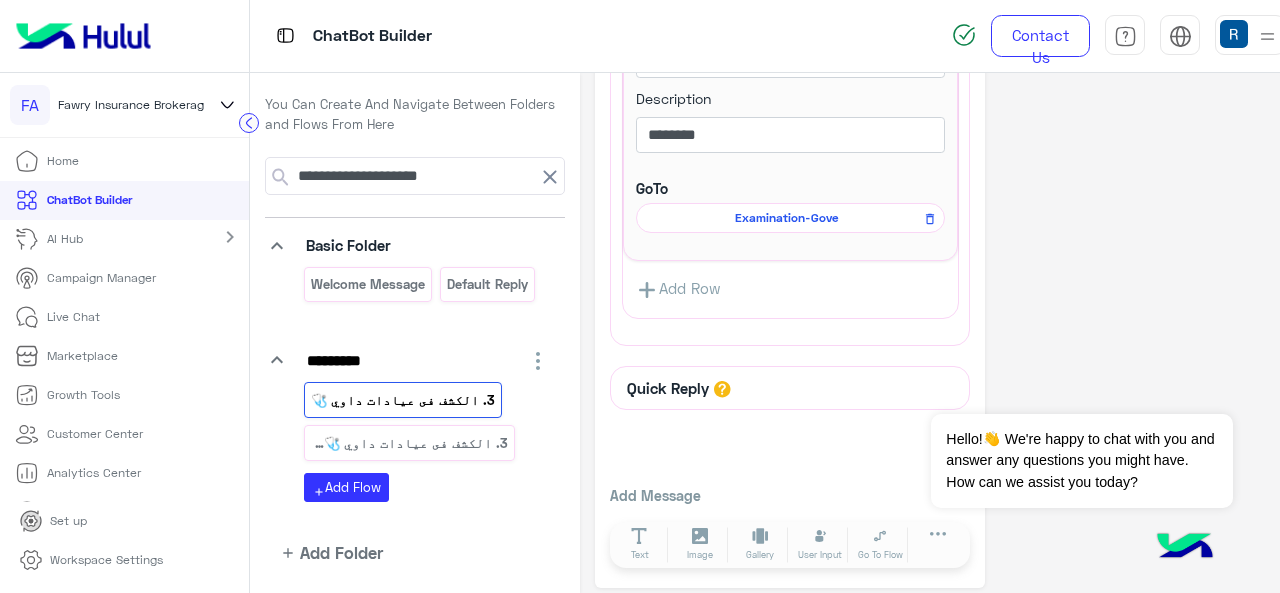 click on "Examination-Gove" at bounding box center [0, 0] 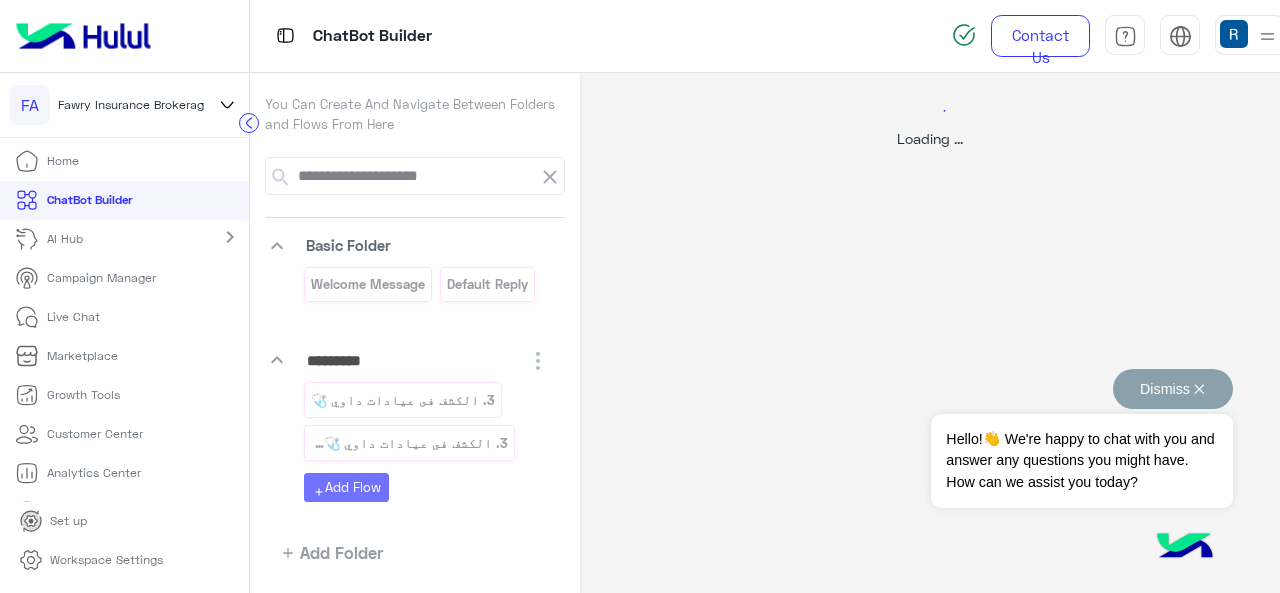 select on "****" 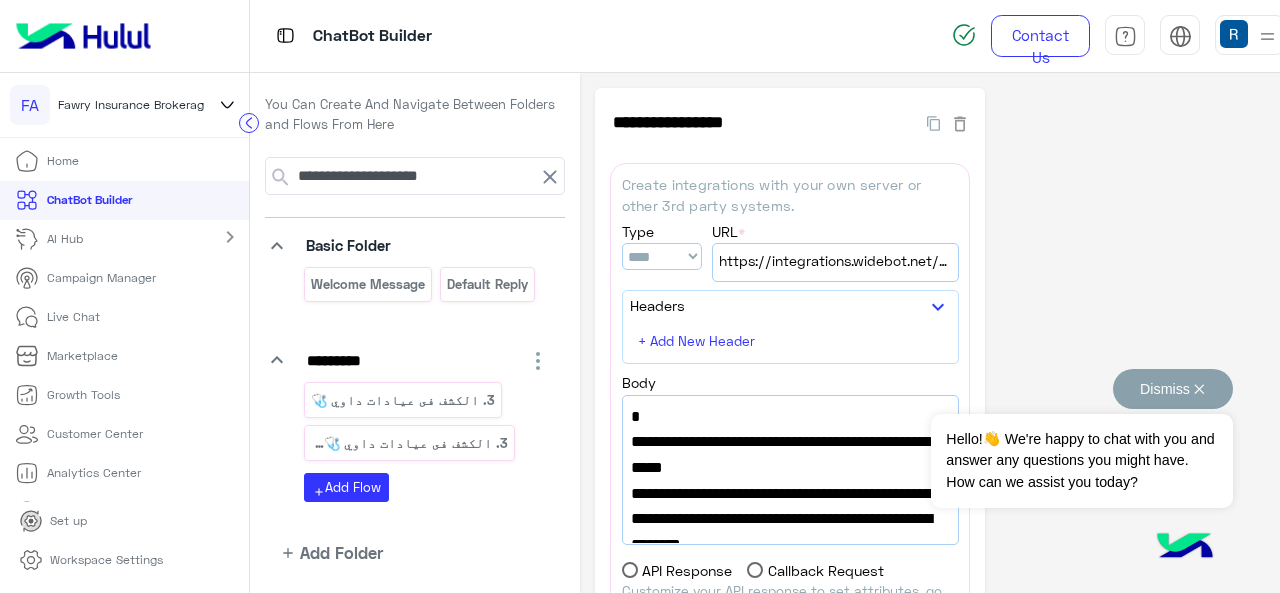 click on "Dismiss ✕" at bounding box center [1173, 389] 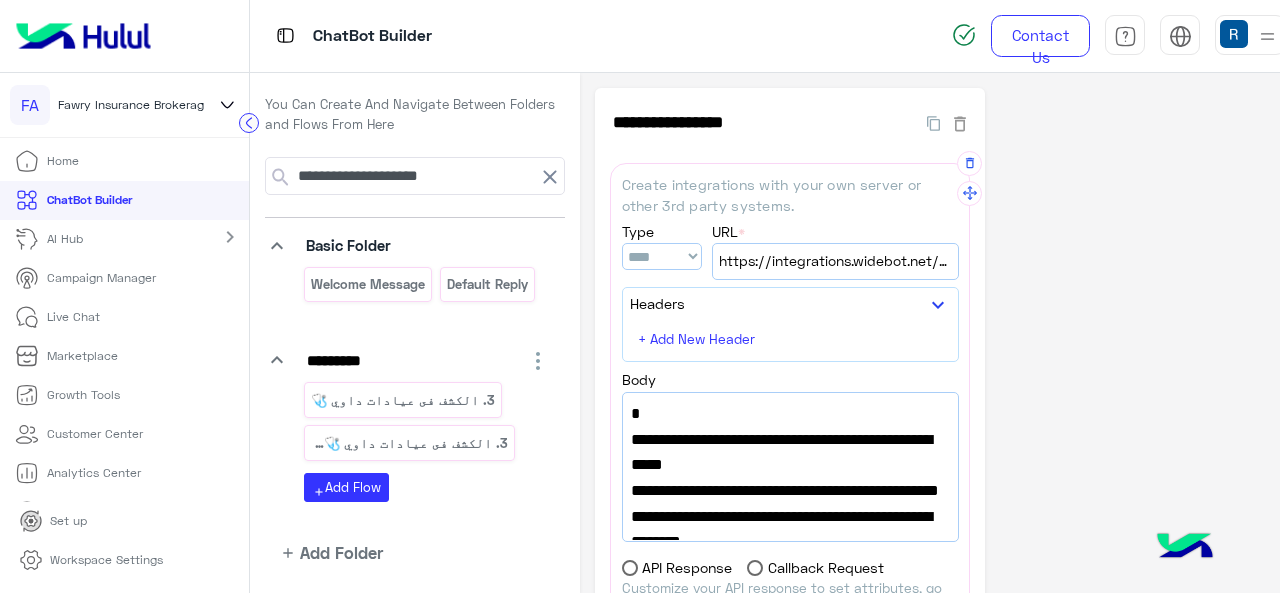 scroll, scrollTop: 85, scrollLeft: 0, axis: vertical 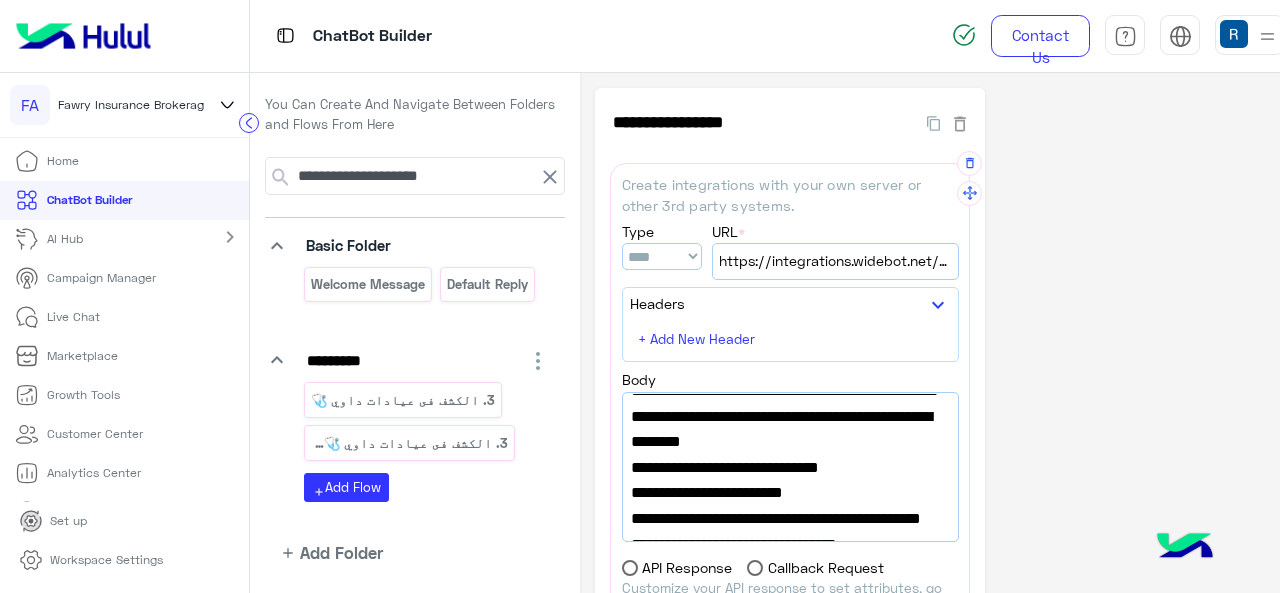 drag, startPoint x: 730, startPoint y: 447, endPoint x: 823, endPoint y: 418, distance: 97.41663 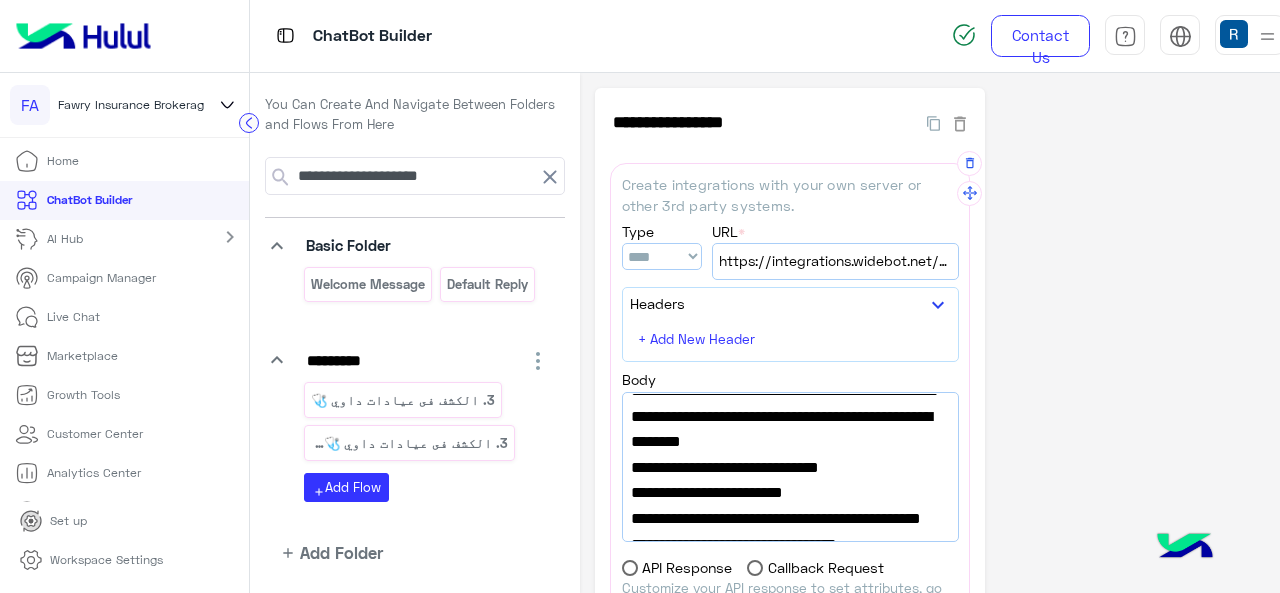 click on ""success_flow_name":"Examination-Govs success"," at bounding box center [790, 403] 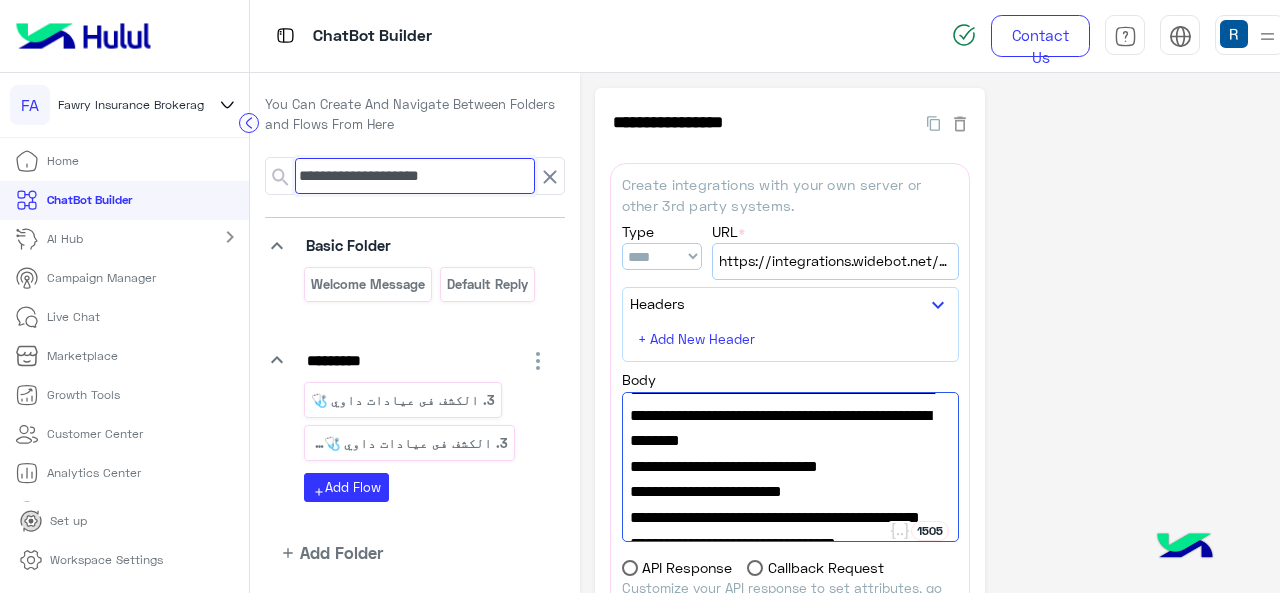 click on "**********" at bounding box center [415, 176] 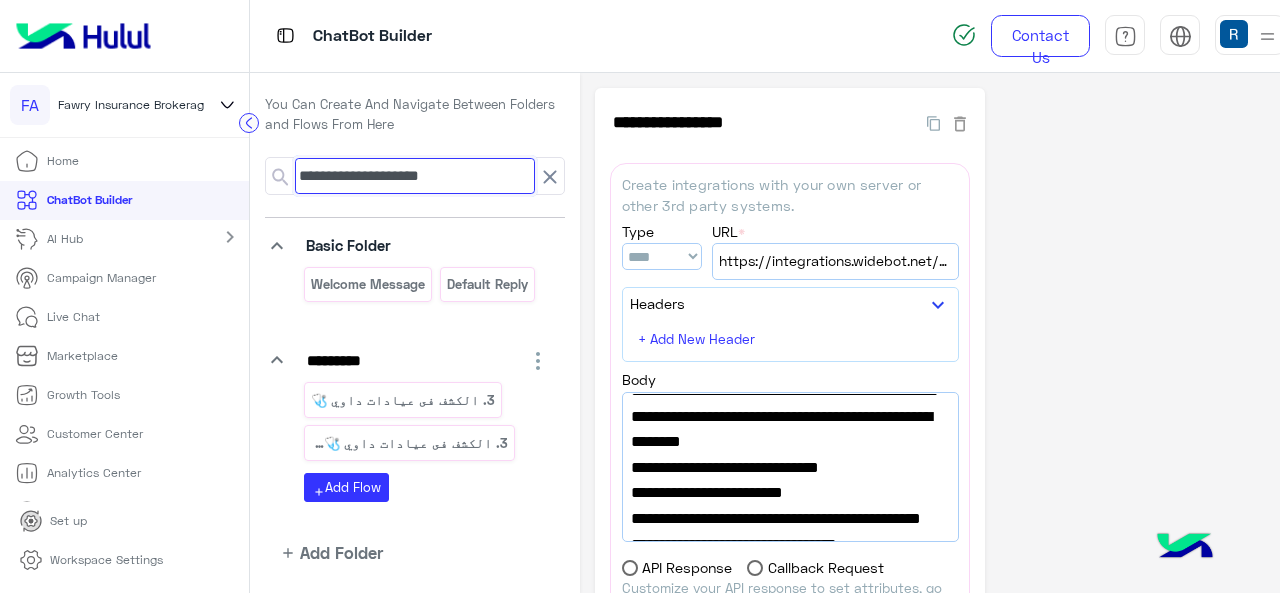 click on "**********" at bounding box center [415, 176] 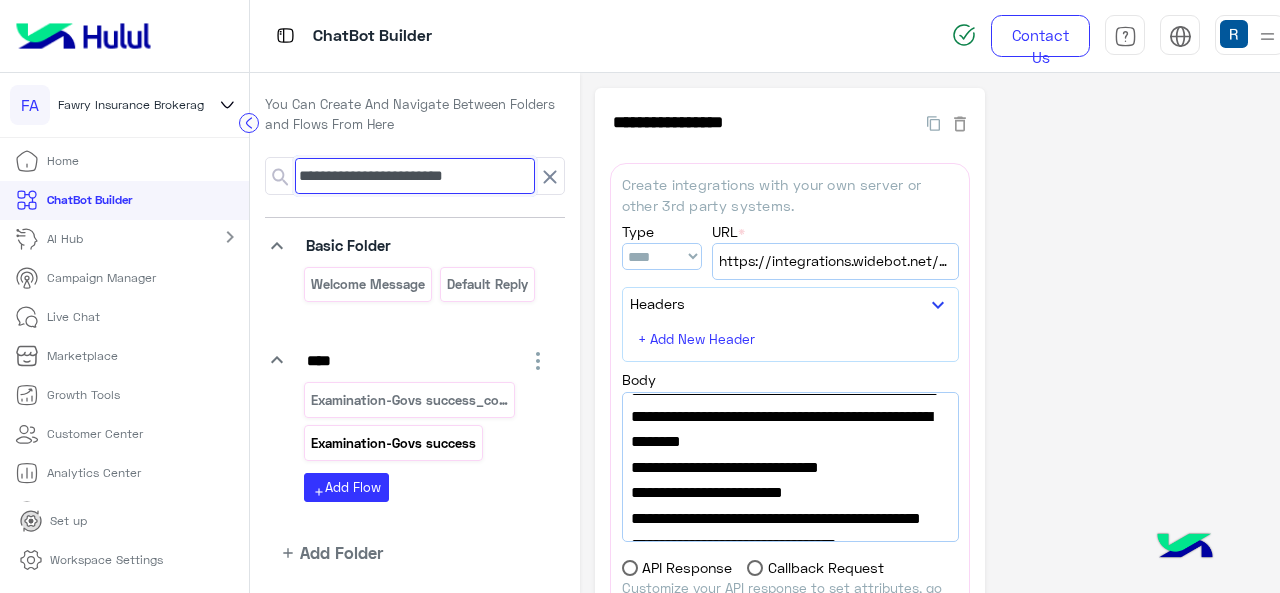 type on "**********" 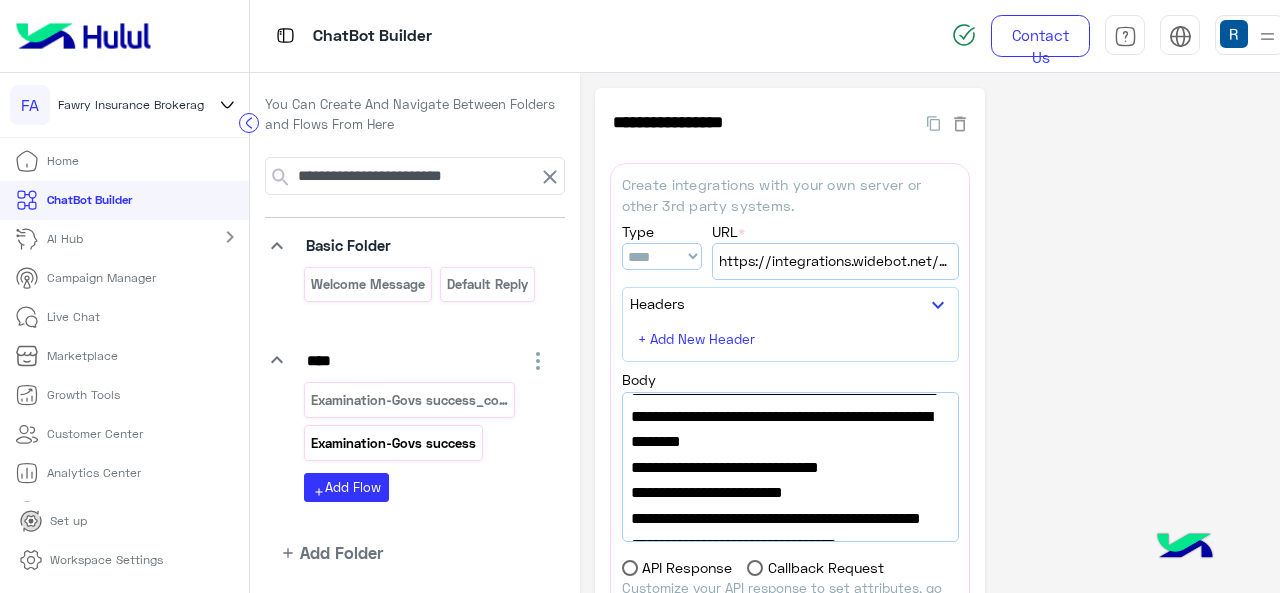 click on "Examination-Govs success" at bounding box center [393, 442] 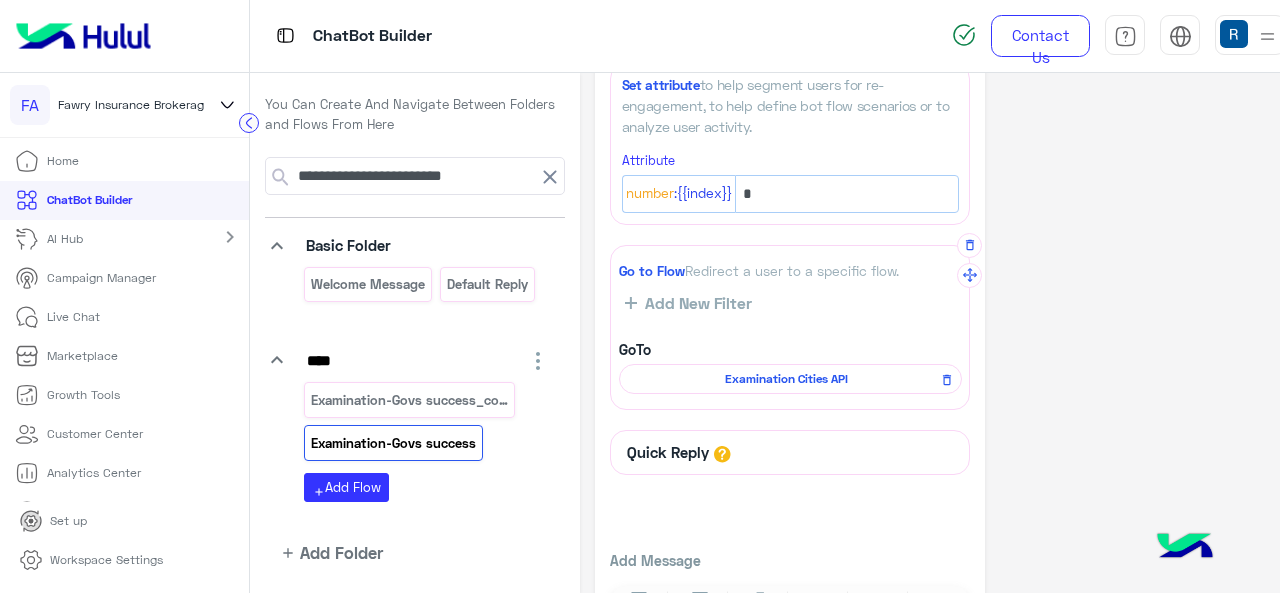 click on "Examination Cities API" at bounding box center [790, 379] 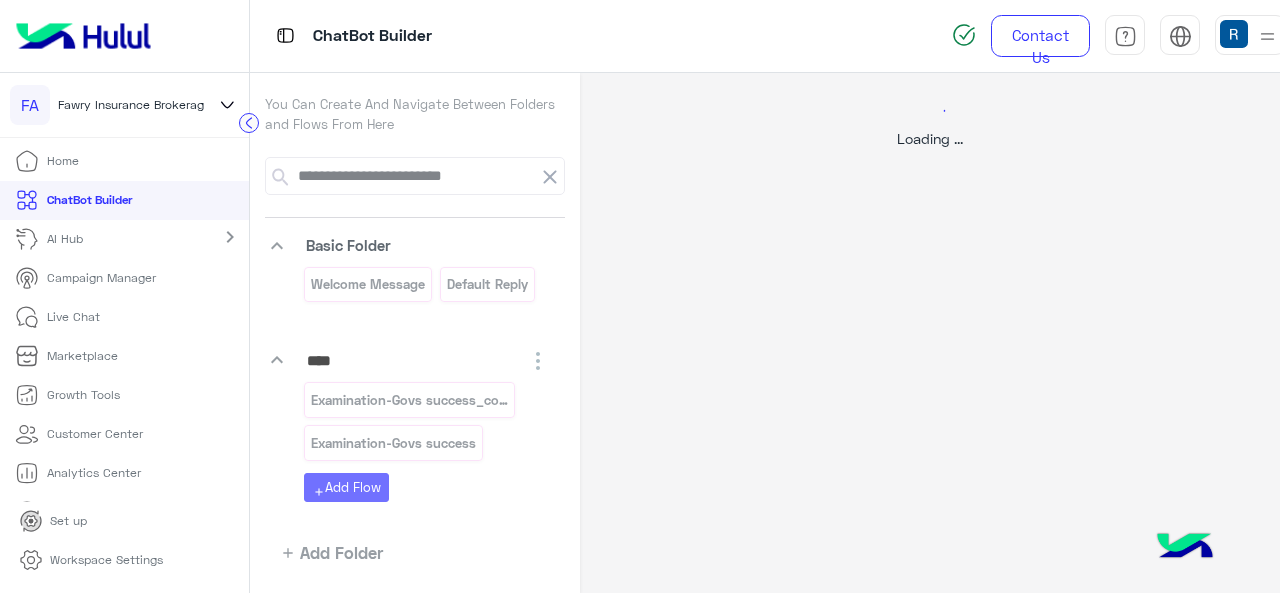 select on "****" 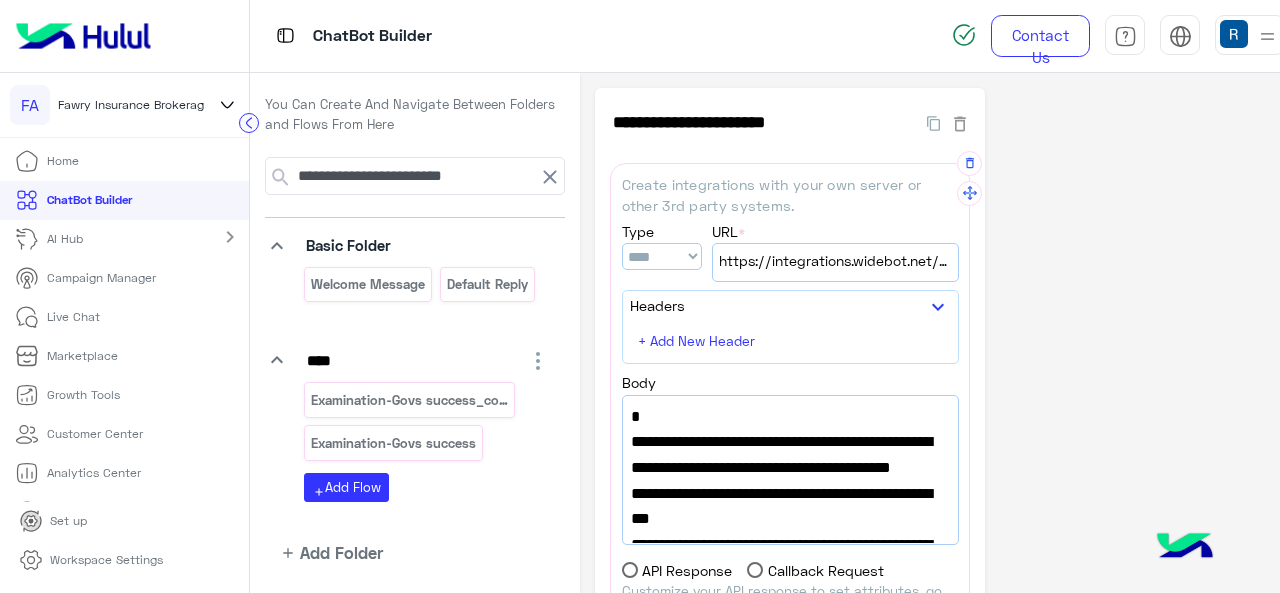 scroll, scrollTop: 92, scrollLeft: 0, axis: vertical 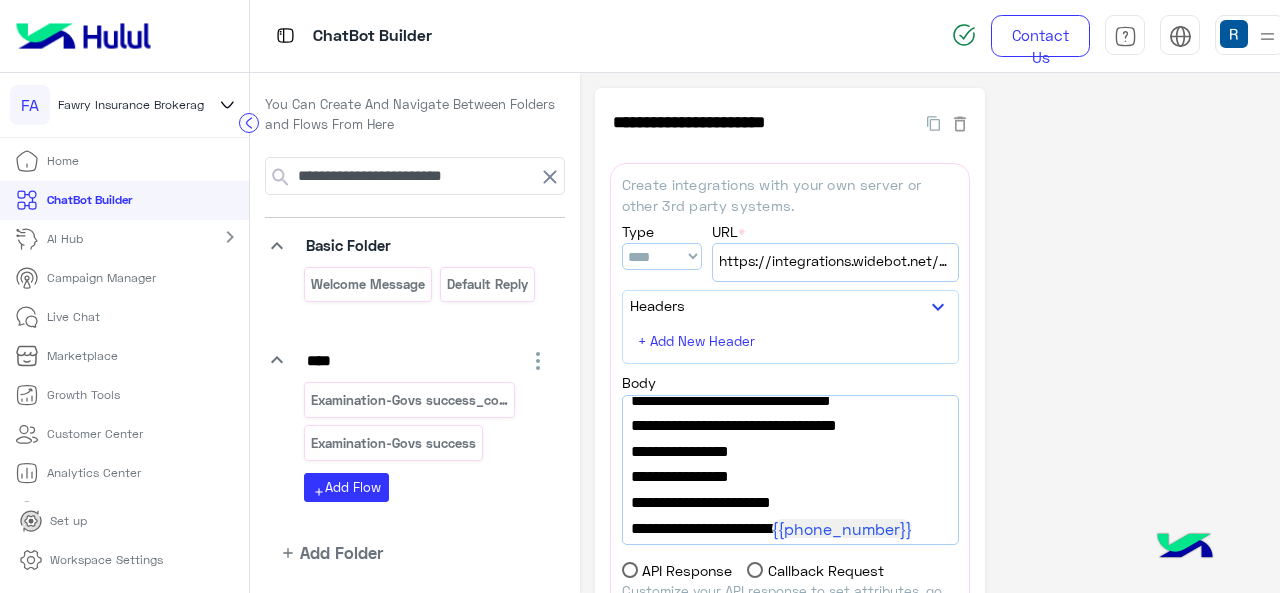 click on "**********" 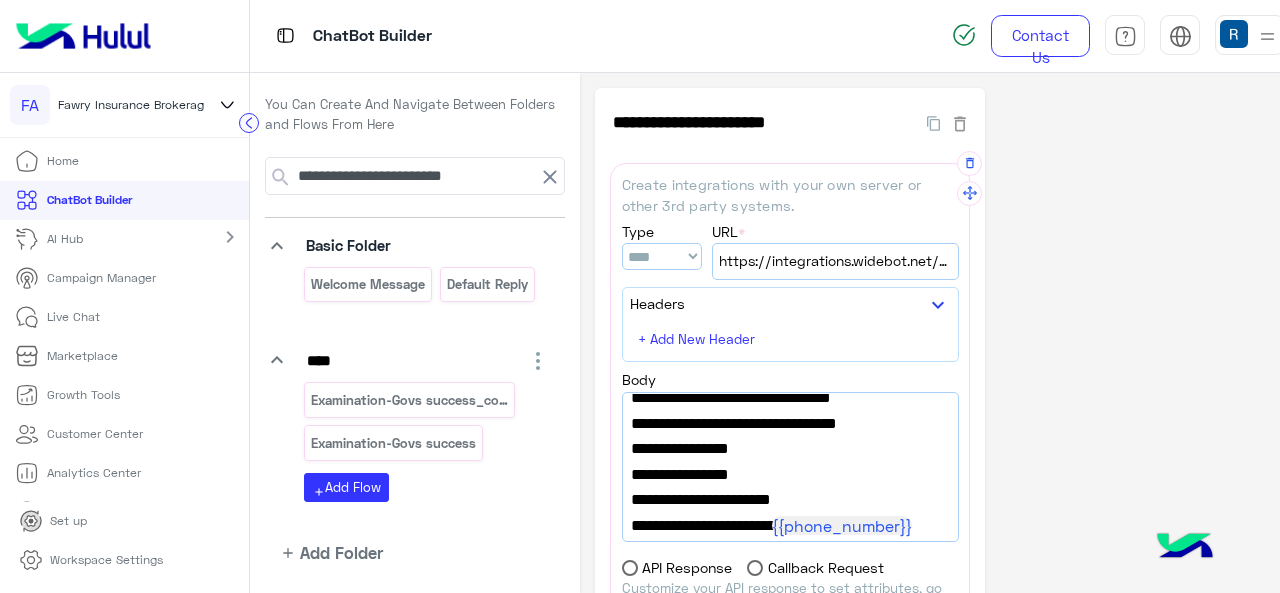 scroll, scrollTop: 294, scrollLeft: 0, axis: vertical 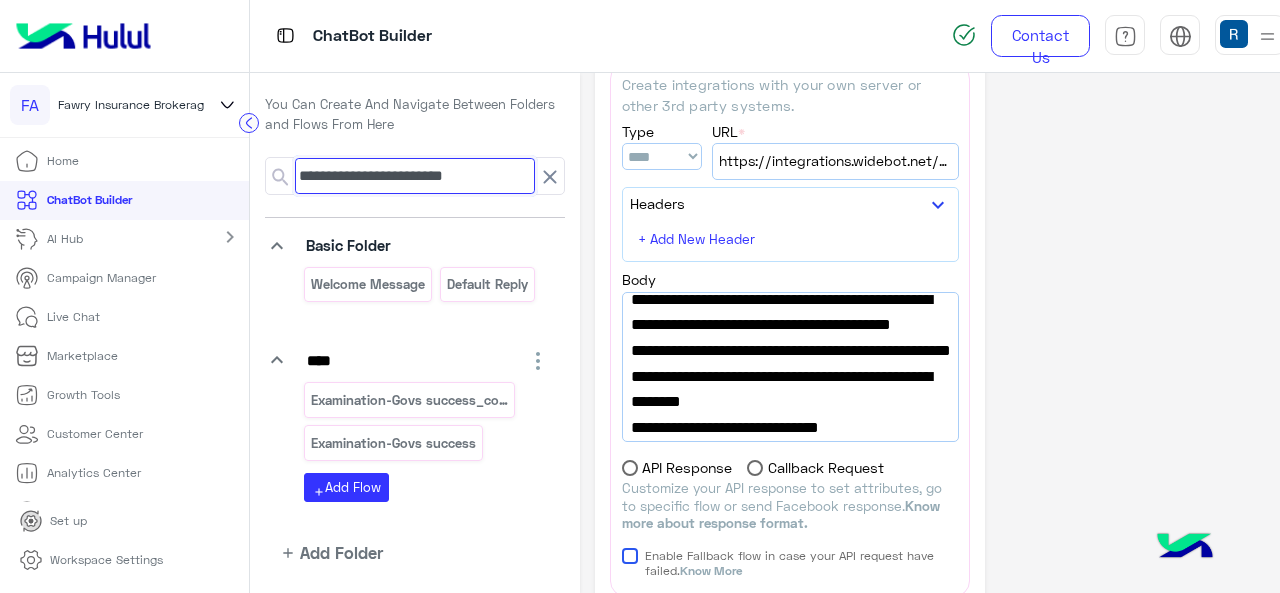 click on "**********" at bounding box center [415, 176] 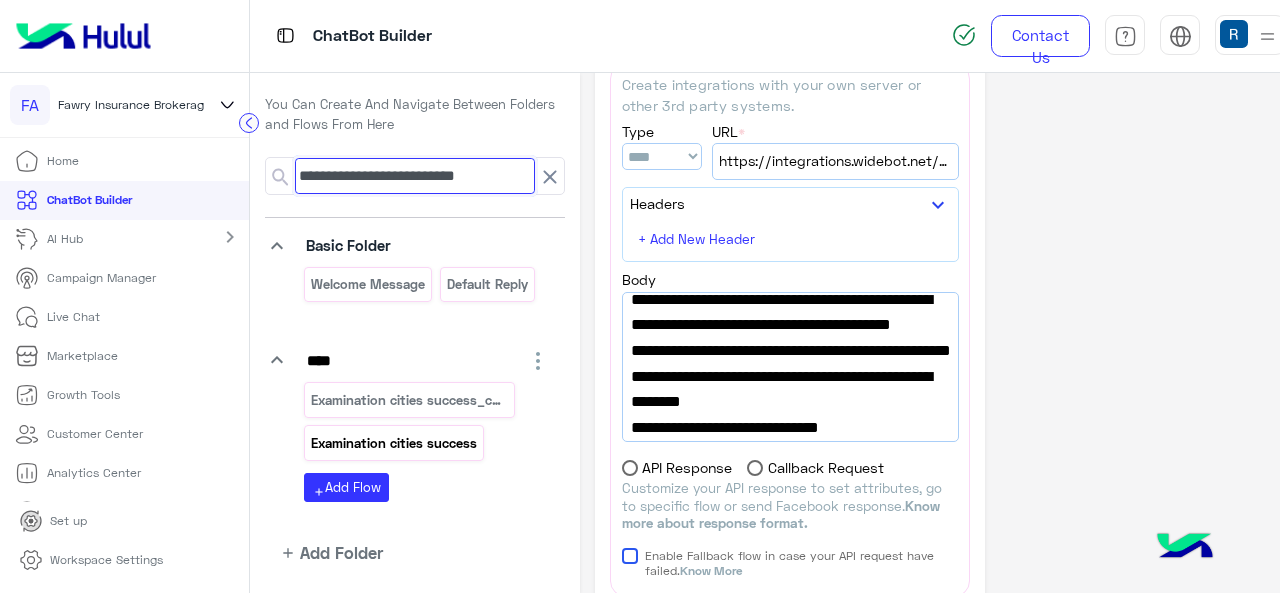 type on "**********" 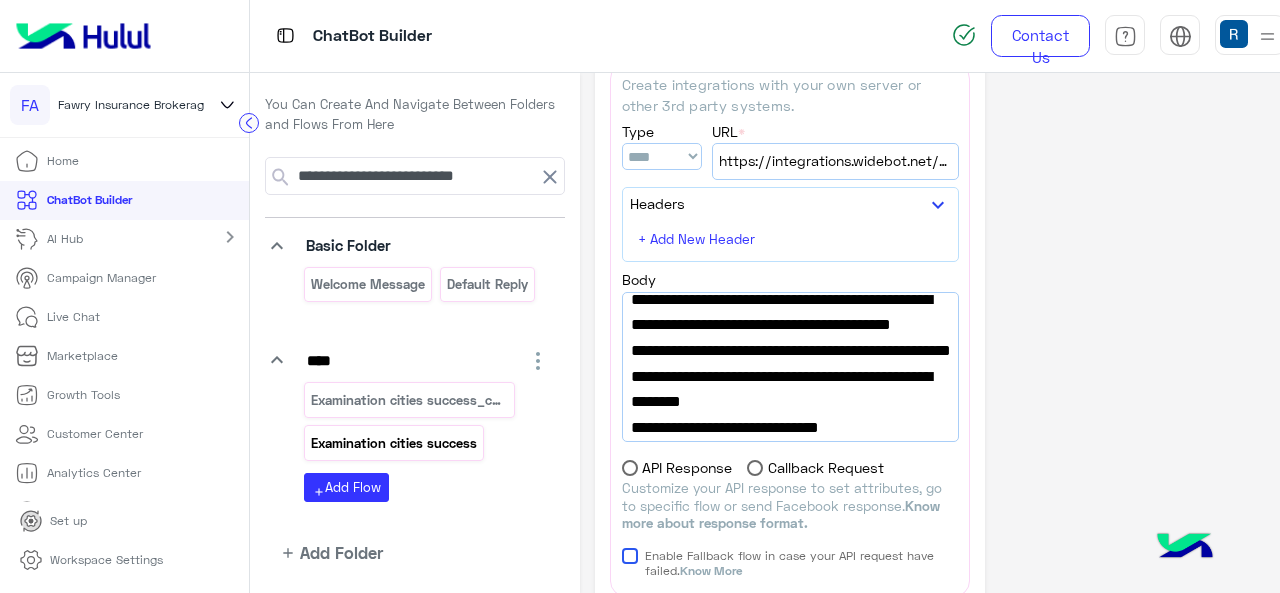 click on "Examination cities success" at bounding box center (394, 443) 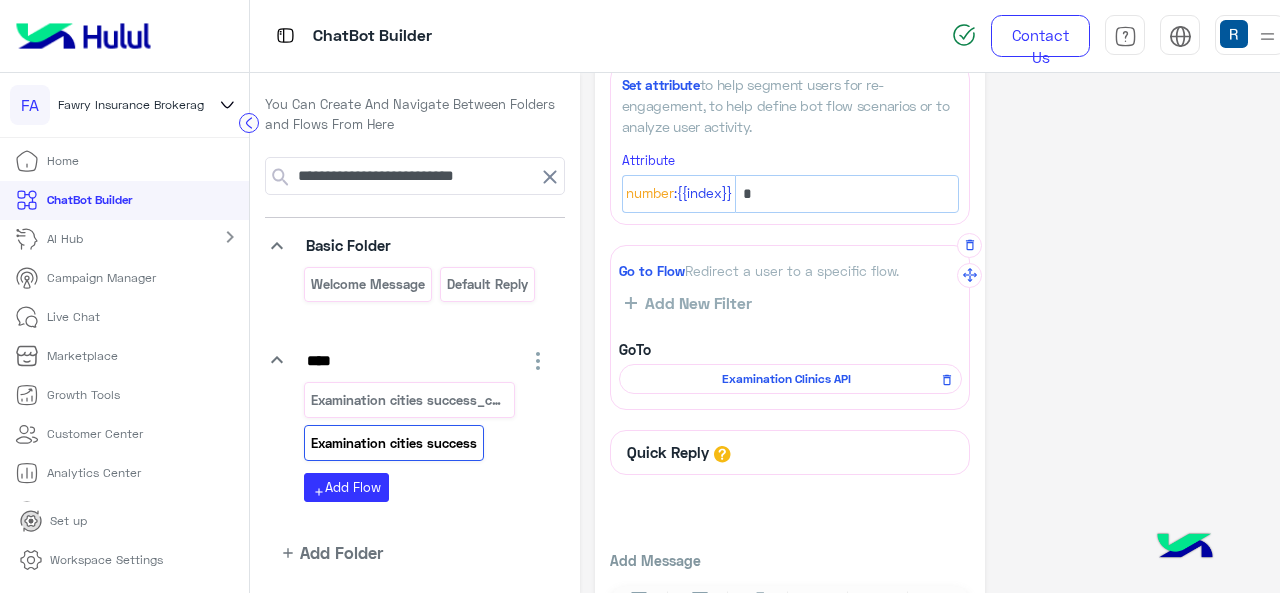 click on "Examination Clinics API" at bounding box center (787, 379) 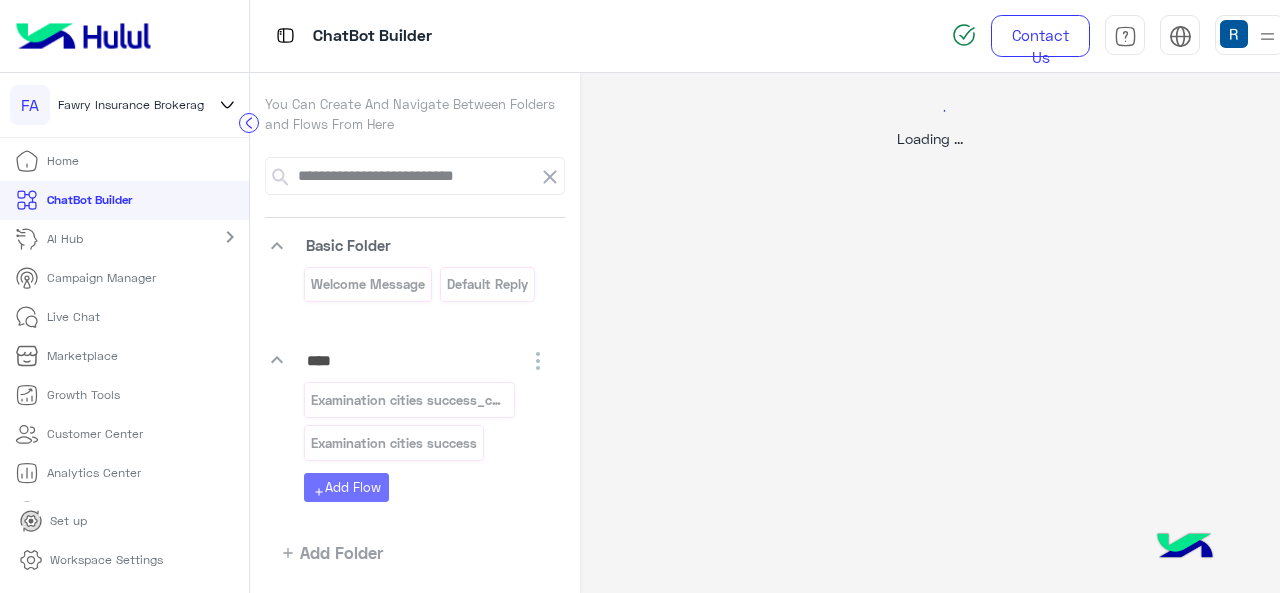 select on "****" 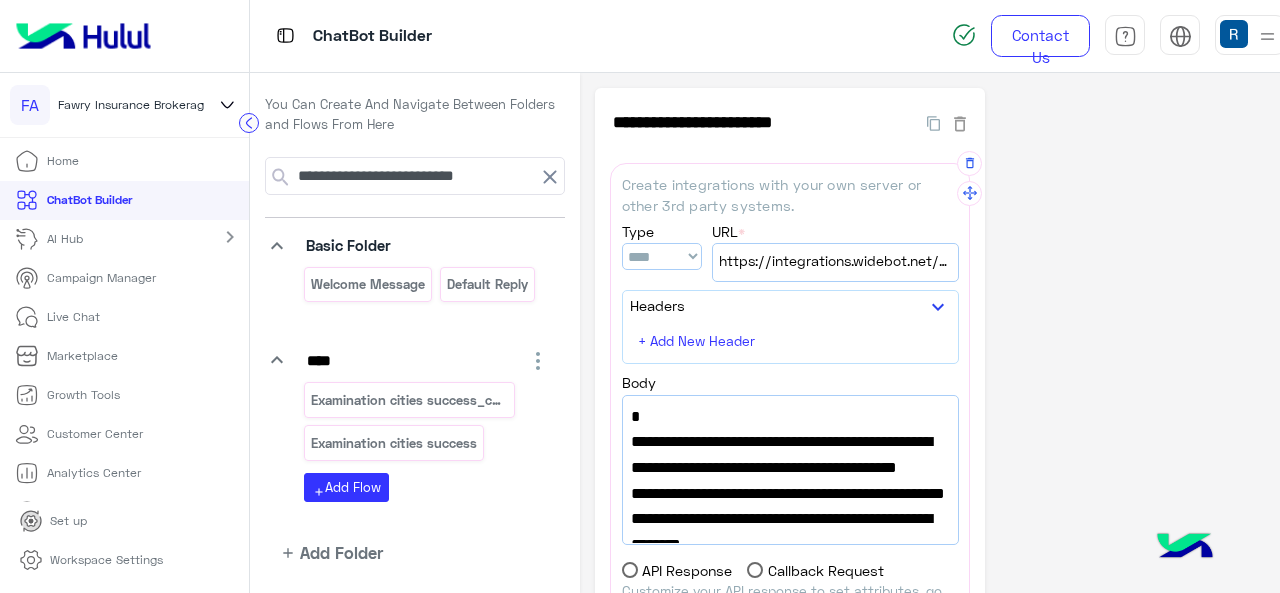 click on "https://integrations.widebot.net/api/JSONAPI" at bounding box center [835, 261] 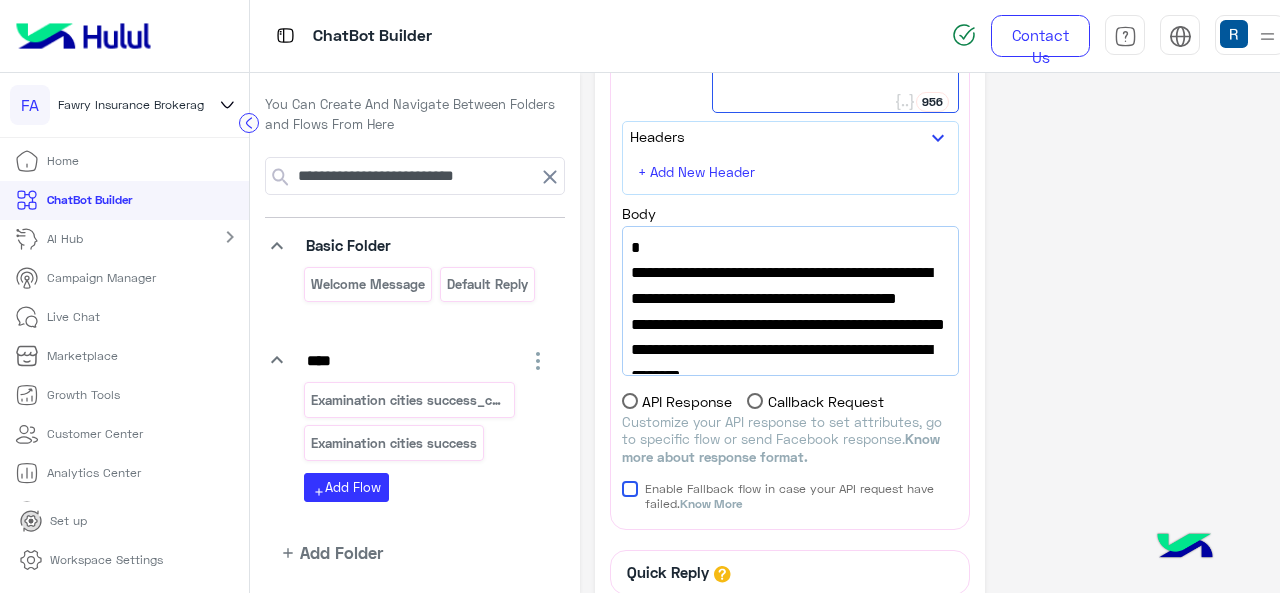 drag, startPoint x: 840, startPoint y: 319, endPoint x: 691, endPoint y: 263, distance: 159.17601 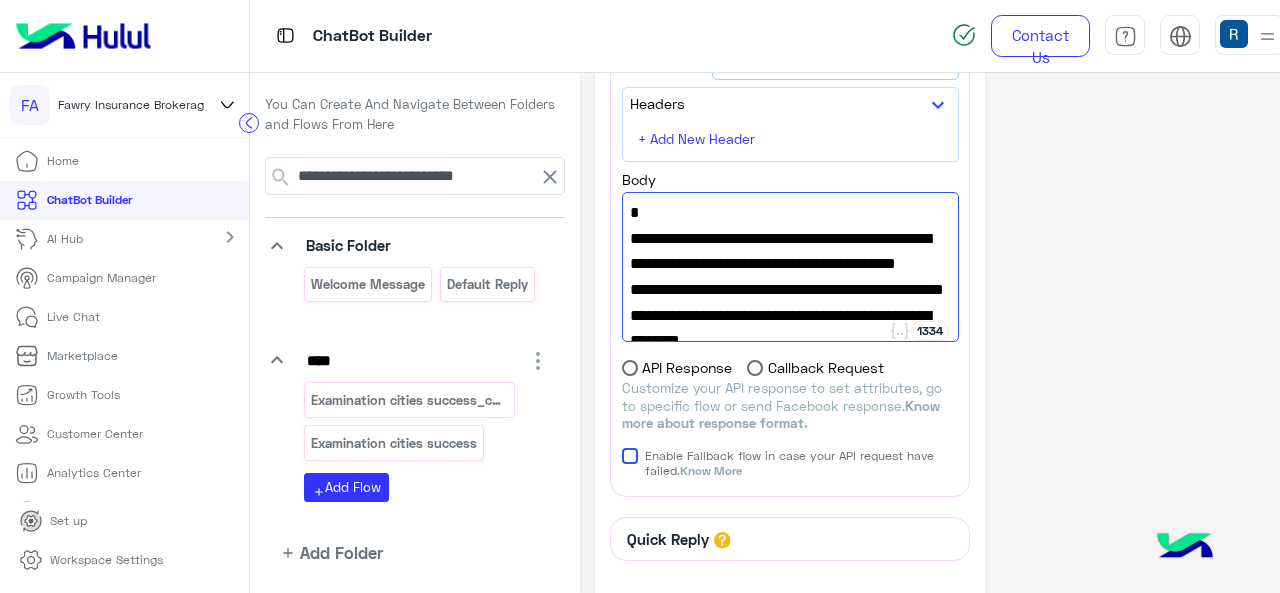 click on ""url":"https://widebot-enterprises.s3.amazonaws.com/Fawry/Fawry-Examination-Clinics.json"," at bounding box center [790, 264] 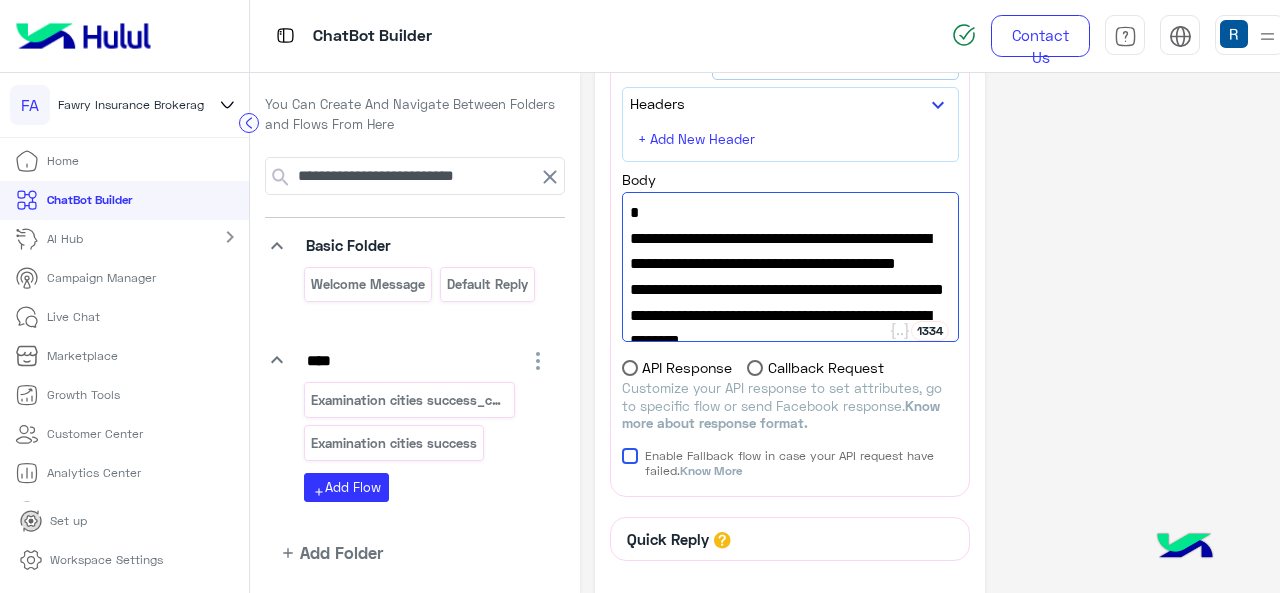 drag, startPoint x: 848, startPoint y: 284, endPoint x: 692, endPoint y: 241, distance: 161.8178 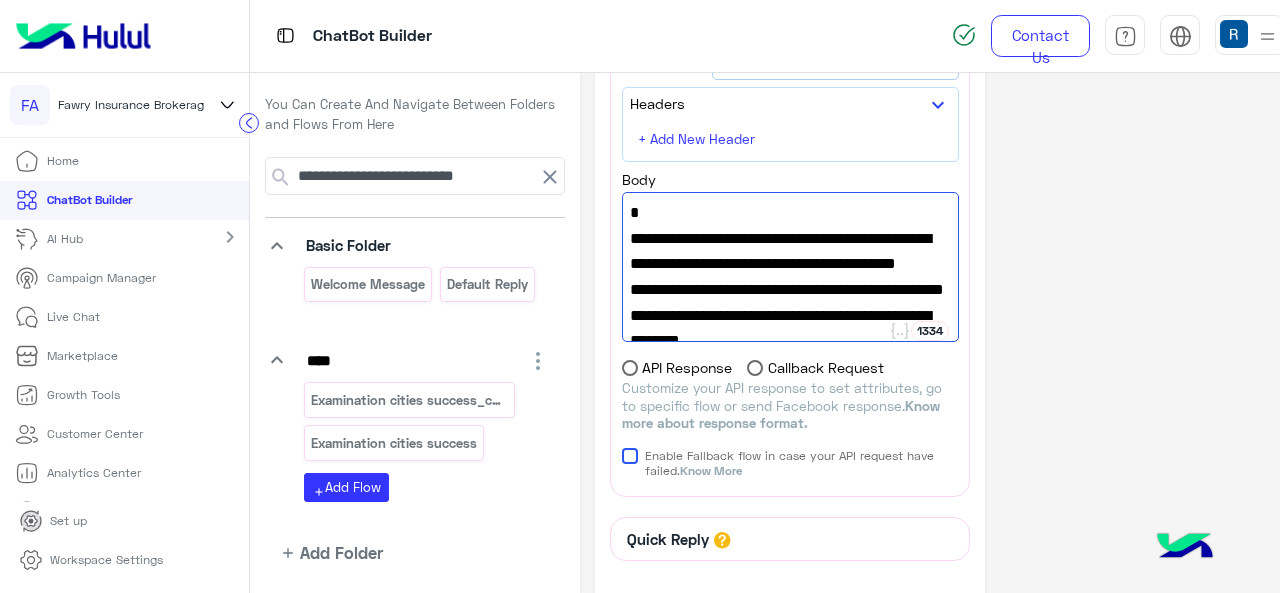 click on ""url":"https://widebot-enterprises.s3.amazonaws.com/Fawry/Fawry-Examination-Clinics.json"," at bounding box center (790, 264) 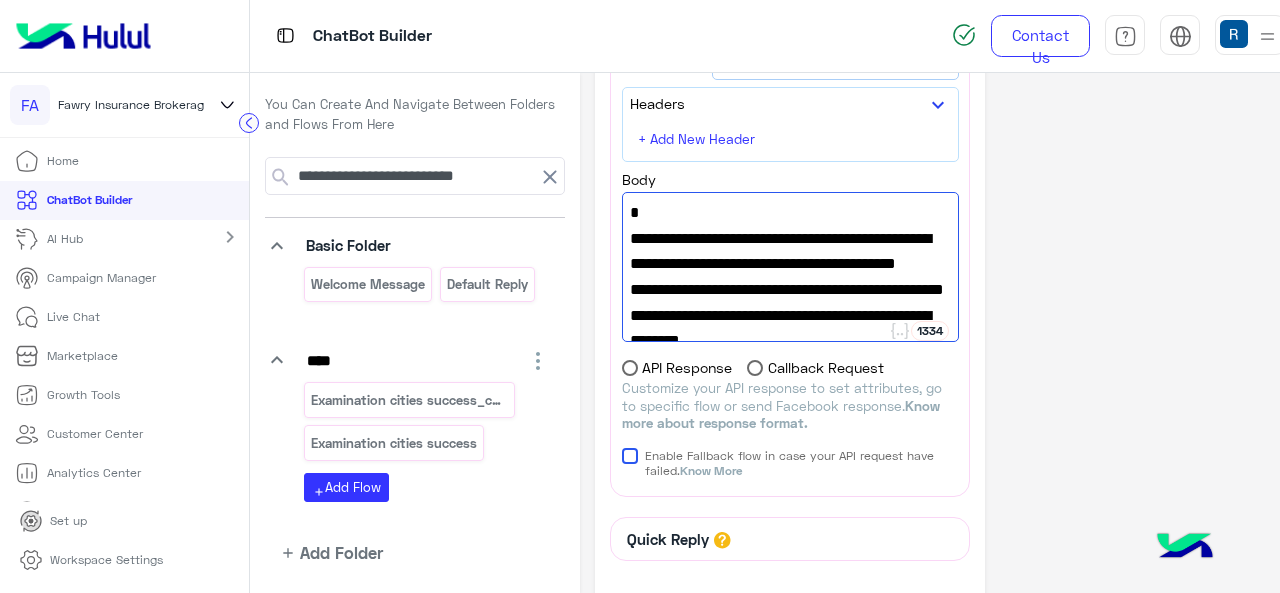 scroll, scrollTop: 200, scrollLeft: 0, axis: vertical 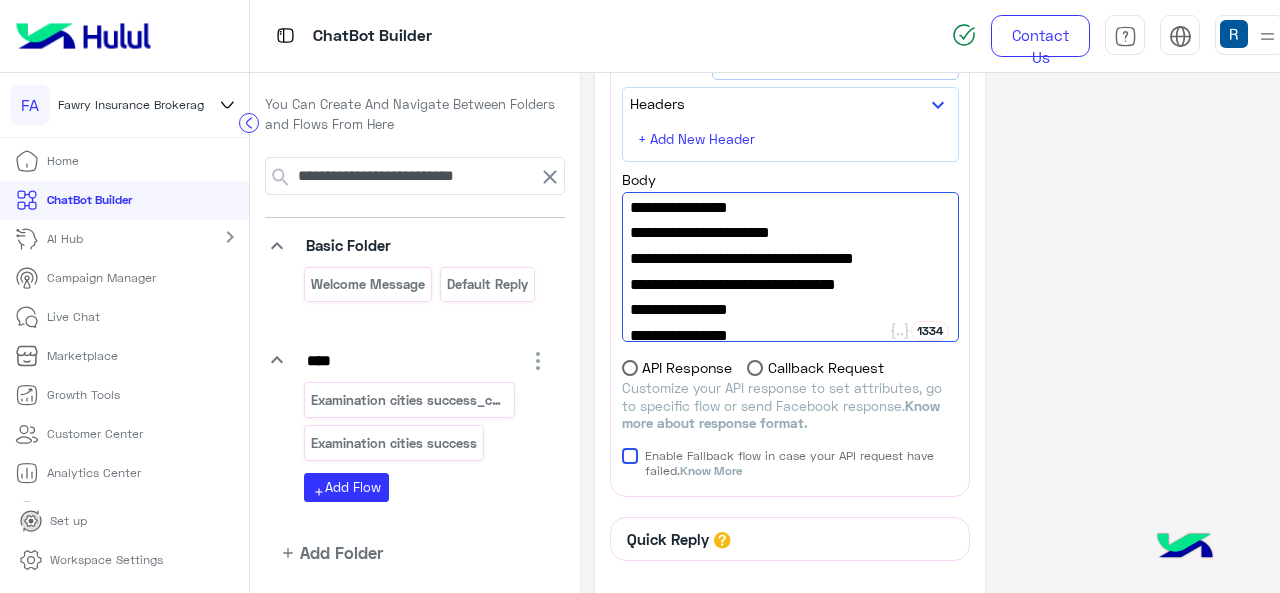 click on ""body_text":"اختر"," at bounding box center (790, 310) 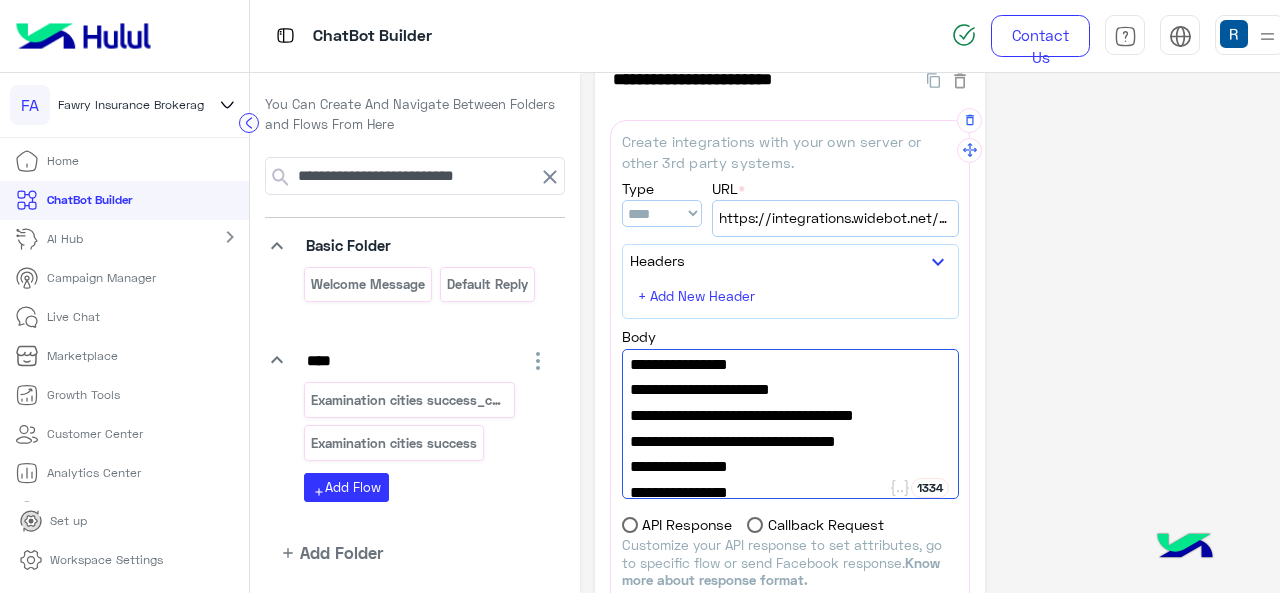 scroll, scrollTop: 0, scrollLeft: 0, axis: both 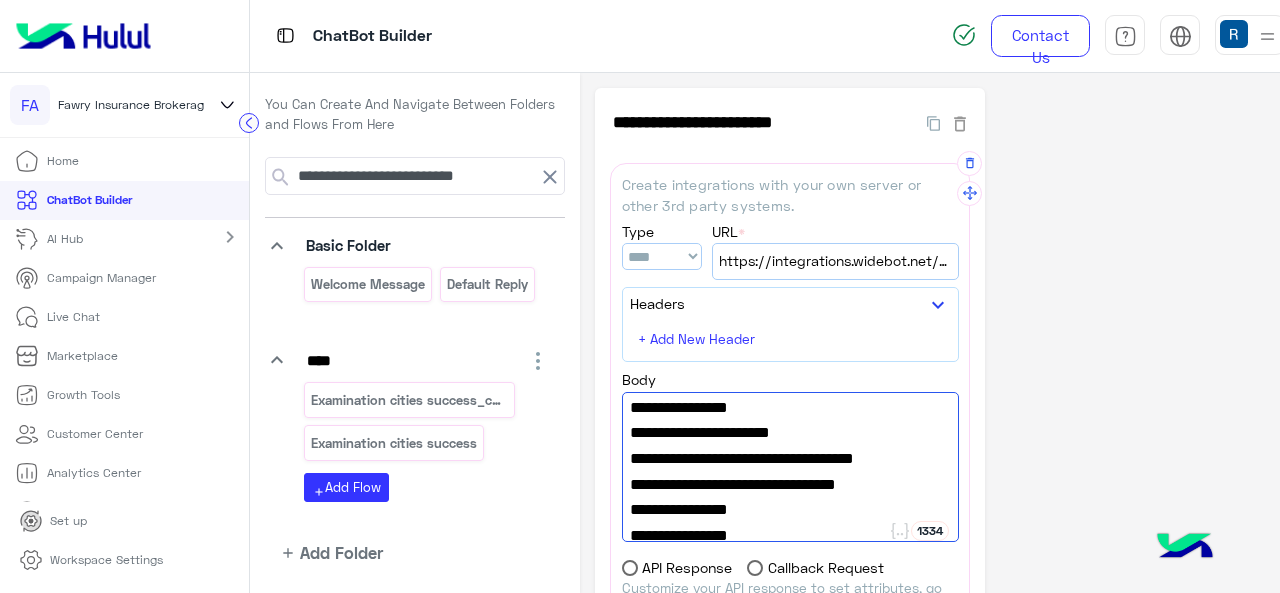 click on "https://integrations.widebot.net/api/JSONAPI" at bounding box center (835, 261) 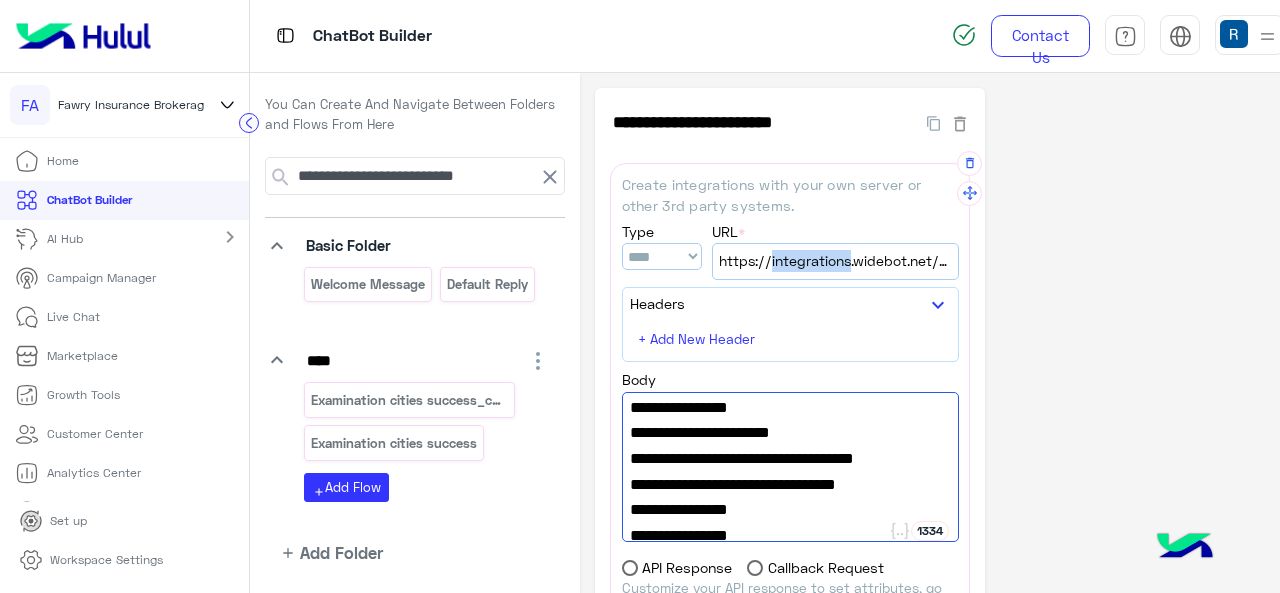 click on "https://integrations.widebot.net/api/JSONAPI" at bounding box center [835, 261] 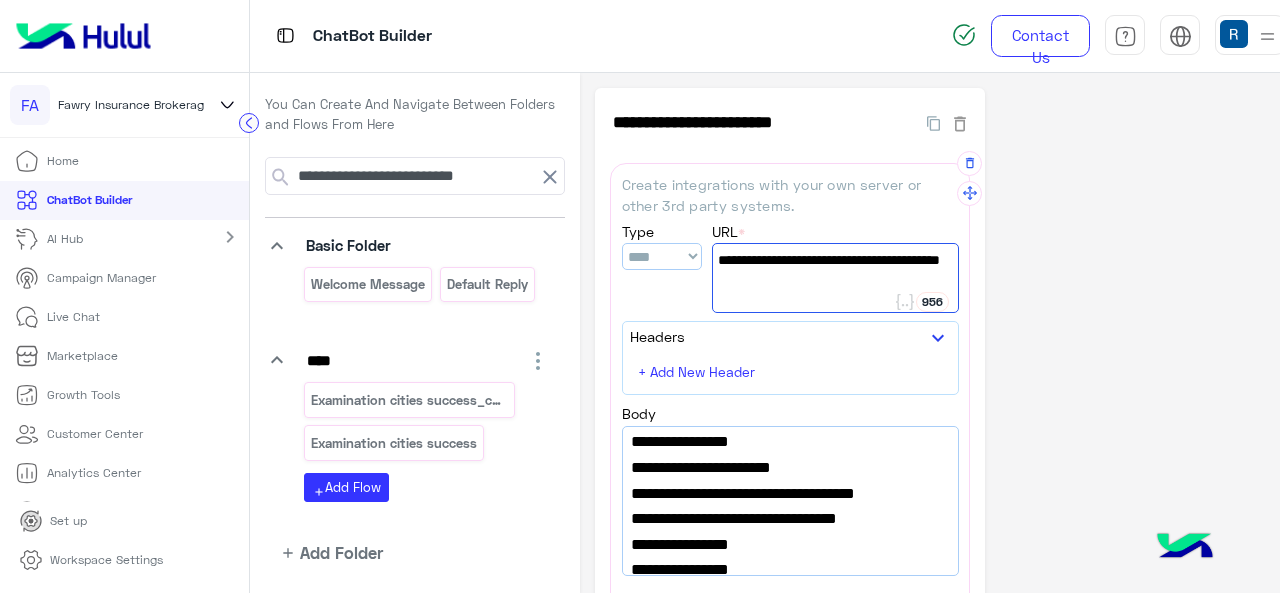 click on "https://integrations.widebot.net/api/JSONAPI" at bounding box center [835, 271] 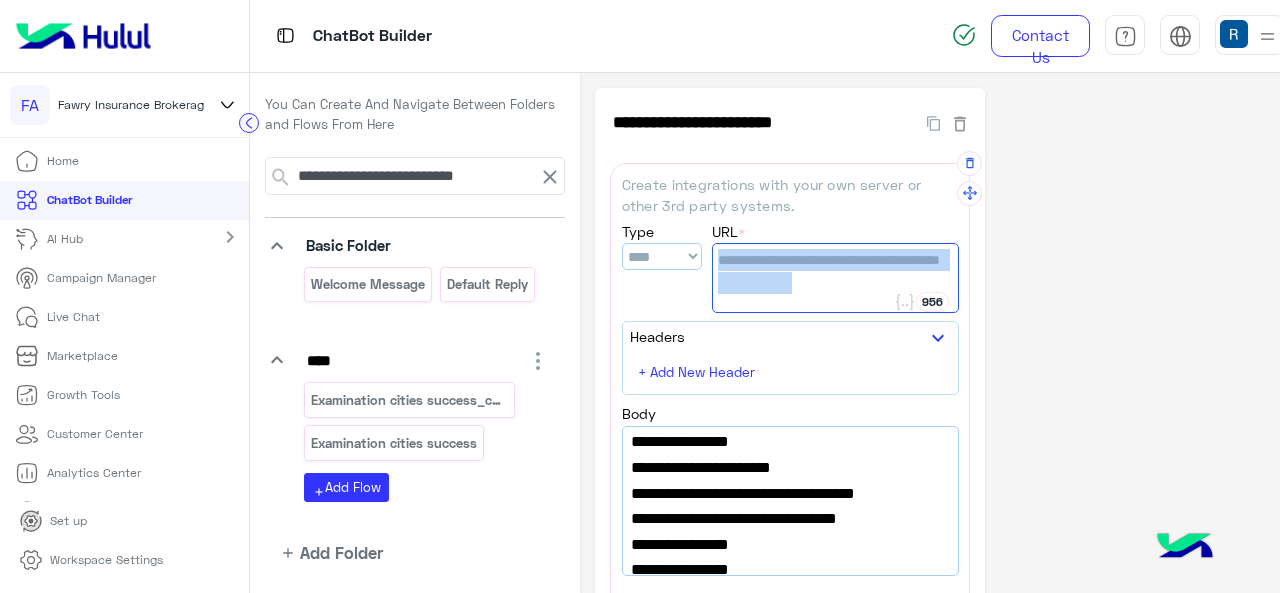 click on "https://integrations.widebot.net/api/JSONAPI" at bounding box center (835, 271) 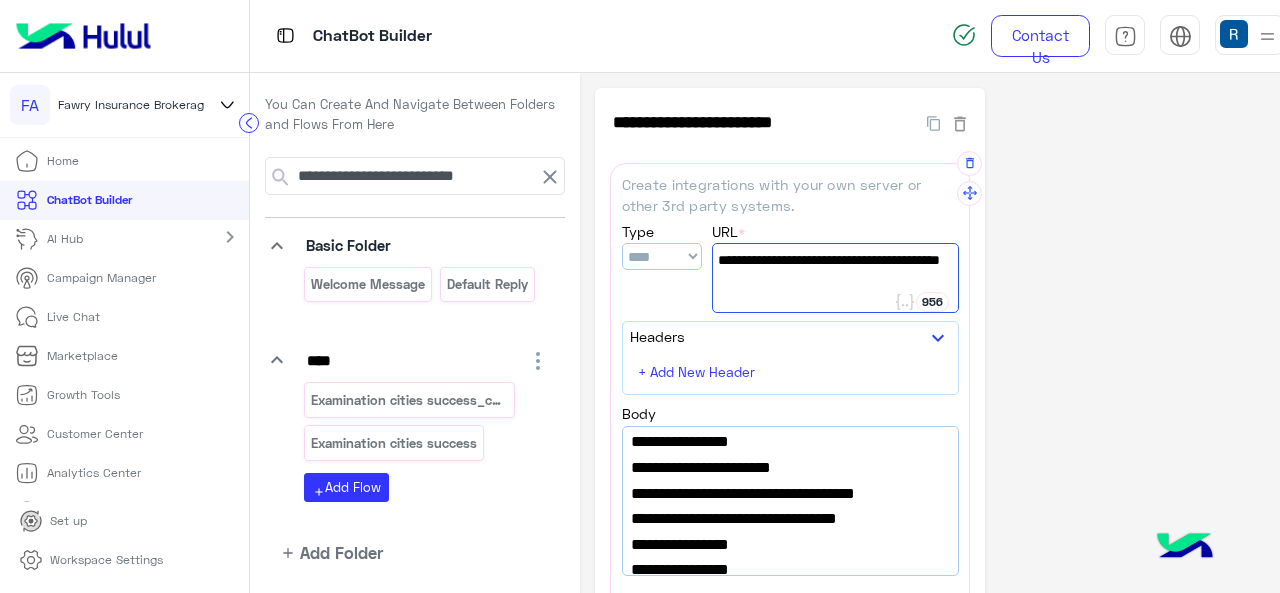 scroll, scrollTop: 382, scrollLeft: 0, axis: vertical 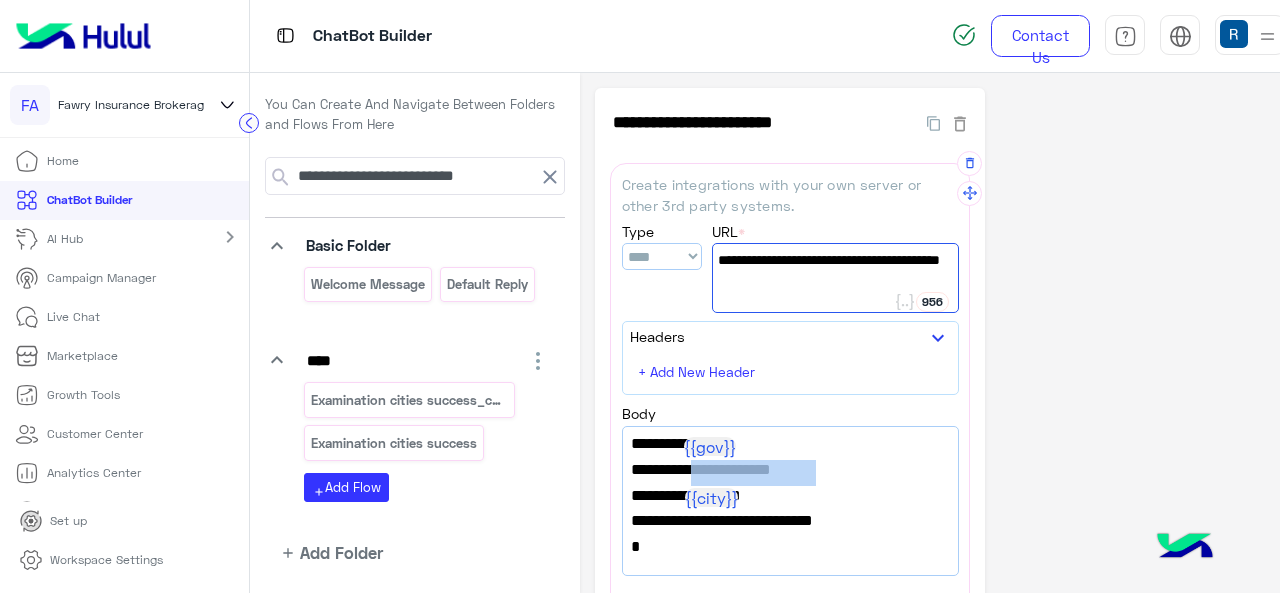drag, startPoint x: 772, startPoint y: 474, endPoint x: 690, endPoint y: 469, distance: 82.1523 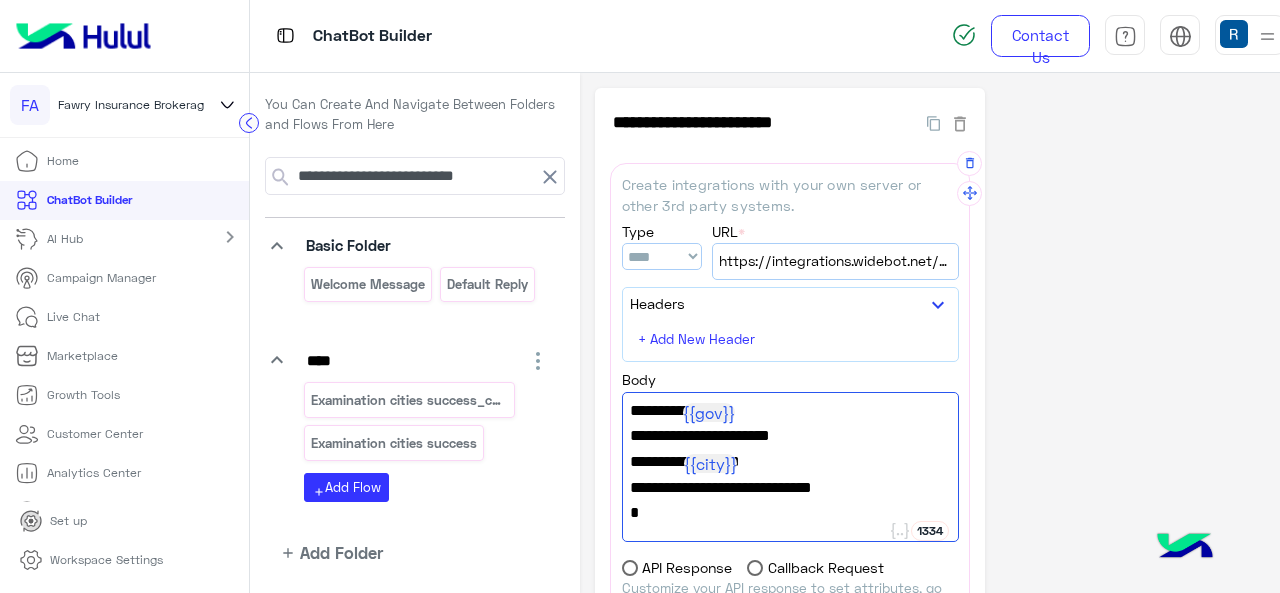 paste 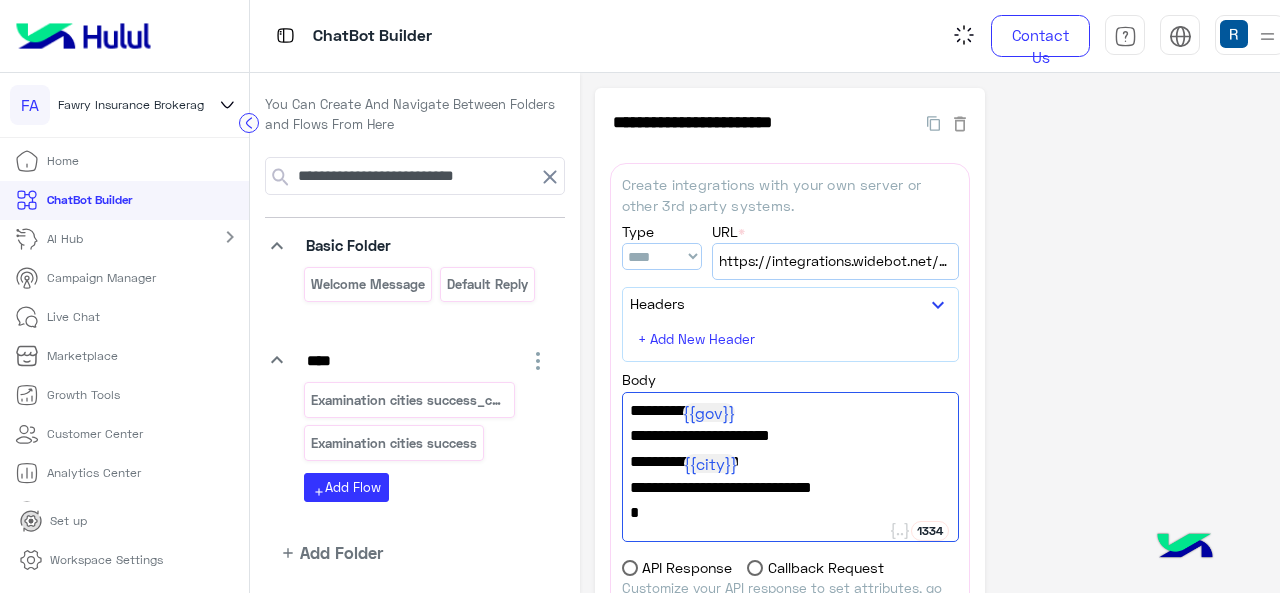 type on "**********" 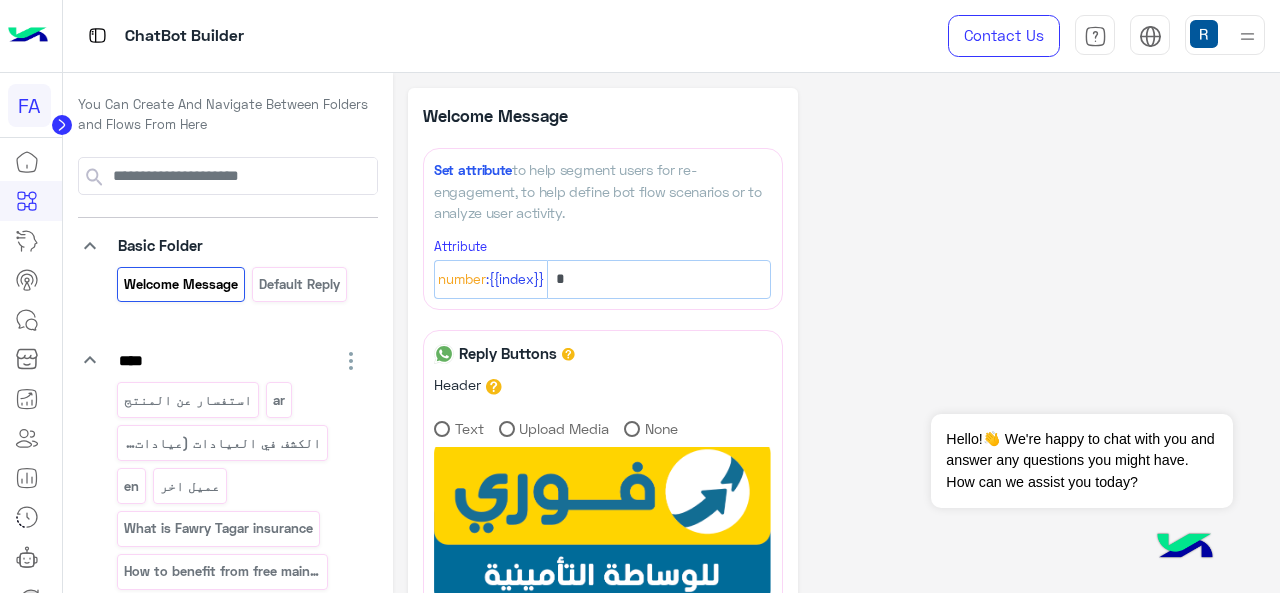 scroll, scrollTop: 0, scrollLeft: 0, axis: both 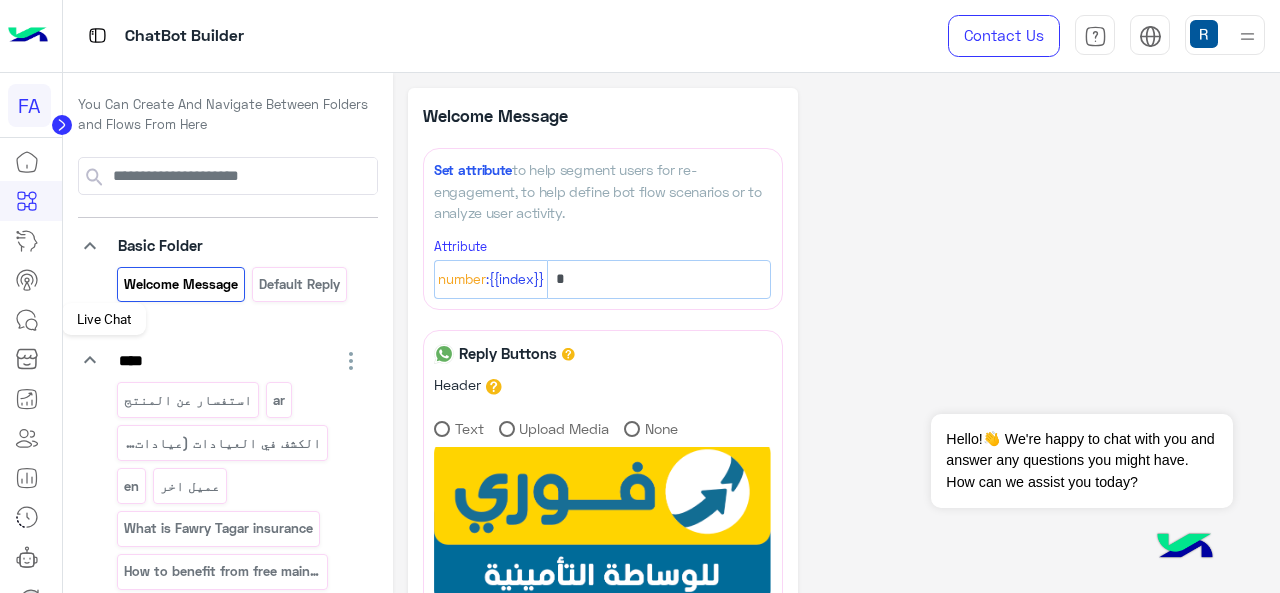 click 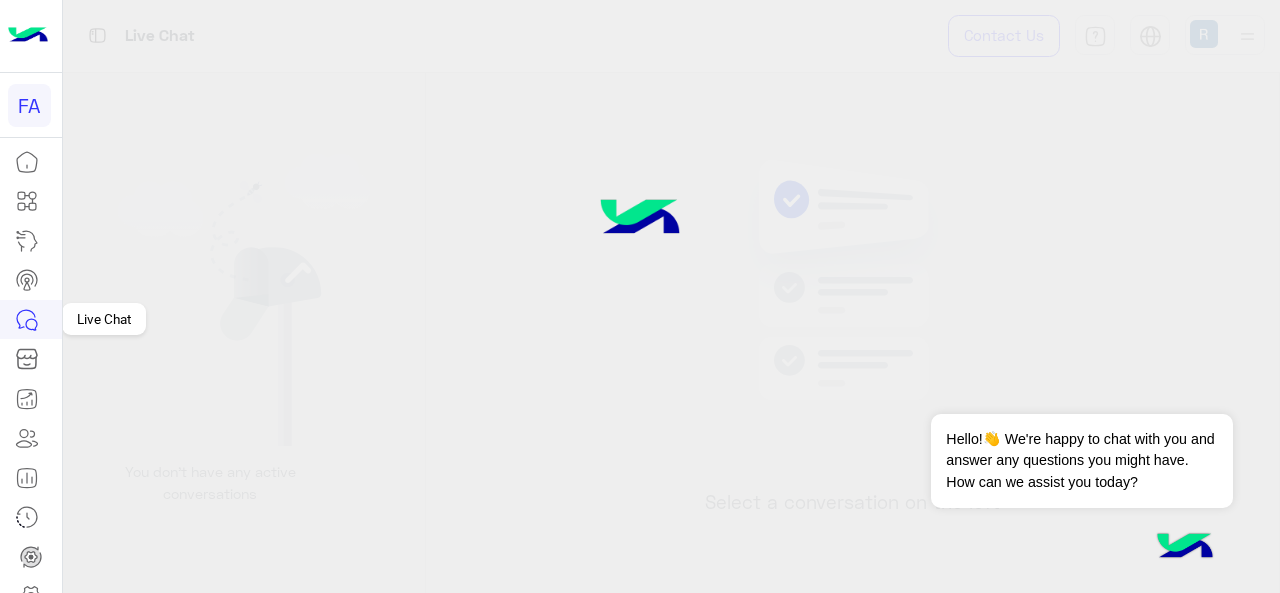 click 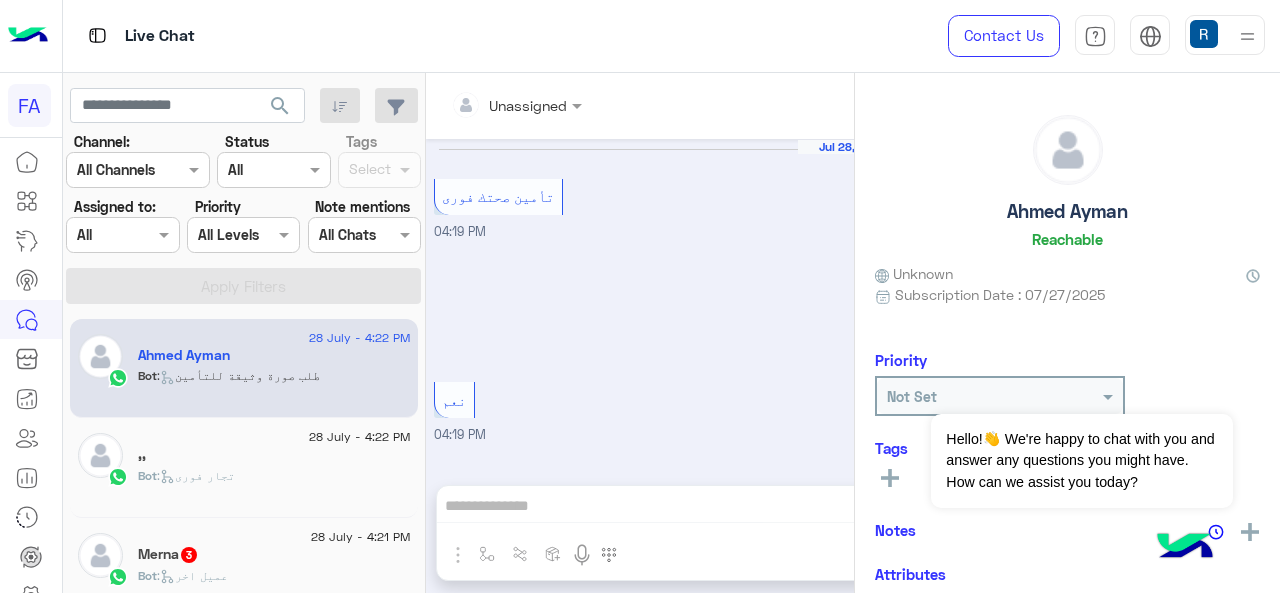 scroll, scrollTop: 812, scrollLeft: 0, axis: vertical 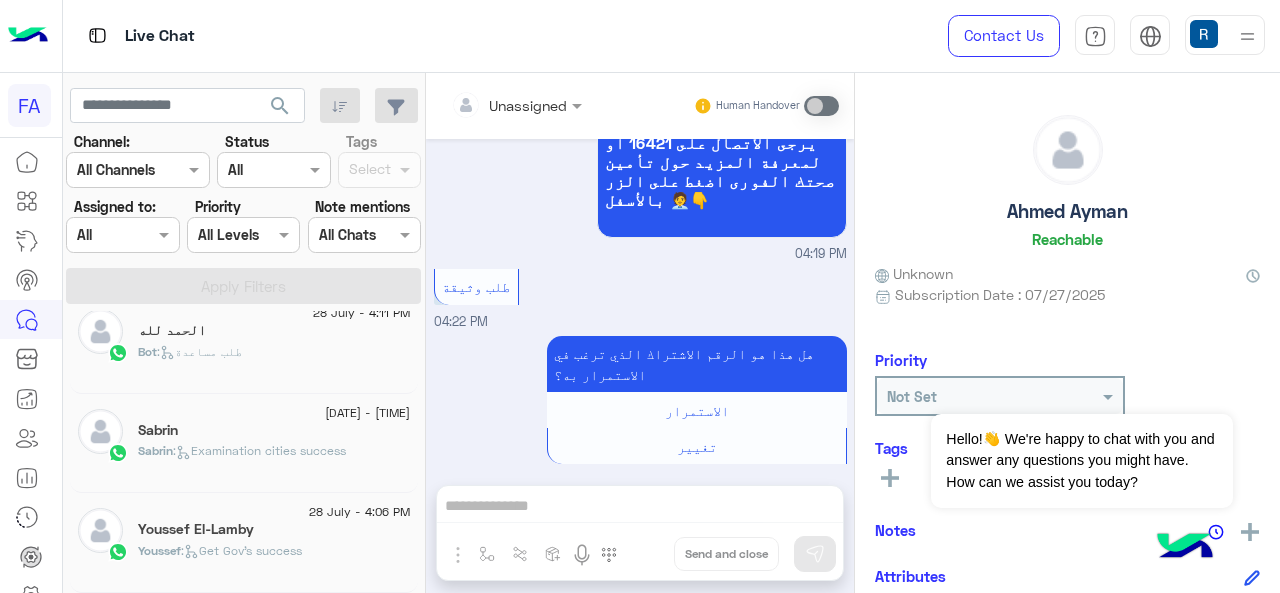 click on "Sabrin" 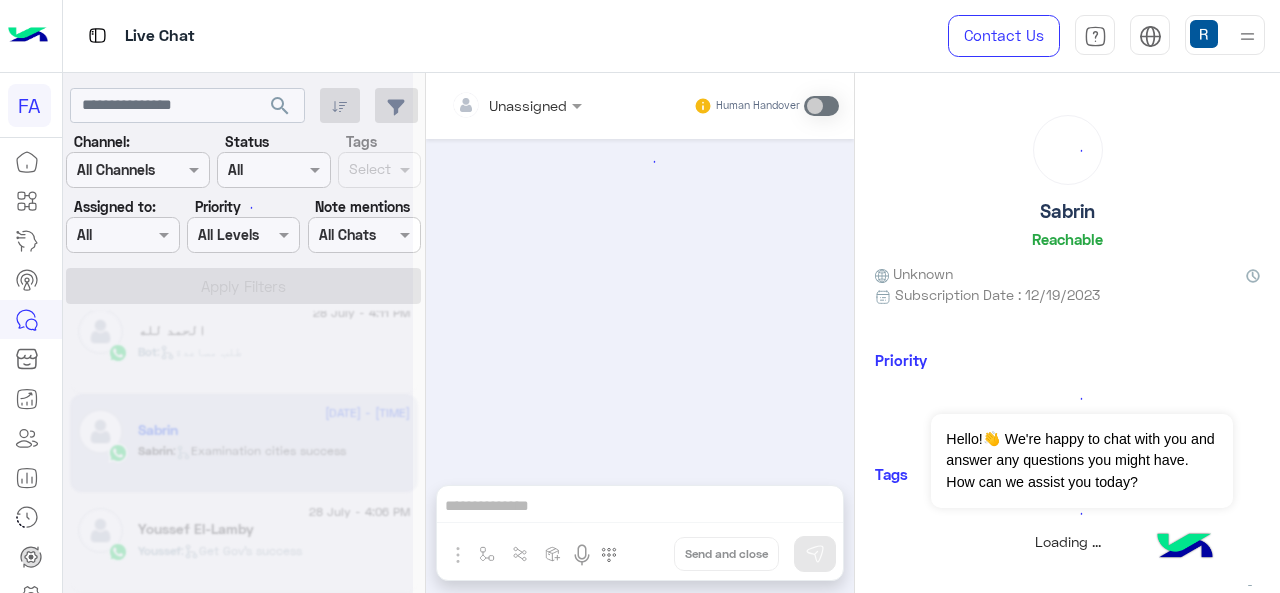 scroll, scrollTop: 0, scrollLeft: 0, axis: both 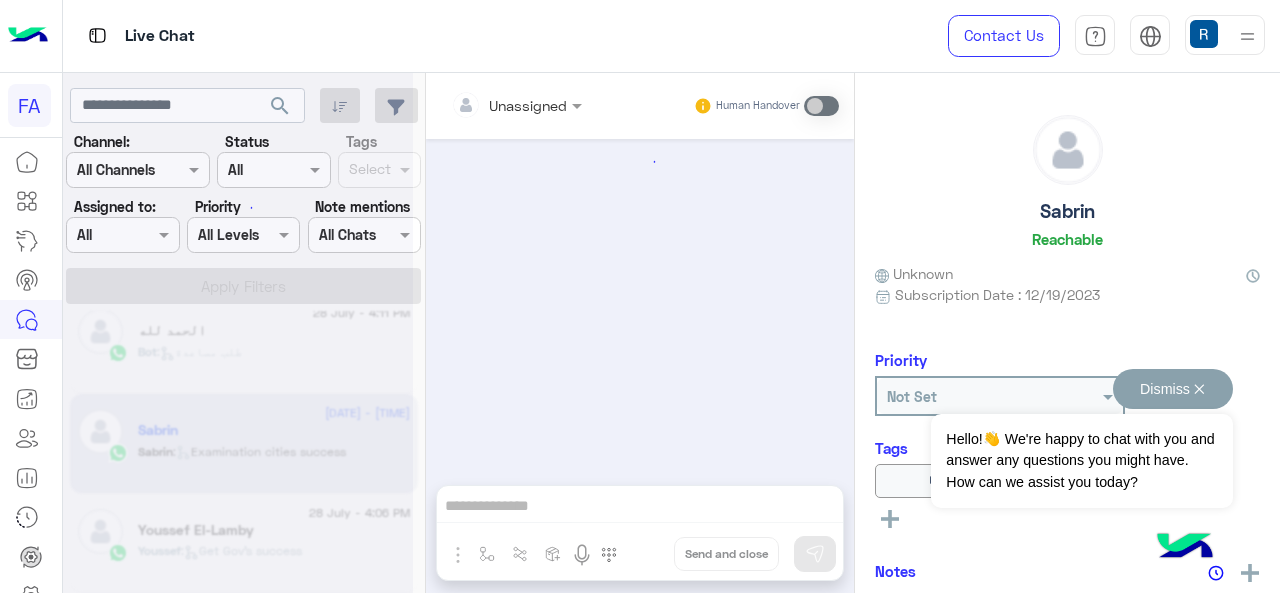 click on "Dismiss ✕" at bounding box center [1173, 389] 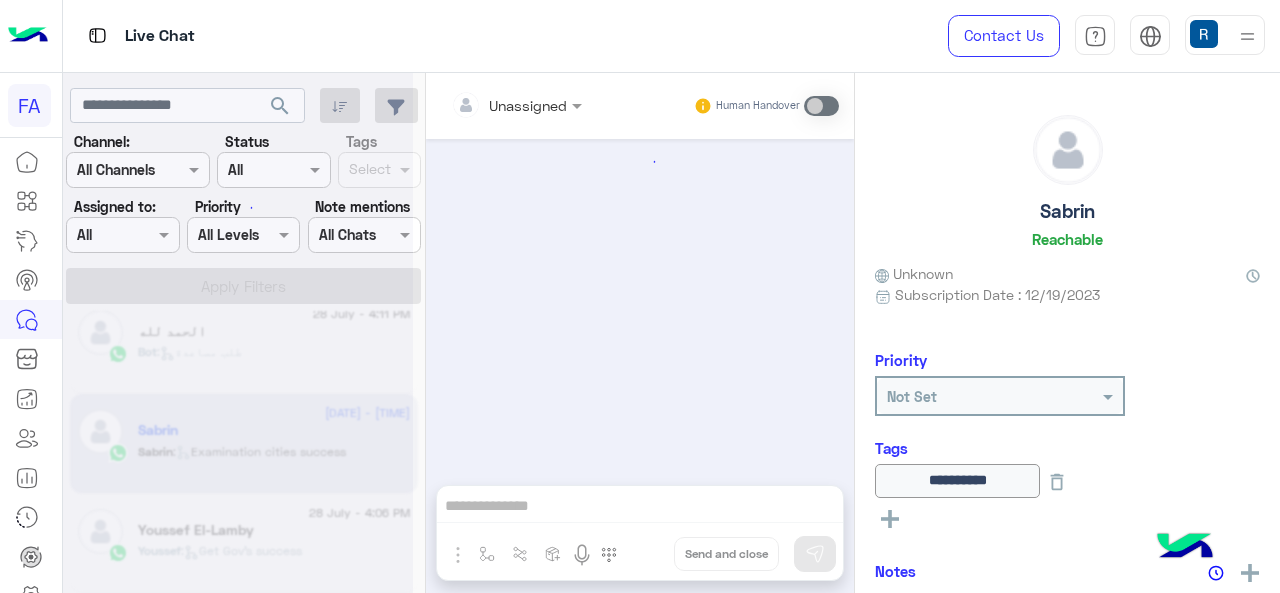 scroll, scrollTop: 623, scrollLeft: 0, axis: vertical 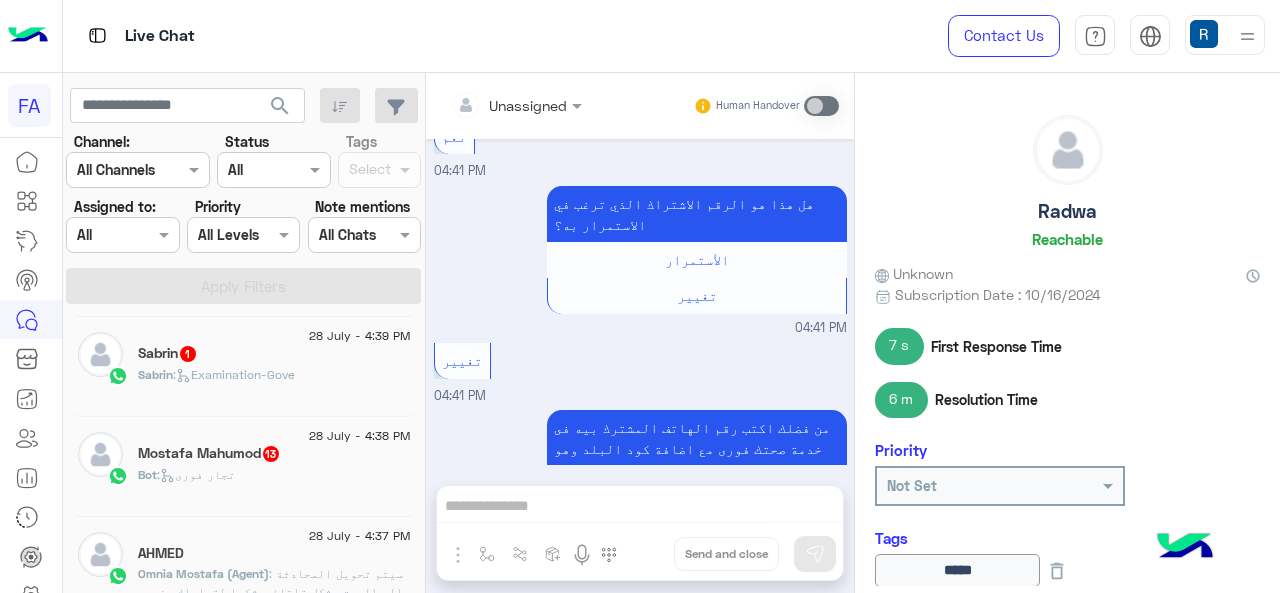 click on "[FIRST] :   Examination-Gove" 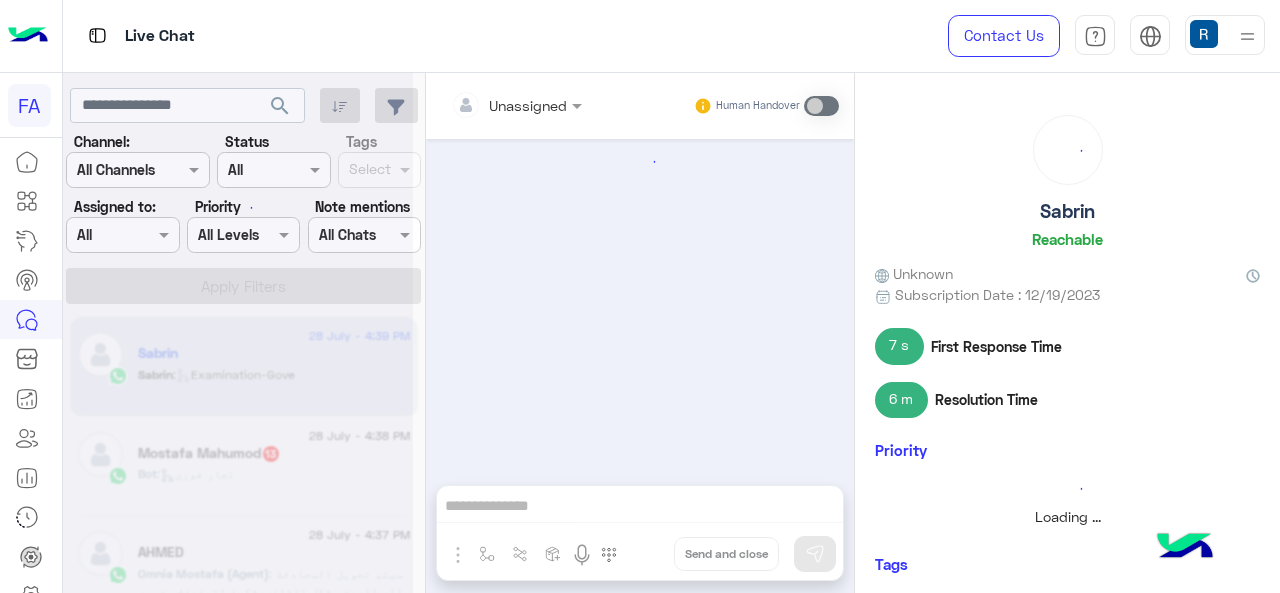 scroll, scrollTop: 0, scrollLeft: 0, axis: both 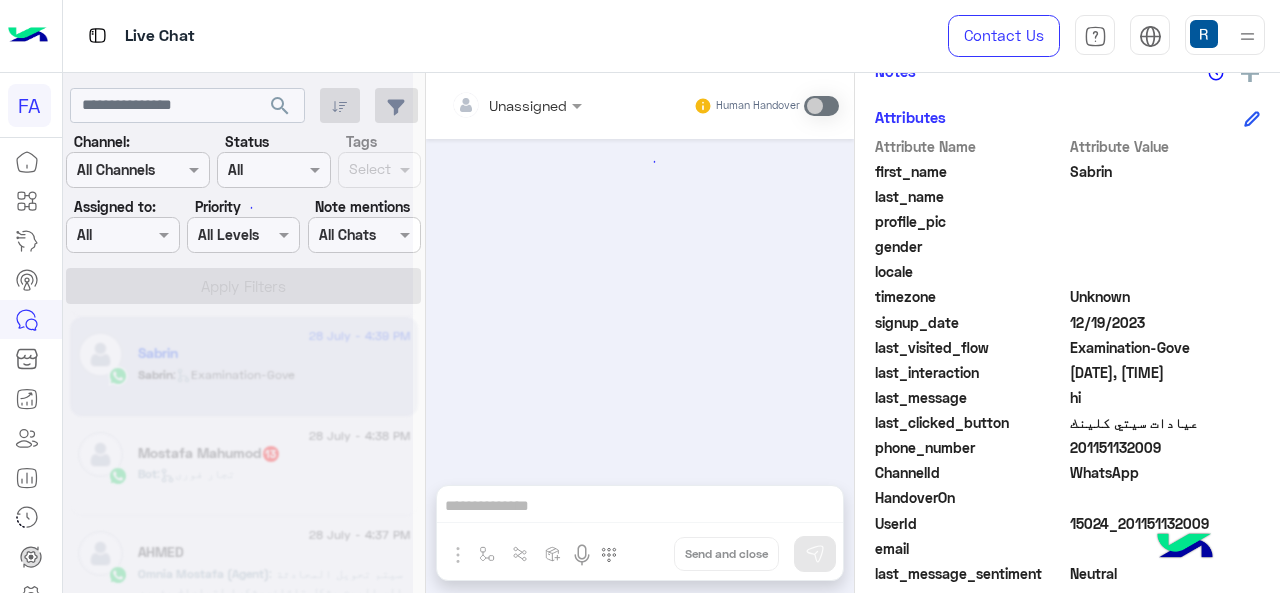 click 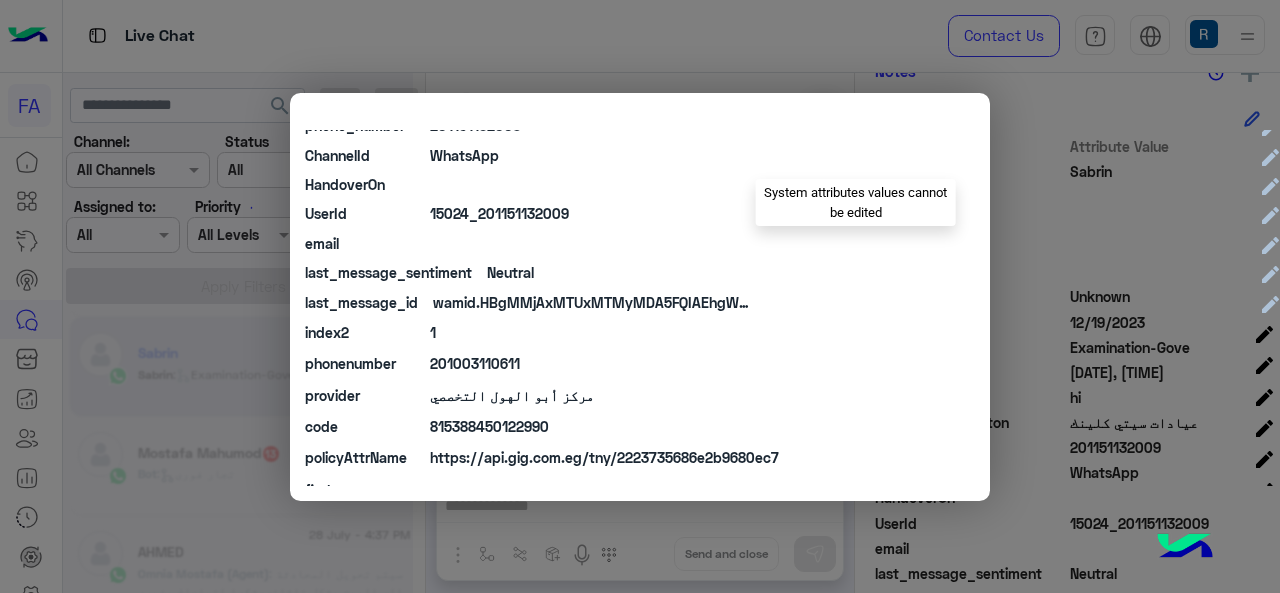 scroll, scrollTop: 500, scrollLeft: 0, axis: vertical 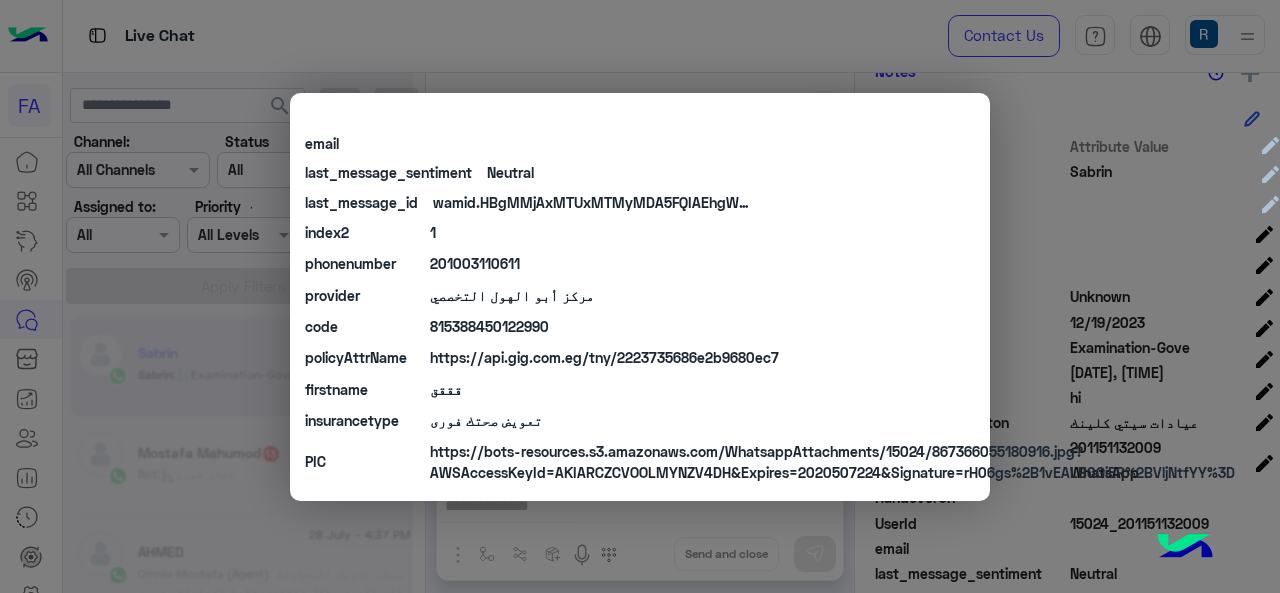 click on "201003110611" 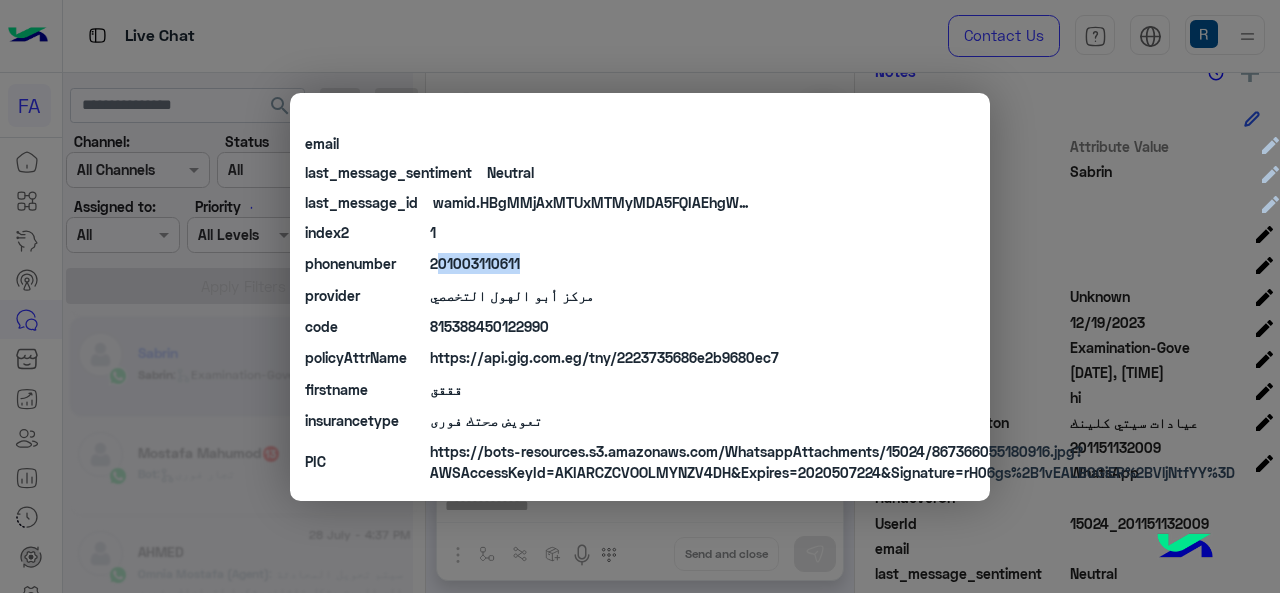 click on "201003110611" 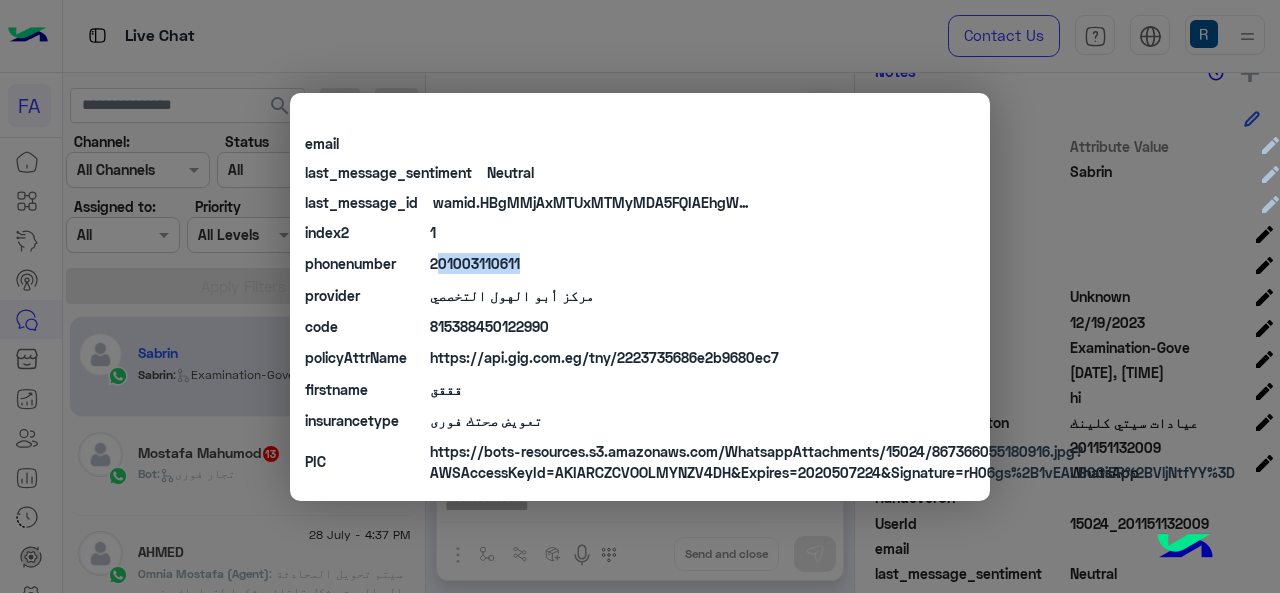scroll, scrollTop: 499, scrollLeft: 0, axis: vertical 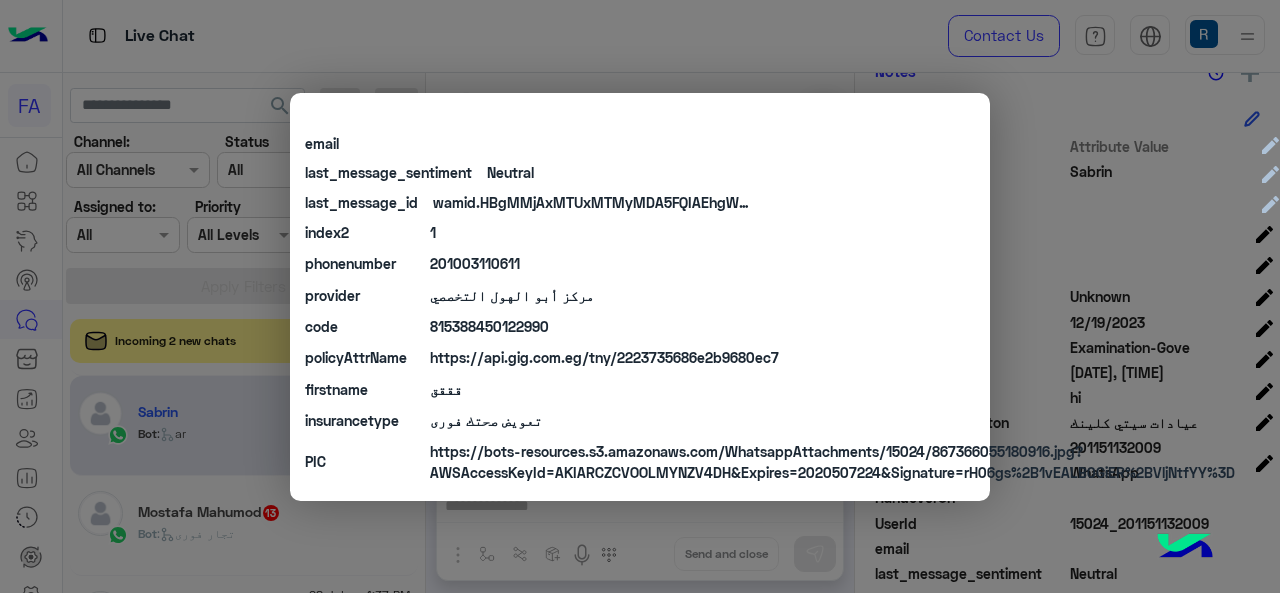 click on "× Attribute Name Attribute Value Edit Value first_name  [FIRST]  last_name    profile_pic gender    locale    timezone    signup_date  [DATE]  last_visited_flow  Examination-Gove  last_interaction  [DATE], [TIME]  last_message  hi  last_clicked_button  عيادات سيتي كلينك  phone_number  [PHONE]  ChannelId  WhatsApp  HandoverOn    UserId  15024_[PHONE]  email    last_message_sentiment  Neutral  last_message_id  wamid.HBgMMjAxMTUxMTMyMDA5FQIAEhgWM0VCMDJCQzA0QTQ3NDU2NzExNzZCRAA=  index2  1  phonenumber  [PHONE]  provider  مركز أبو الهول التخصصي  code  815388450122990  policyAttrName  https://api.gig.com.eg/tny/2223735686e2b9680ec7  firstname  قققق  insurancetype  تعويض صحتك فورى   PIC  https://bots-resources.s3.amazonaws.com/WhatsappAttachments/15024/867366055180916.jpg?AWSAccessKeyId=AKIARCZCVOOLMYNZV4DH&Expires=2020507224&Signature=rH06gs%2B1vEALB0GiER%2BVljNtfYY%3D  language  ar  accident_location  يتتينيهيخصخص  user_info gov" 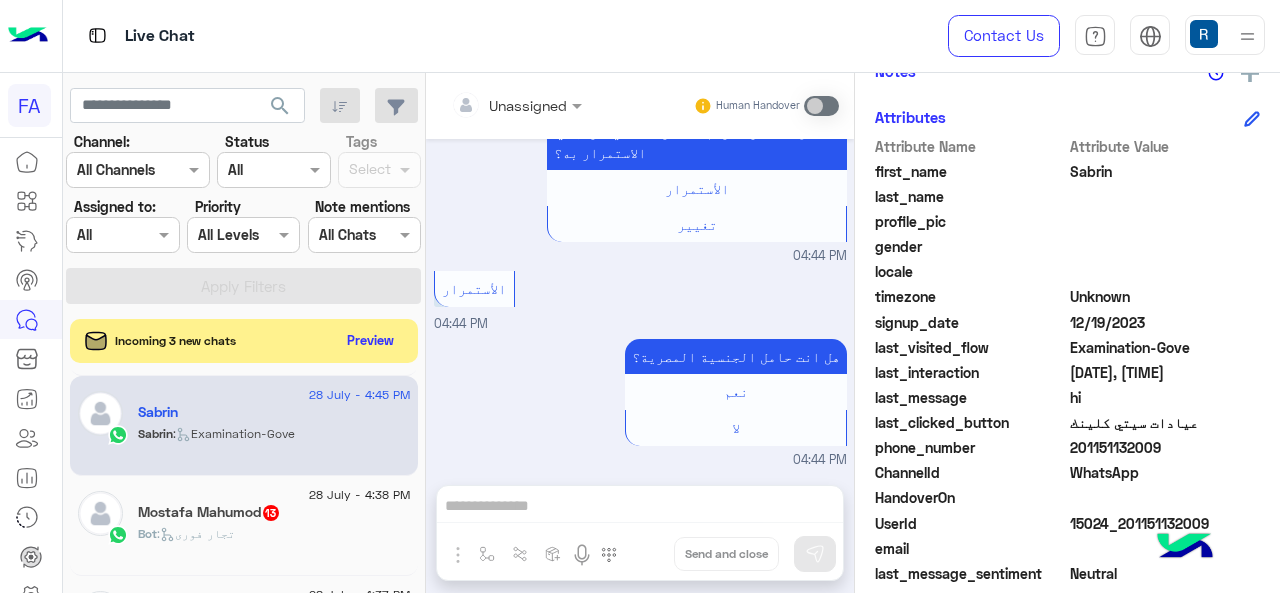 scroll, scrollTop: 2638, scrollLeft: 0, axis: vertical 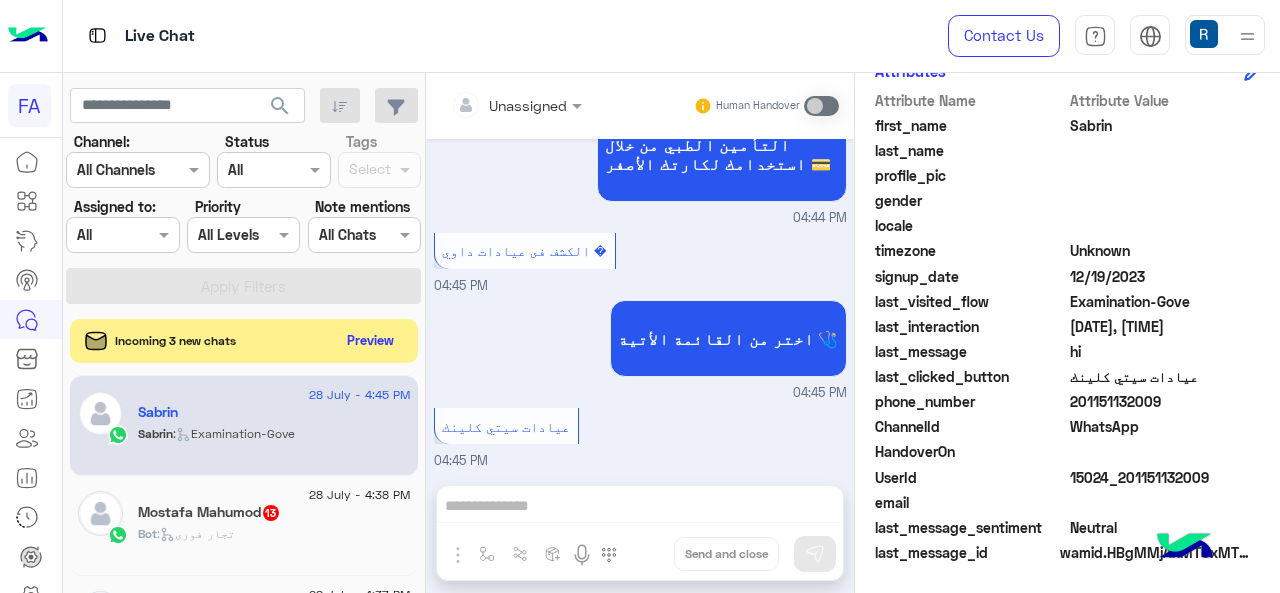 click 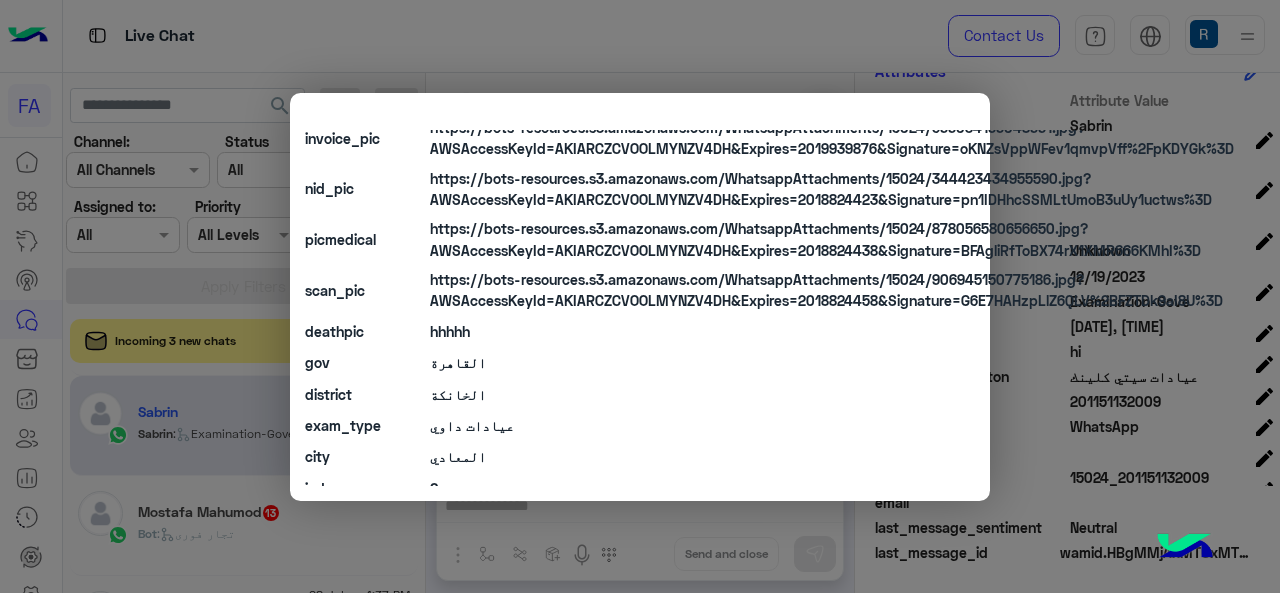 scroll, scrollTop: 1100, scrollLeft: 0, axis: vertical 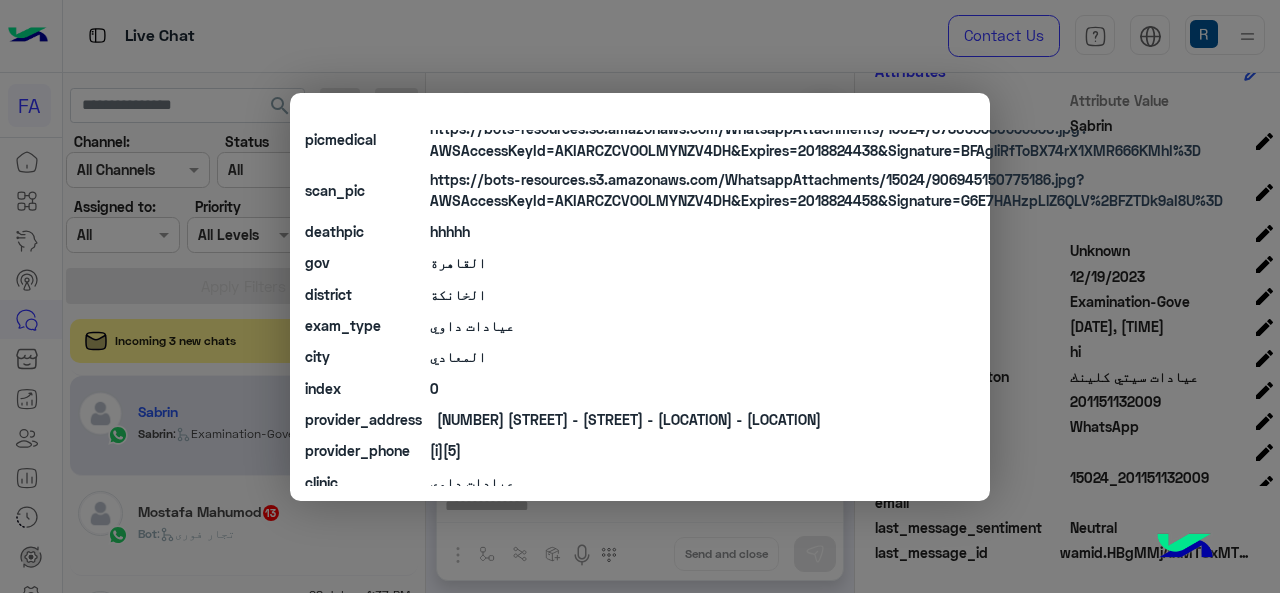 click on "القاهرة" 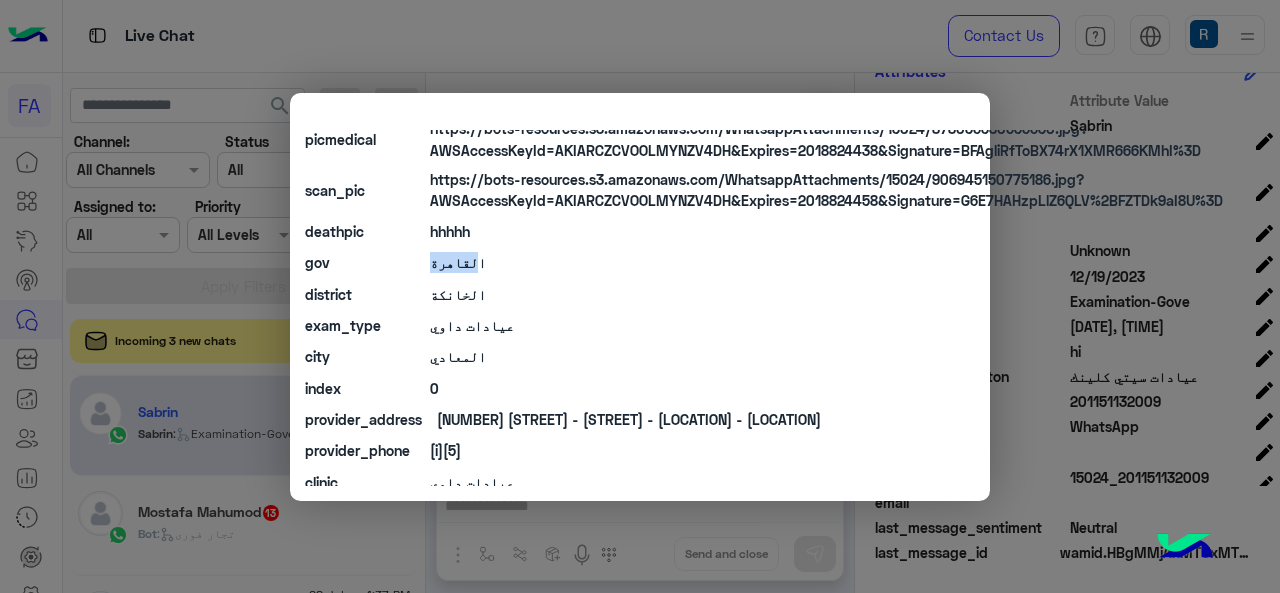 click on "القاهرة" 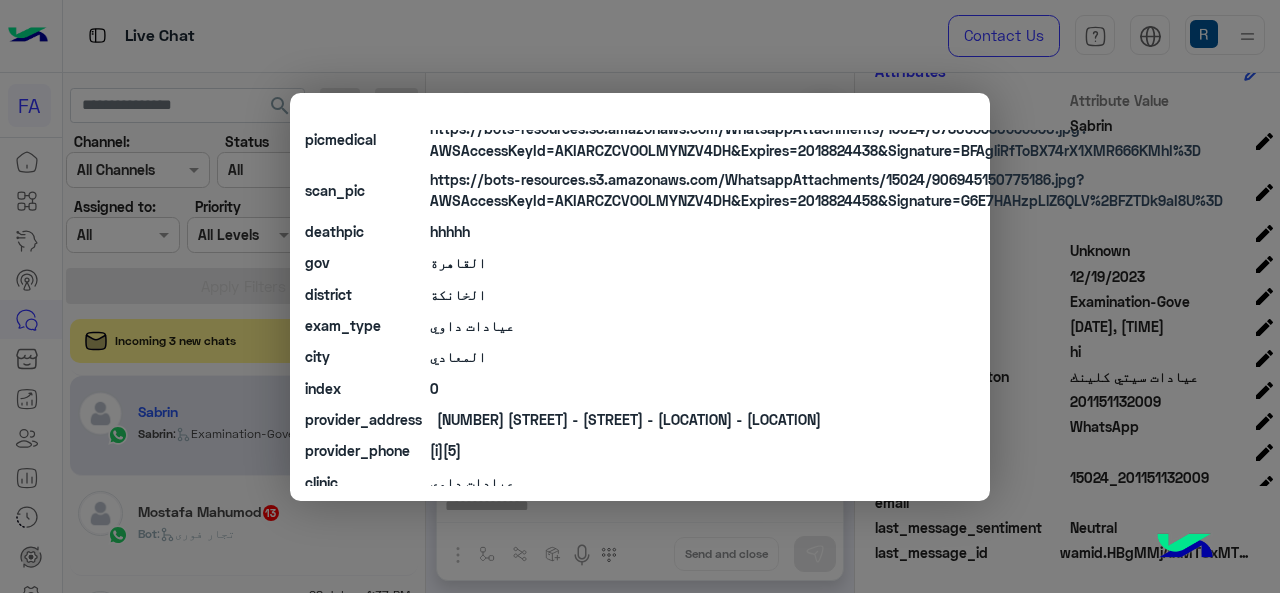 click on "× Attribute Name Attribute Value Edit Value first_name  Sabrin  last_name    profile_pic gender    locale    timezone    signup_date  12/19/2023  last_visited_flow  Examination-Gove  last_interaction  07/28/2025, 4:45 PM  last_message  hi  last_clicked_button  عيادات سيتي كلينك  phone_number  201151132009  ChannelId  WhatsApp  HandoverOn  false  UserId  15024_201151132009  email    last_message_sentiment  Neutral  last_message_id  wamid.HBgMMjAxMTUxMTMyMDA5FQIAEhgWM0VCMDJCQzA0QTQ3NDU2NzExNzZCRAA=  index2  1  phonenumber  201003110611  provider  مركز أبو الهول التخصصي  code  815388450122990  policyAttrName  https://api.gig.com.eg/tny/2223735686e2b9680ec7  firstname  قققق  insurancetype  تعويض صحتك فورى   PIC  https://bots-resources.s3.amazonaws.com/WhatsappAttachments/15024/867366055180916.jpg?AWSAccessKeyId=AKIARCZCVOOLMYNZV4DH&Expires=2020507224&Signature=rH06gs%2B1vEALB0GiER%2BVljNtfYY%3D  language  ar  accident_location  يتتينيهيخصخص   bbnn" 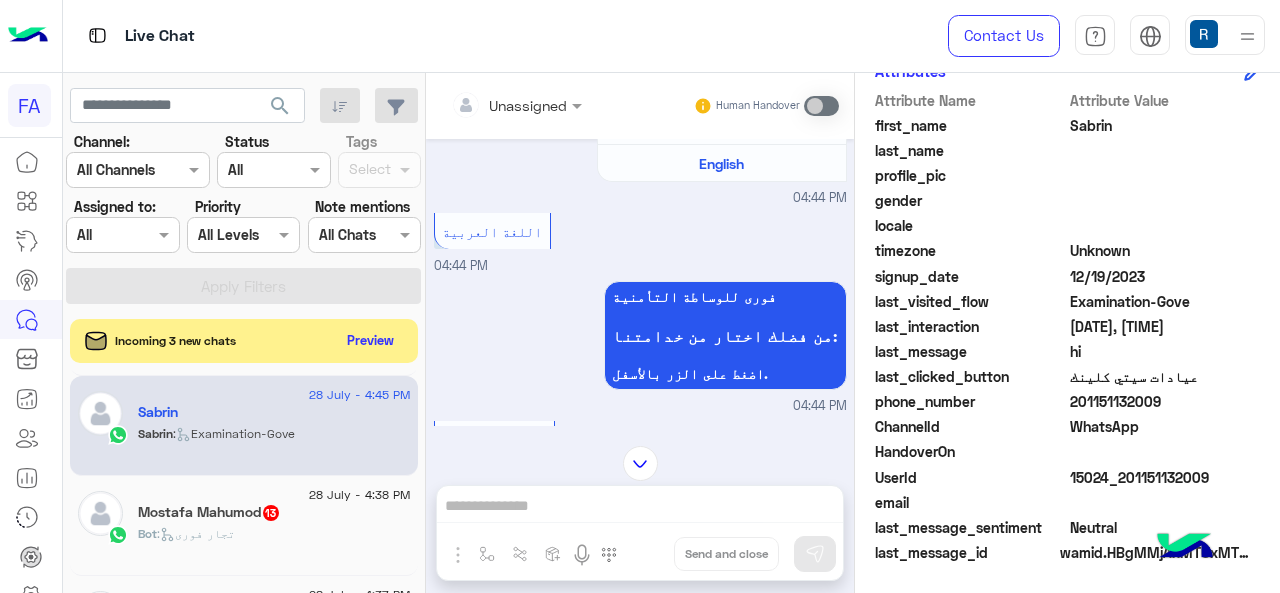 scroll, scrollTop: 1538, scrollLeft: 0, axis: vertical 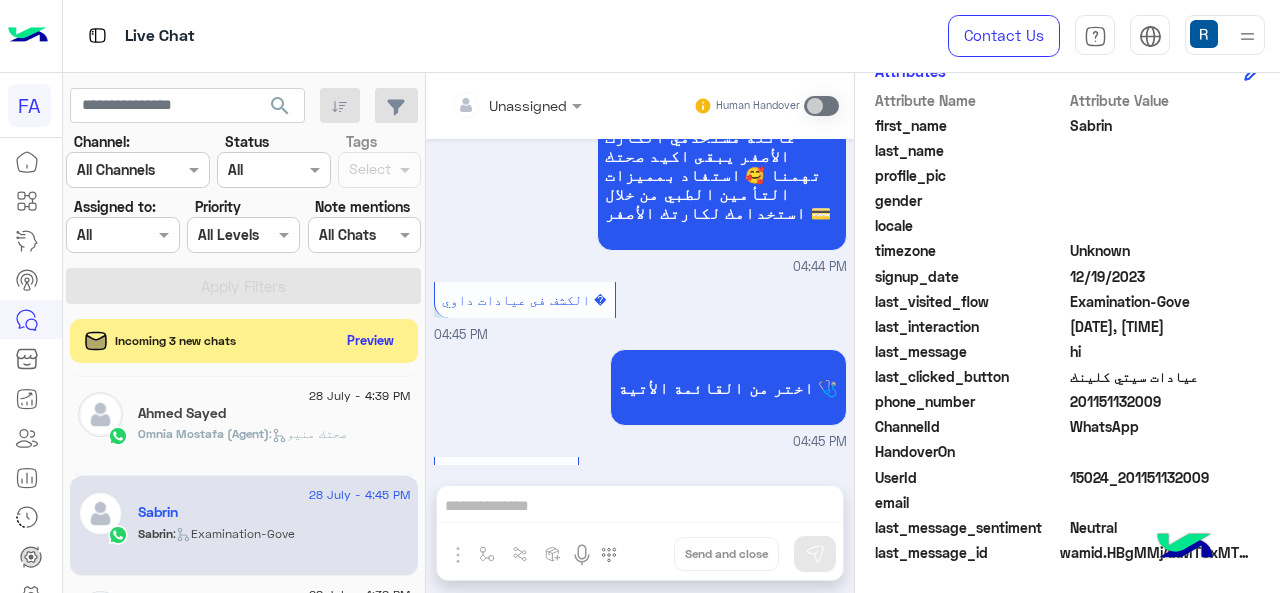 click on "اختر من القائمة الأتية 🩺" 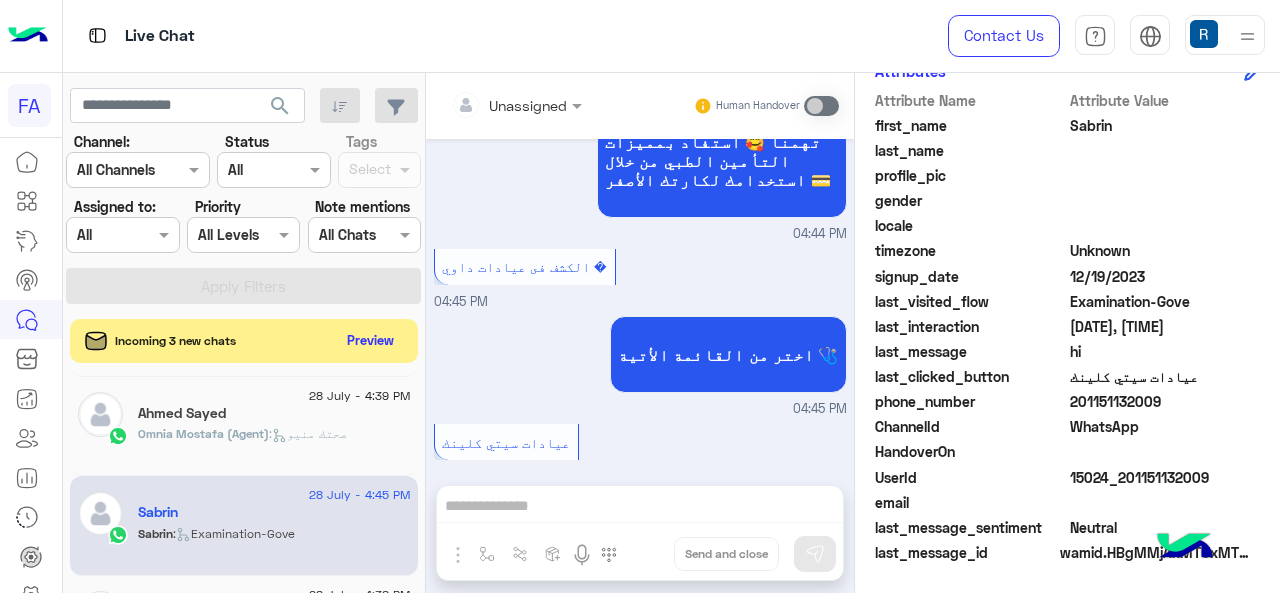 scroll, scrollTop: 2638, scrollLeft: 0, axis: vertical 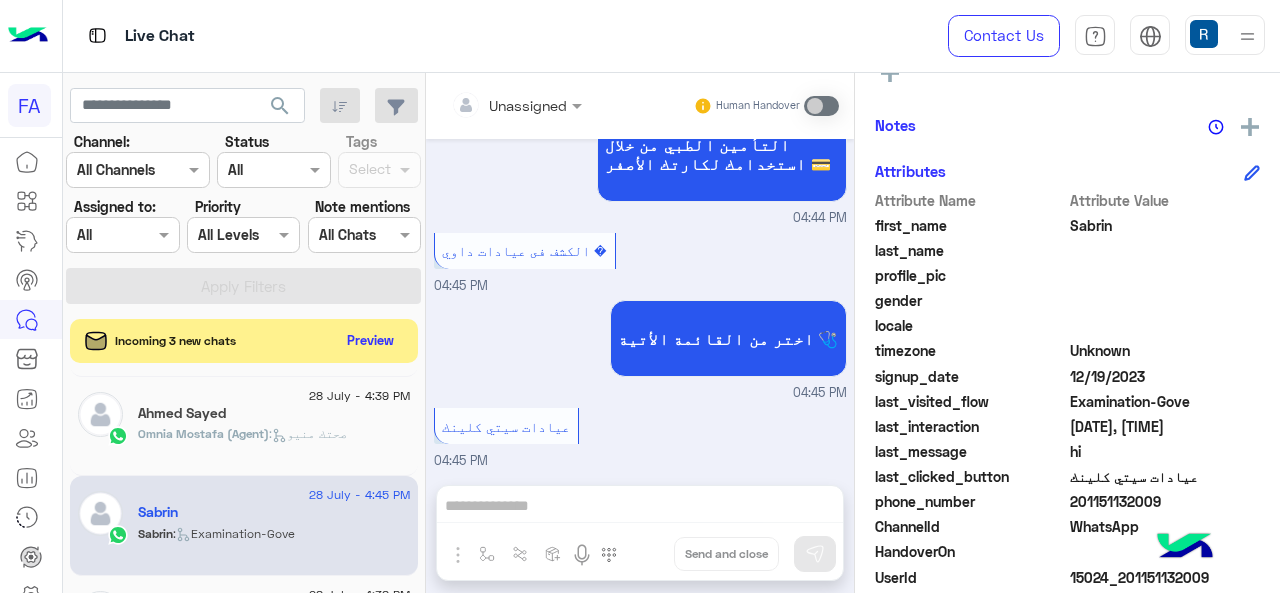 click on "Attributes" 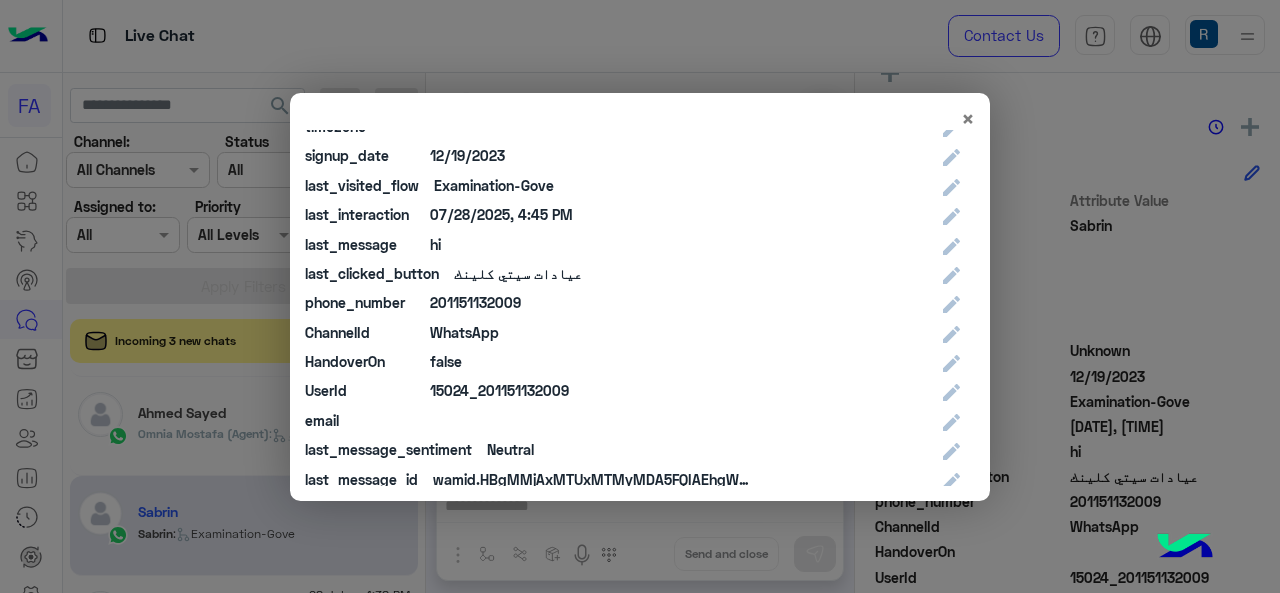 scroll, scrollTop: 230, scrollLeft: 0, axis: vertical 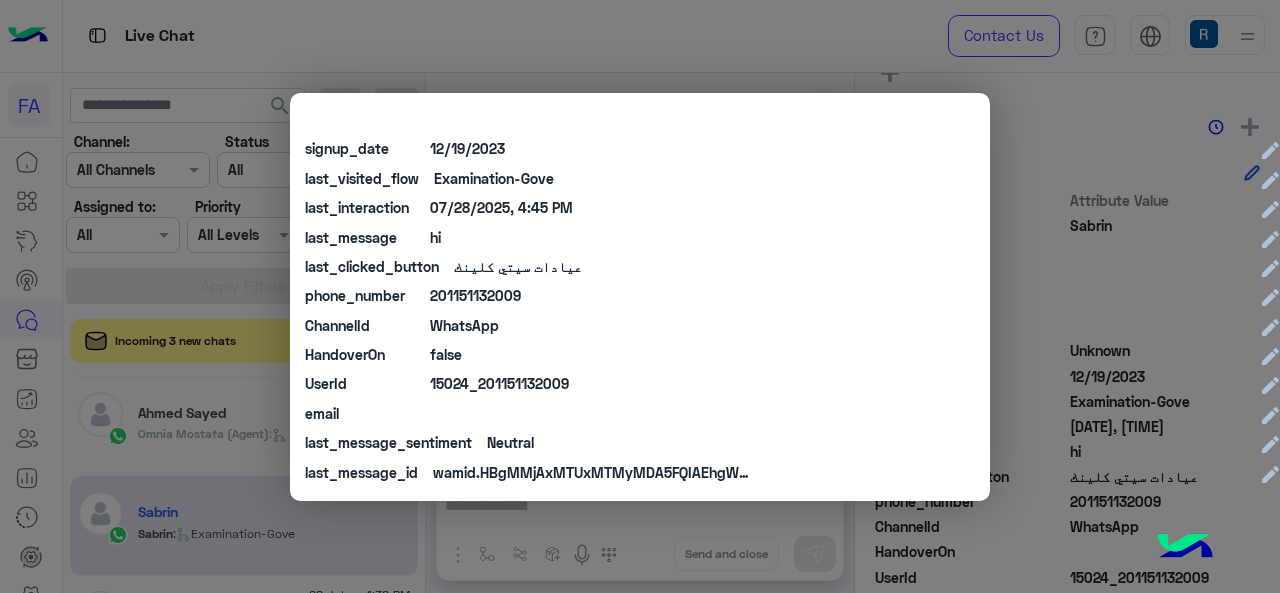 click on "201151132009" 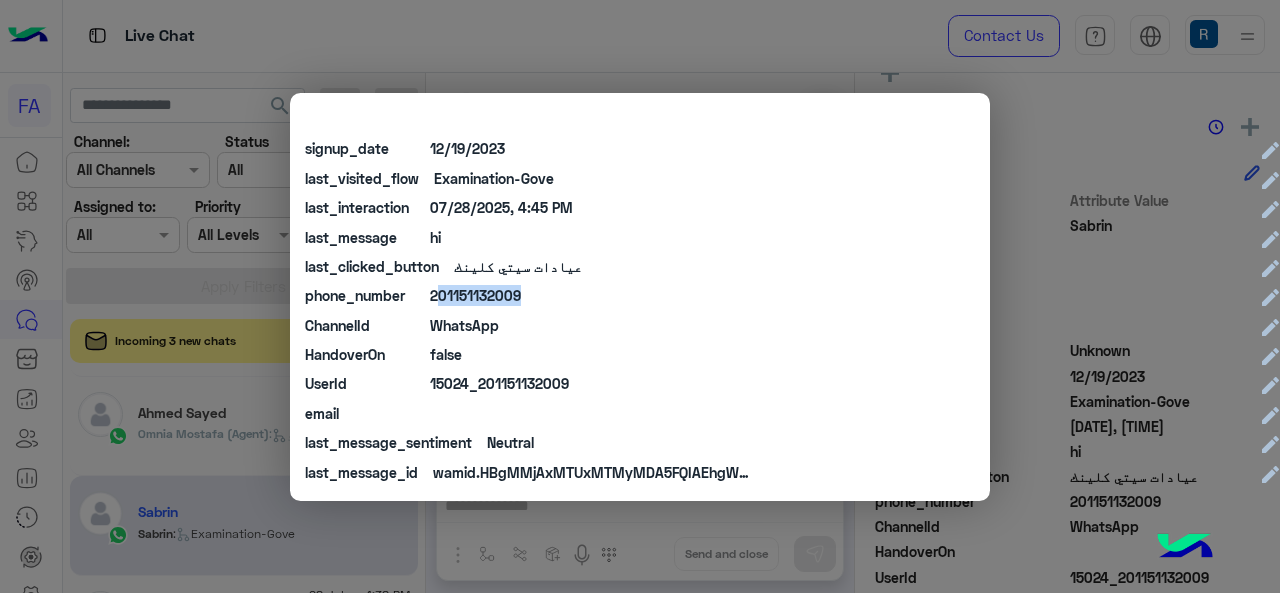click on "201151132009" 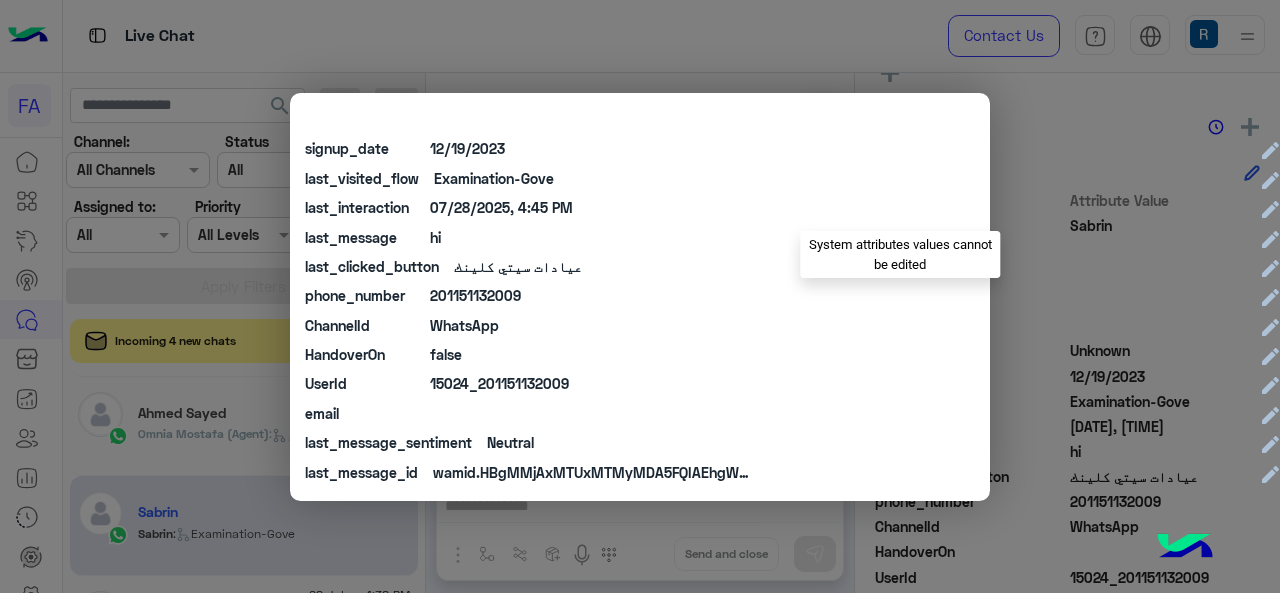 click 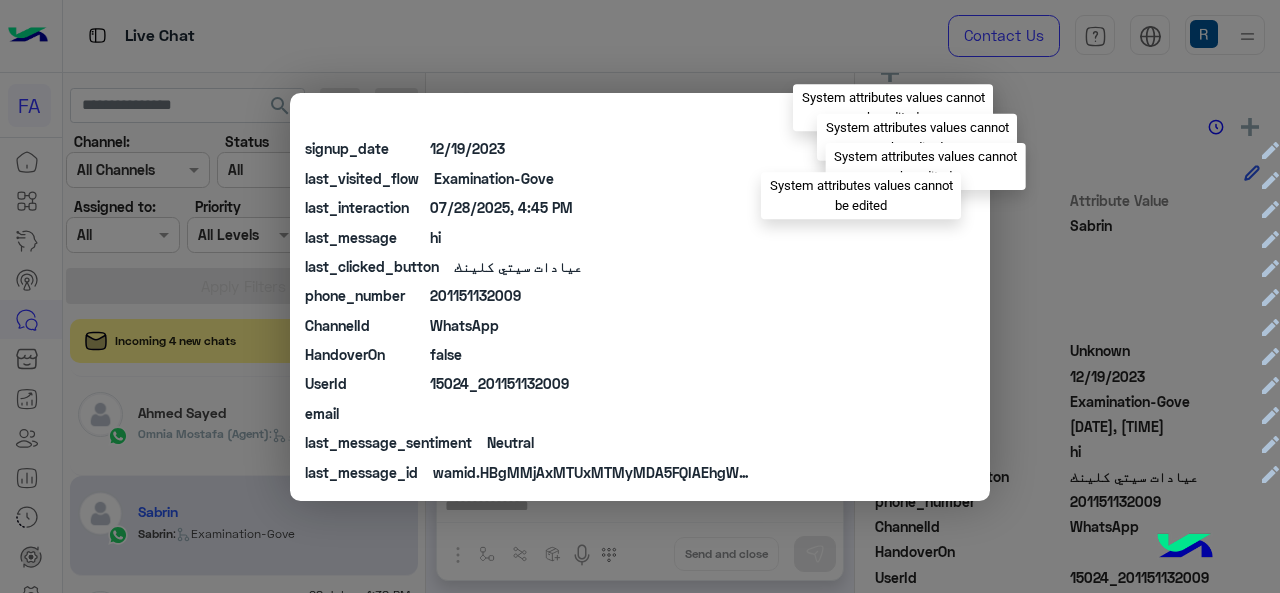 click on "signup_date  12/19/2023  System attributes values cannot be edited" 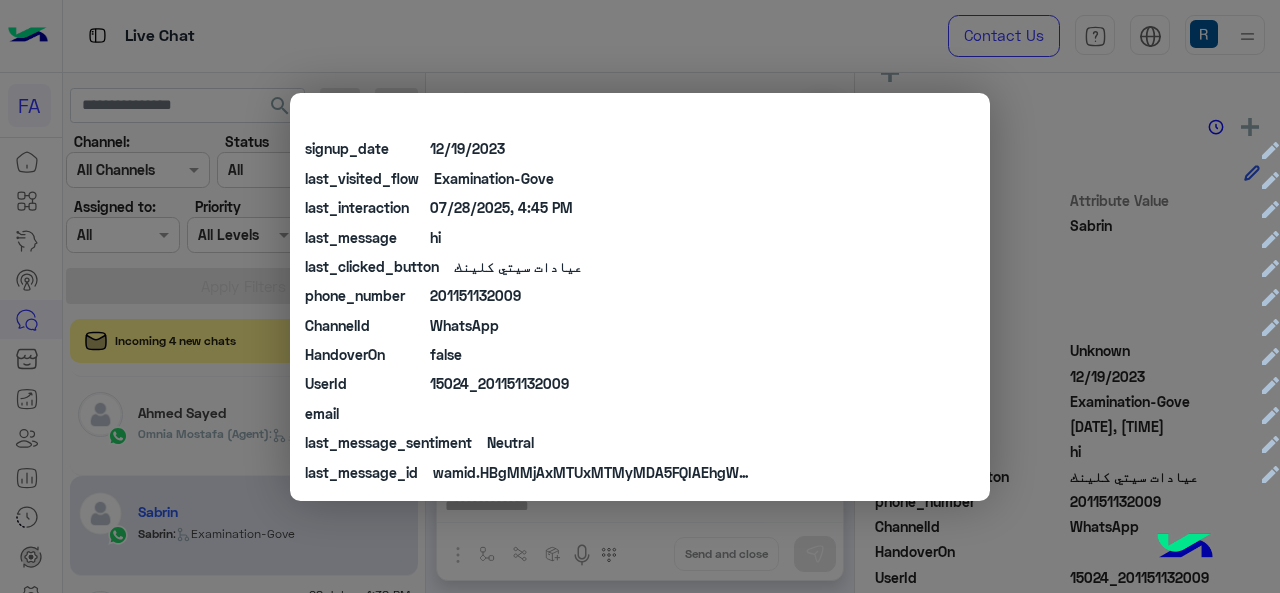 click on "× Attribute Name Attribute Value Edit Value first_name  Sabrin  last_name    profile_pic gender    locale    timezone    signup_date  12/19/2023  last_visited_flow  Examination-Gove  last_interaction  07/28/2025, 4:45 PM  last_message  hi  last_clicked_button  عيادات سيتي كلينك  phone_number  201151132009  ChannelId  WhatsApp  HandoverOn  false  UserId  15024_201151132009  email    last_message_sentiment  Neutral  last_message_id  wamid.HBgMMjAxMTUxMTMyMDA5FQIAEhgWM0VCMDJCQzA0QTQ3NDU2NzExNzZCRAA=  index2  1  phonenumber  201003110611  provider  مركز أبو الهول التخصصي  code  815388450122990  policyAttrName  https://api.gig.com.eg/tny/2223735686e2b9680ec7  firstname  قققق  insurancetype  تعويض صحتك فورى   PIC  https://bots-resources.s3.amazonaws.com/WhatsappAttachments/15024/867366055180916.jpg?AWSAccessKeyId=AKIARCZCVOOLMYNZV4DH&Expires=2020507224&Signature=rH06gs%2B1vEALB0GiER%2BVljNtfYY%3D  language  ar  accident_location  يتتينيهيخصخص   bbnn" 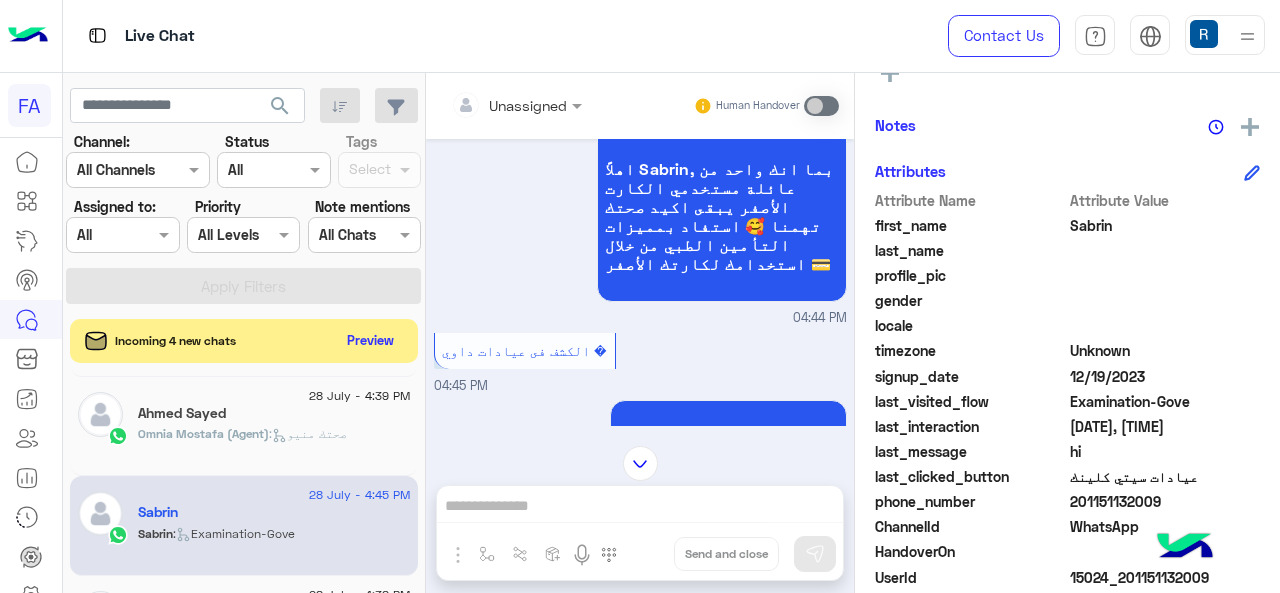 scroll, scrollTop: 2638, scrollLeft: 0, axis: vertical 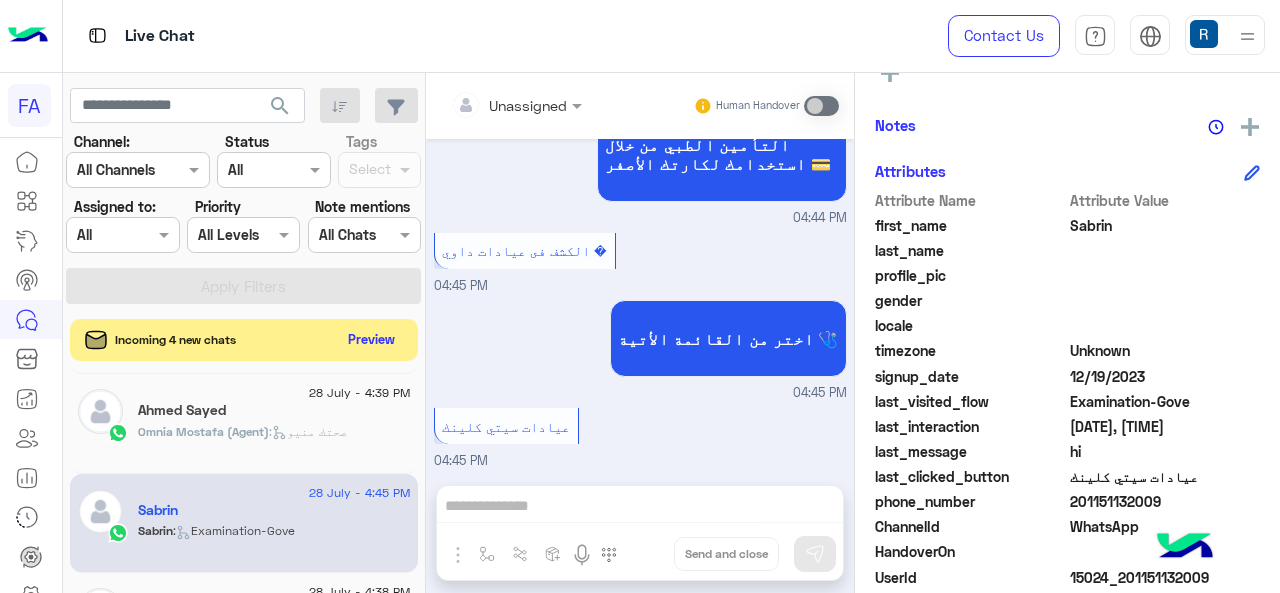click on "Preview" 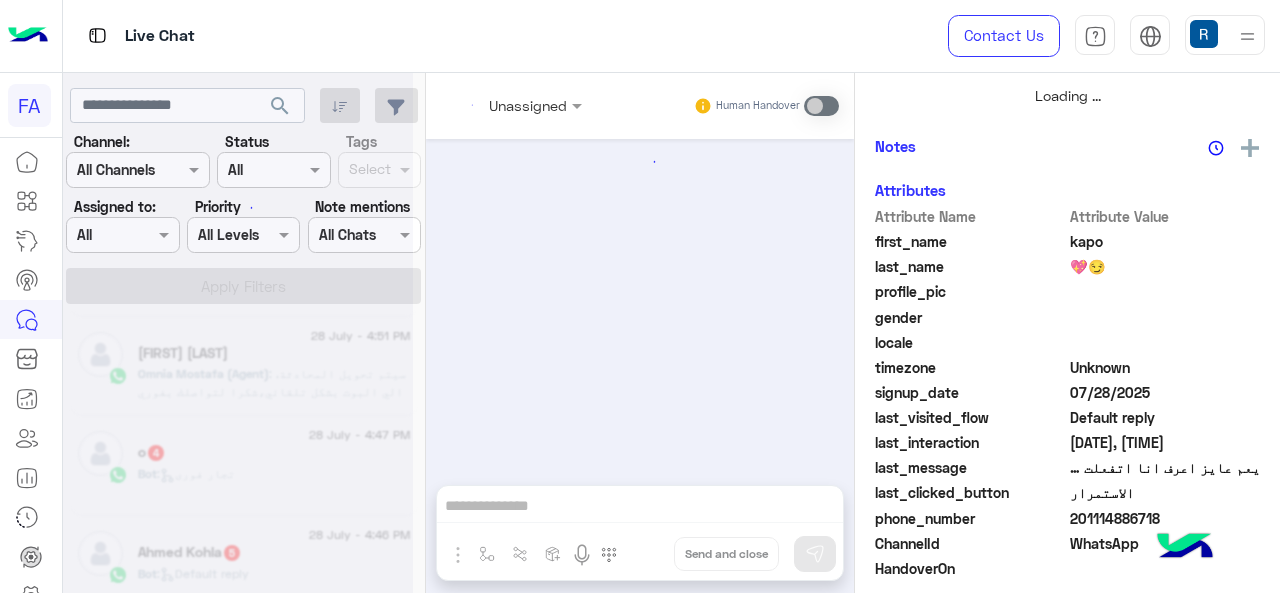scroll, scrollTop: 538, scrollLeft: 0, axis: vertical 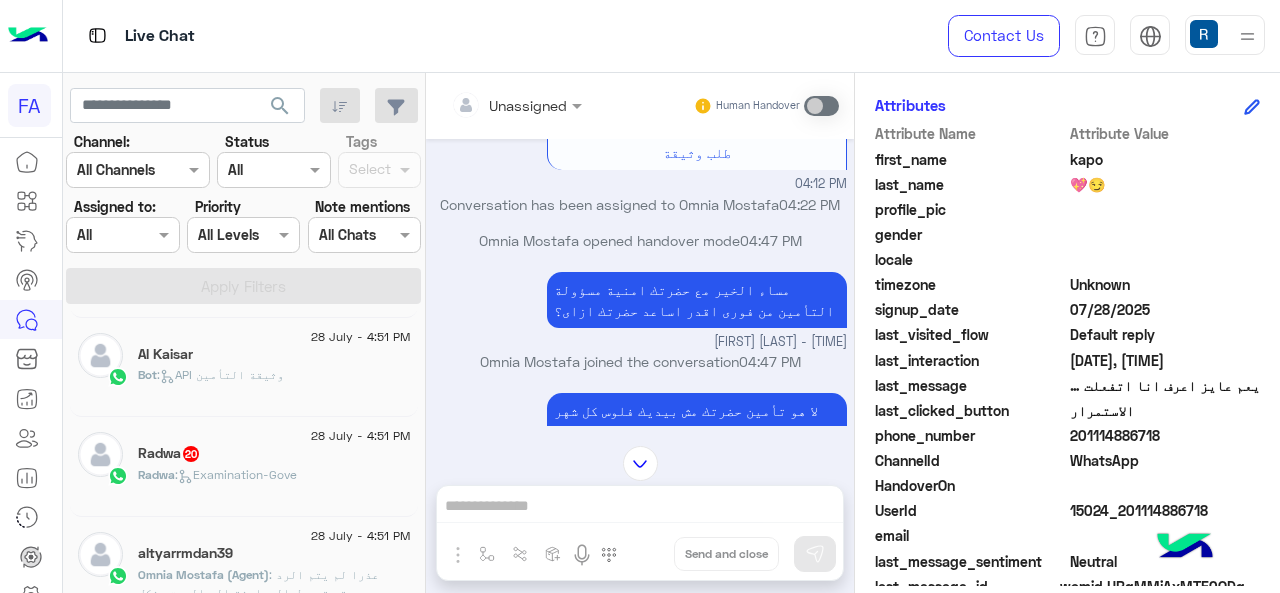 click on "Radwa   20" 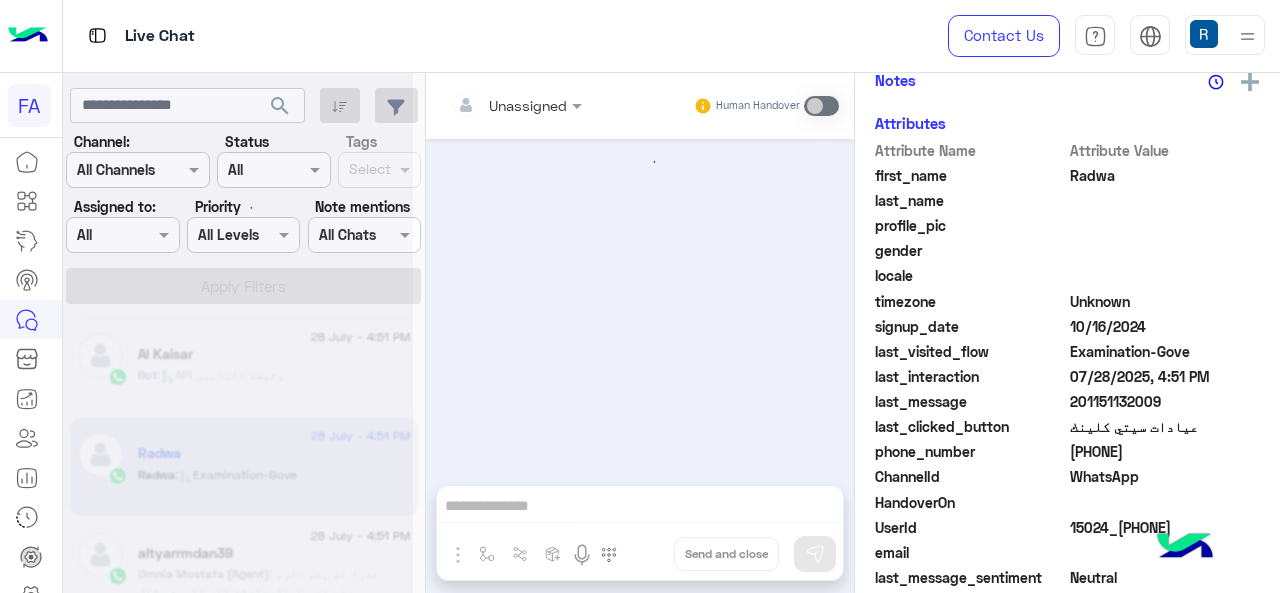 scroll, scrollTop: 628, scrollLeft: 0, axis: vertical 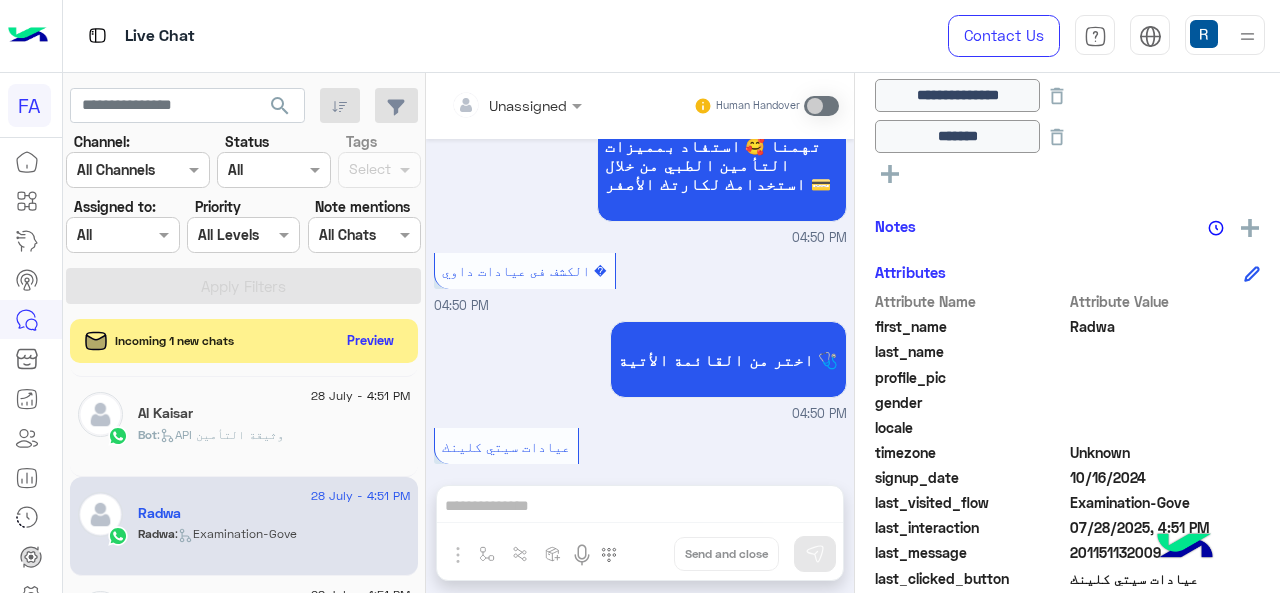 click 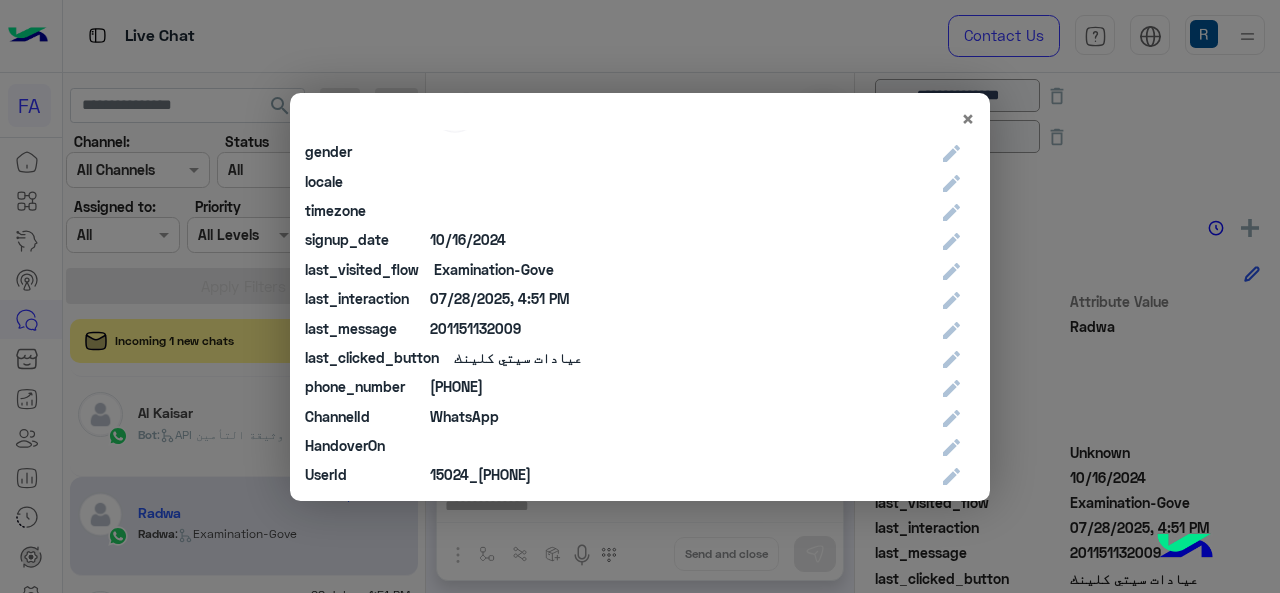 scroll, scrollTop: 419, scrollLeft: 0, axis: vertical 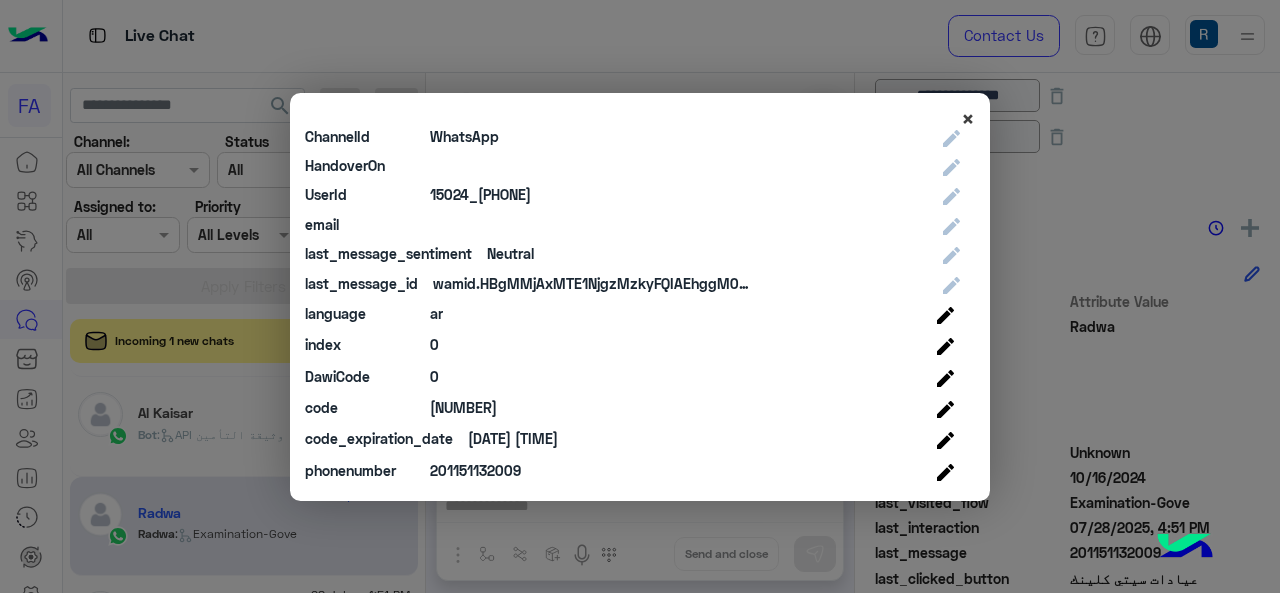click on "×" 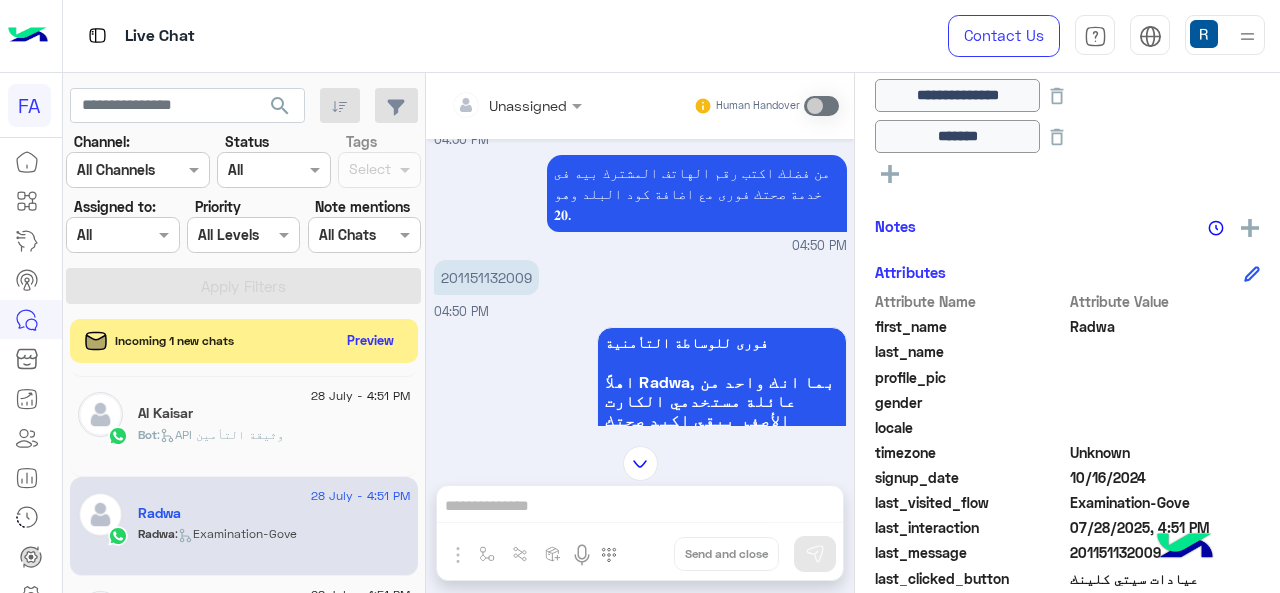 scroll, scrollTop: 445, scrollLeft: 0, axis: vertical 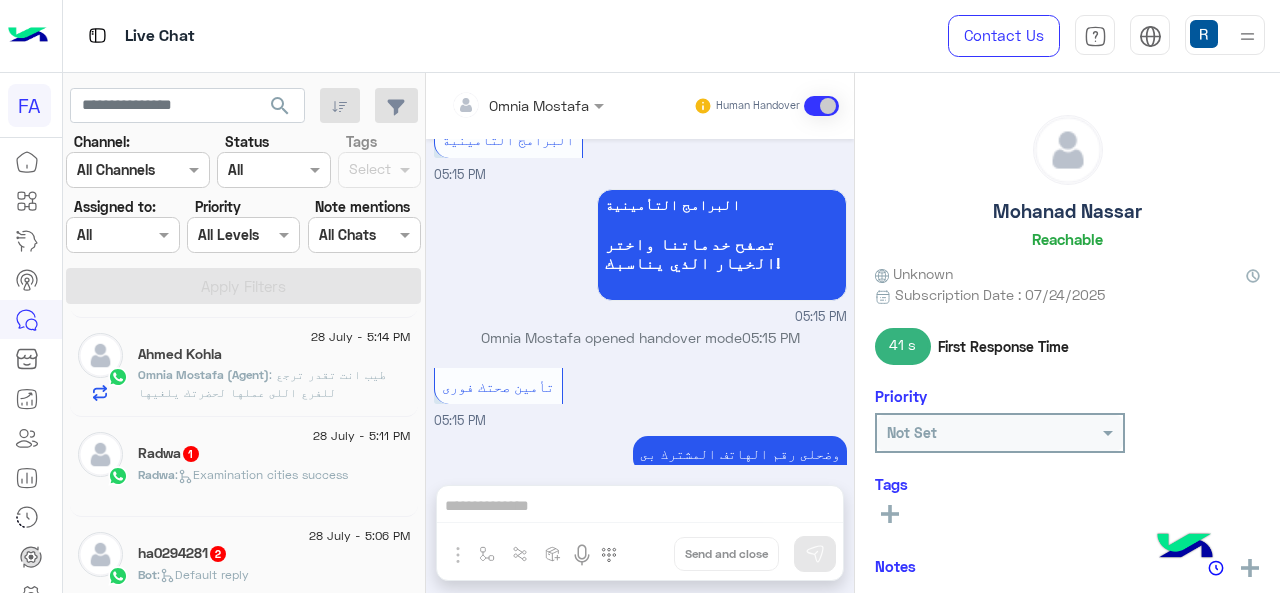 click on "Radwa :   Examination cities success" 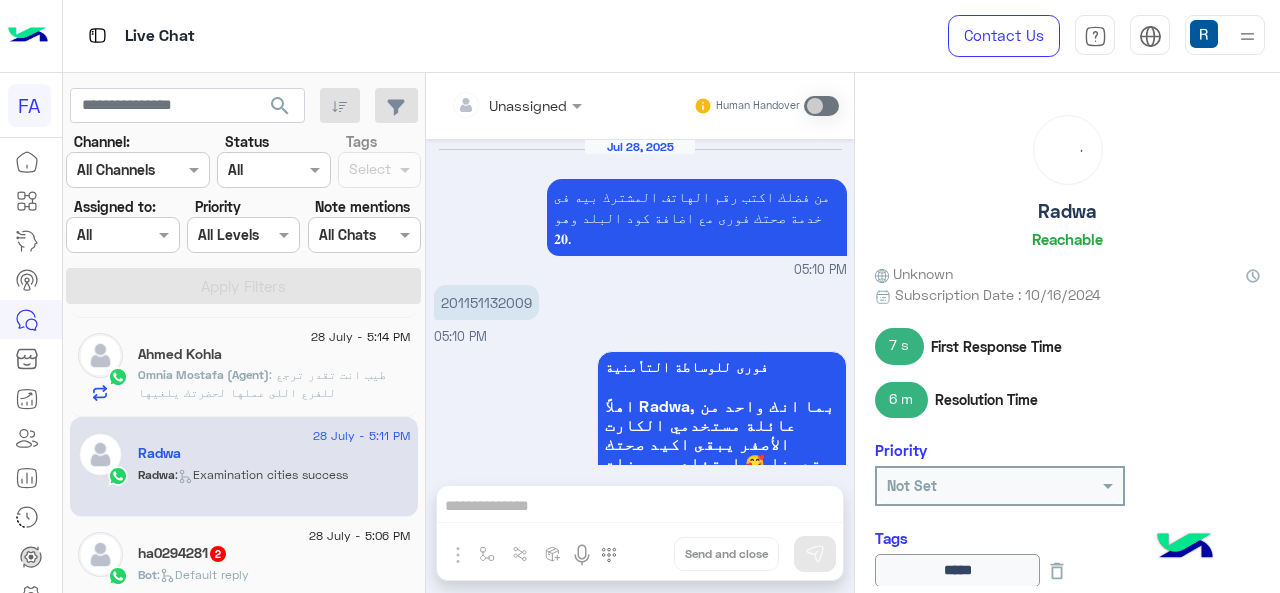 scroll, scrollTop: 665, scrollLeft: 0, axis: vertical 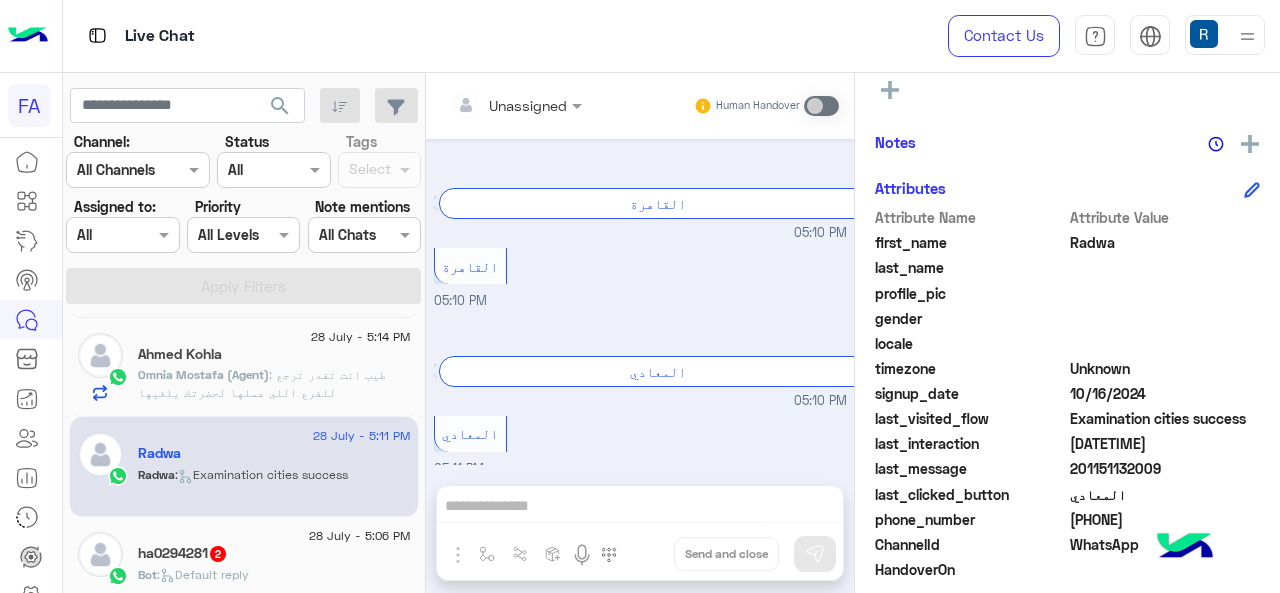 click on "Examination cities success" 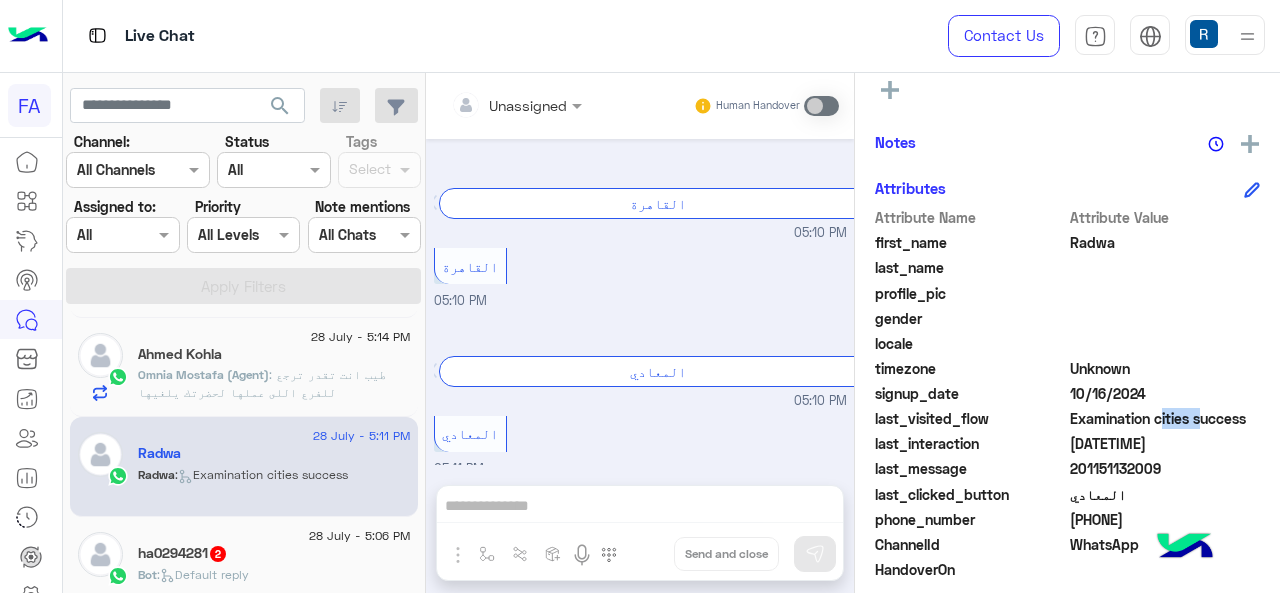 click on "Examination cities success" 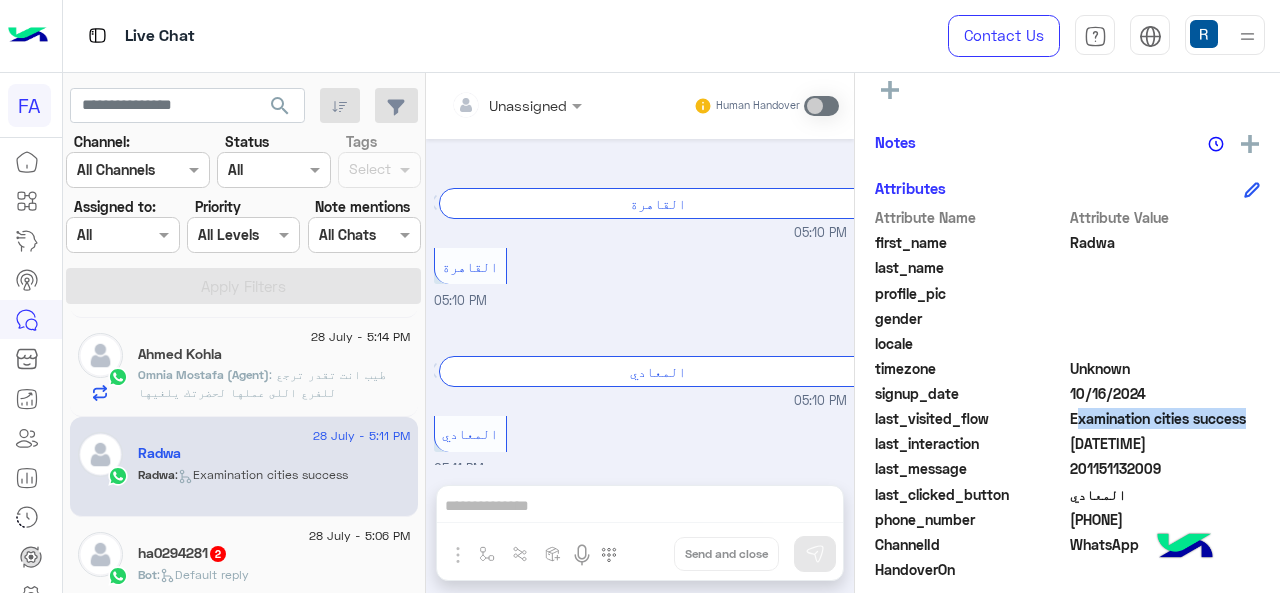 click on "Examination cities success" 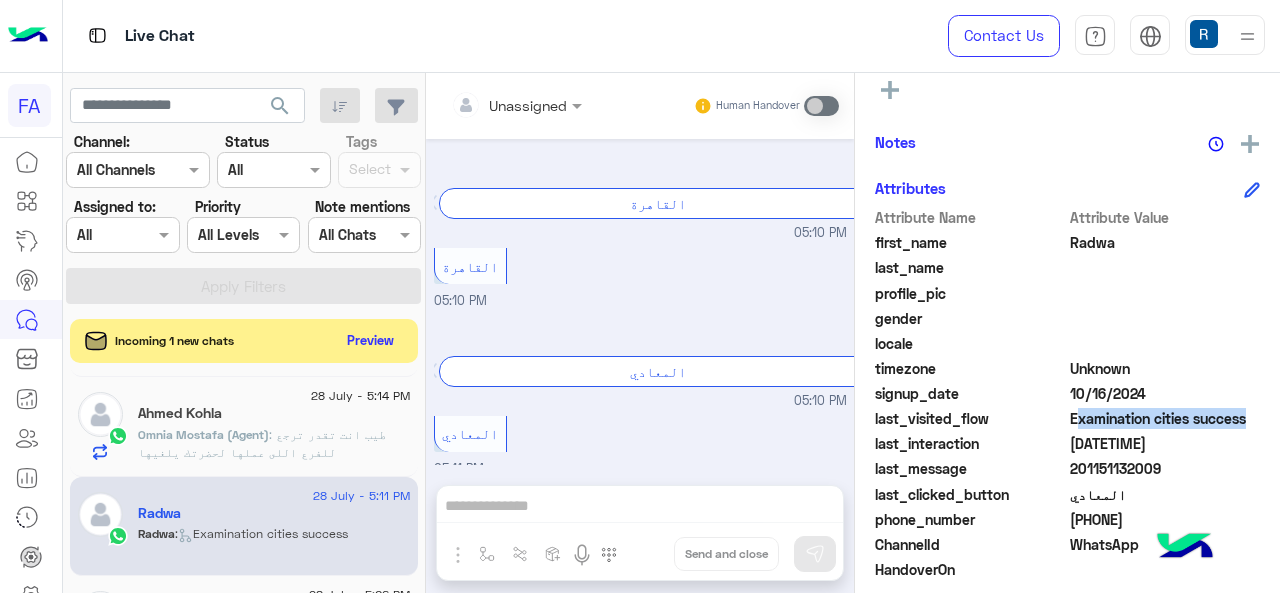 click 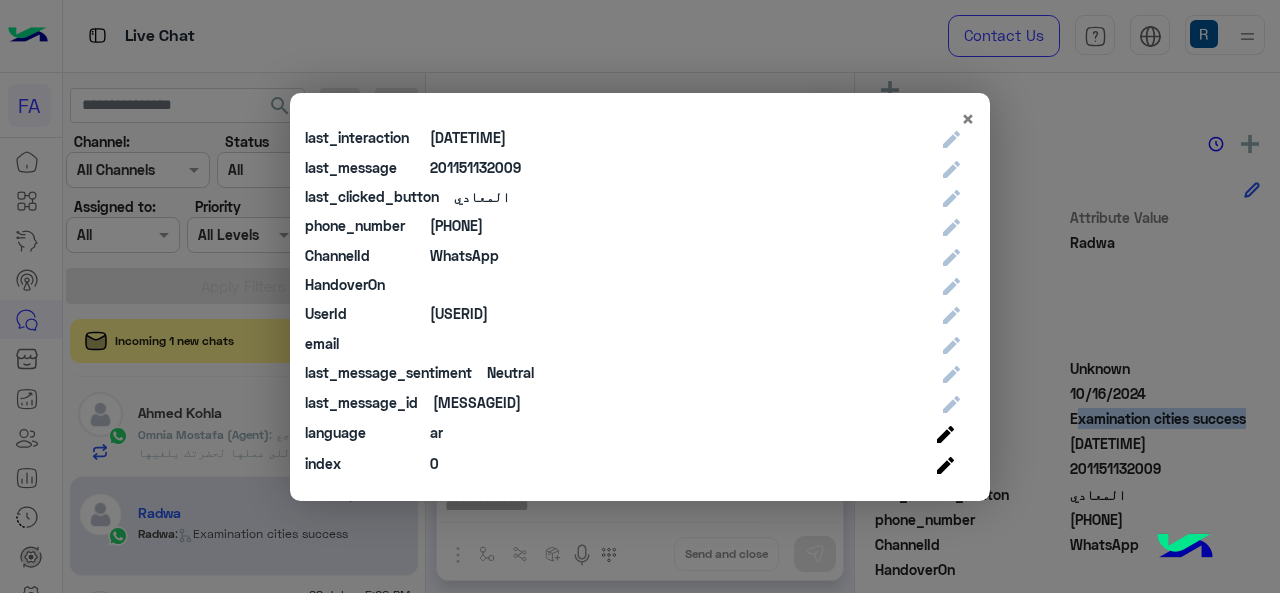 scroll, scrollTop: 482, scrollLeft: 0, axis: vertical 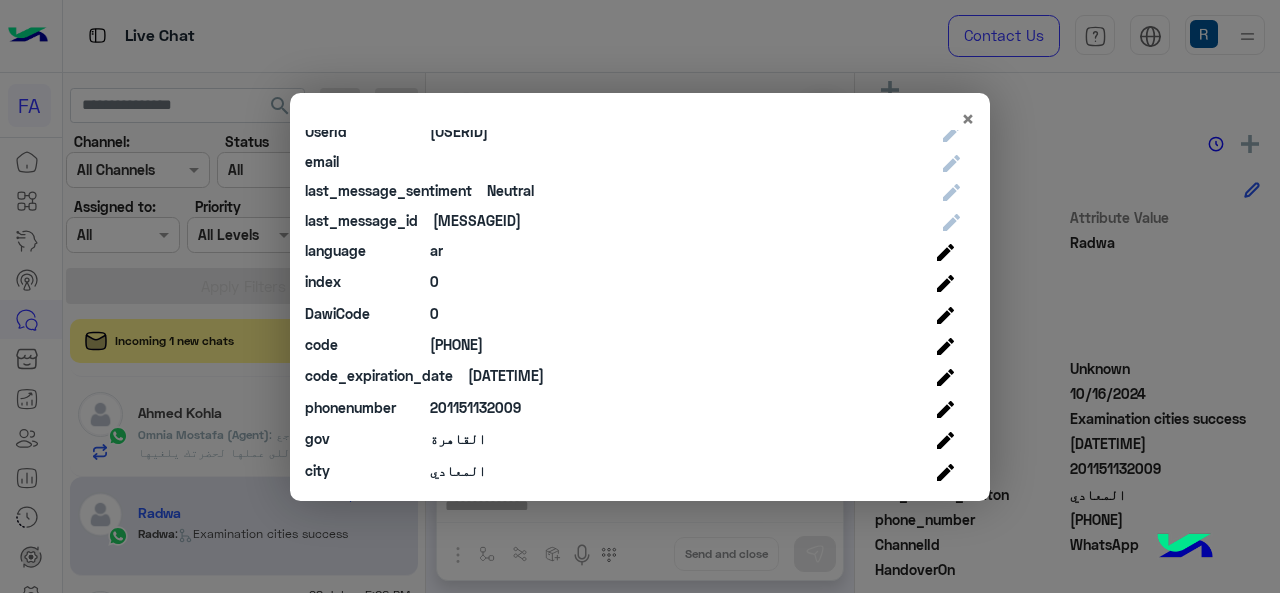 click on "المعادي" 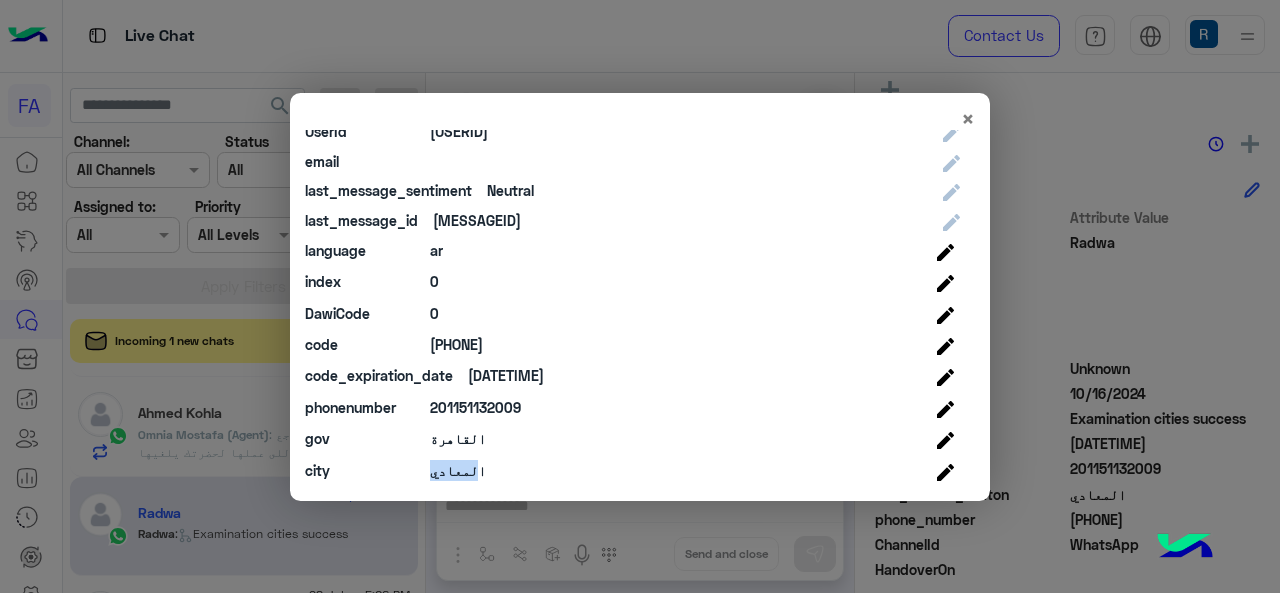 click on "المعادي" 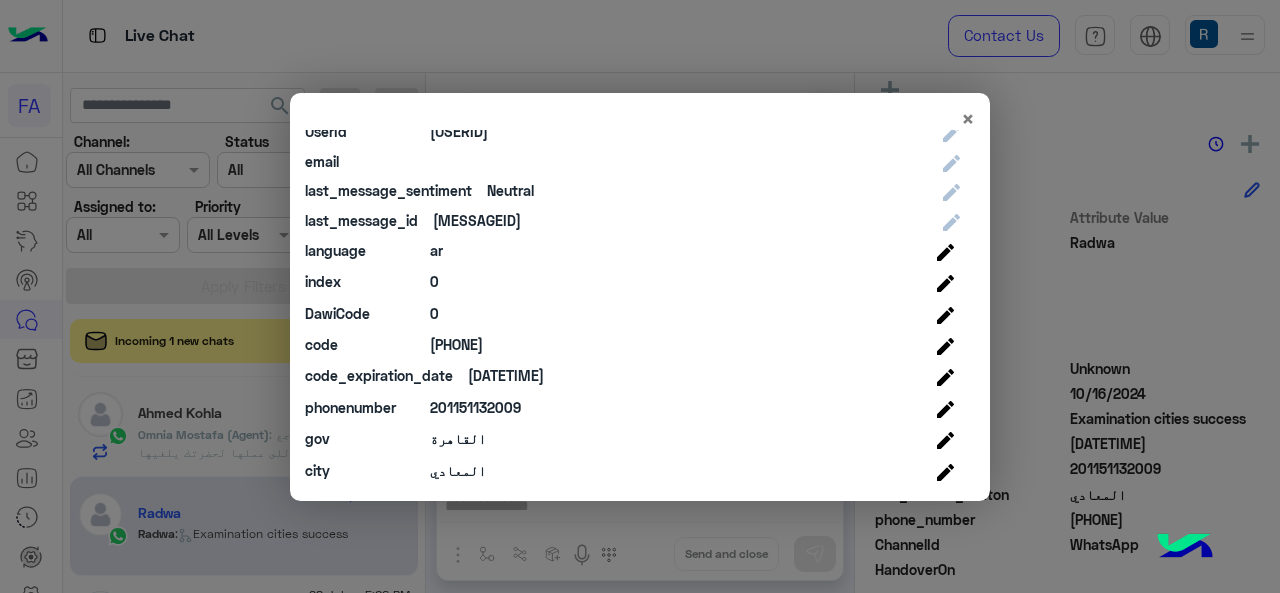 click on "القاهرة" 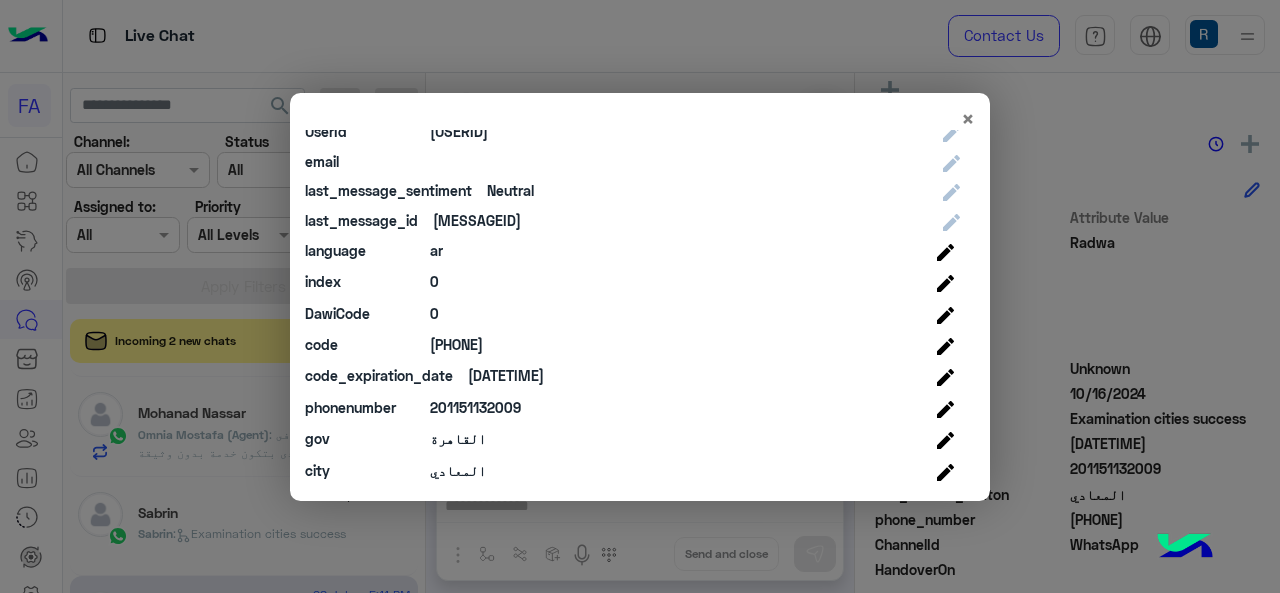 scroll, scrollTop: 200, scrollLeft: 0, axis: vertical 